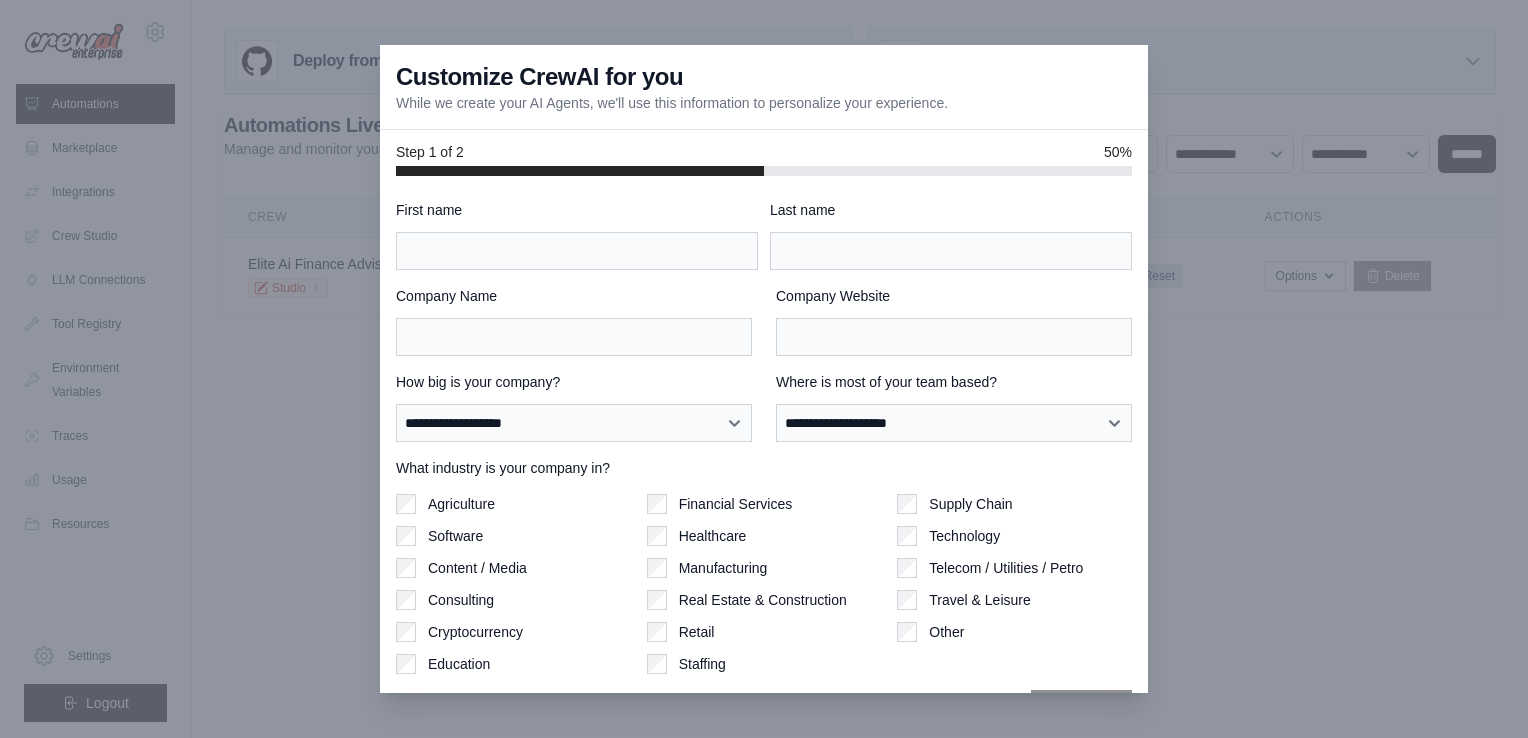 scroll, scrollTop: 0, scrollLeft: 0, axis: both 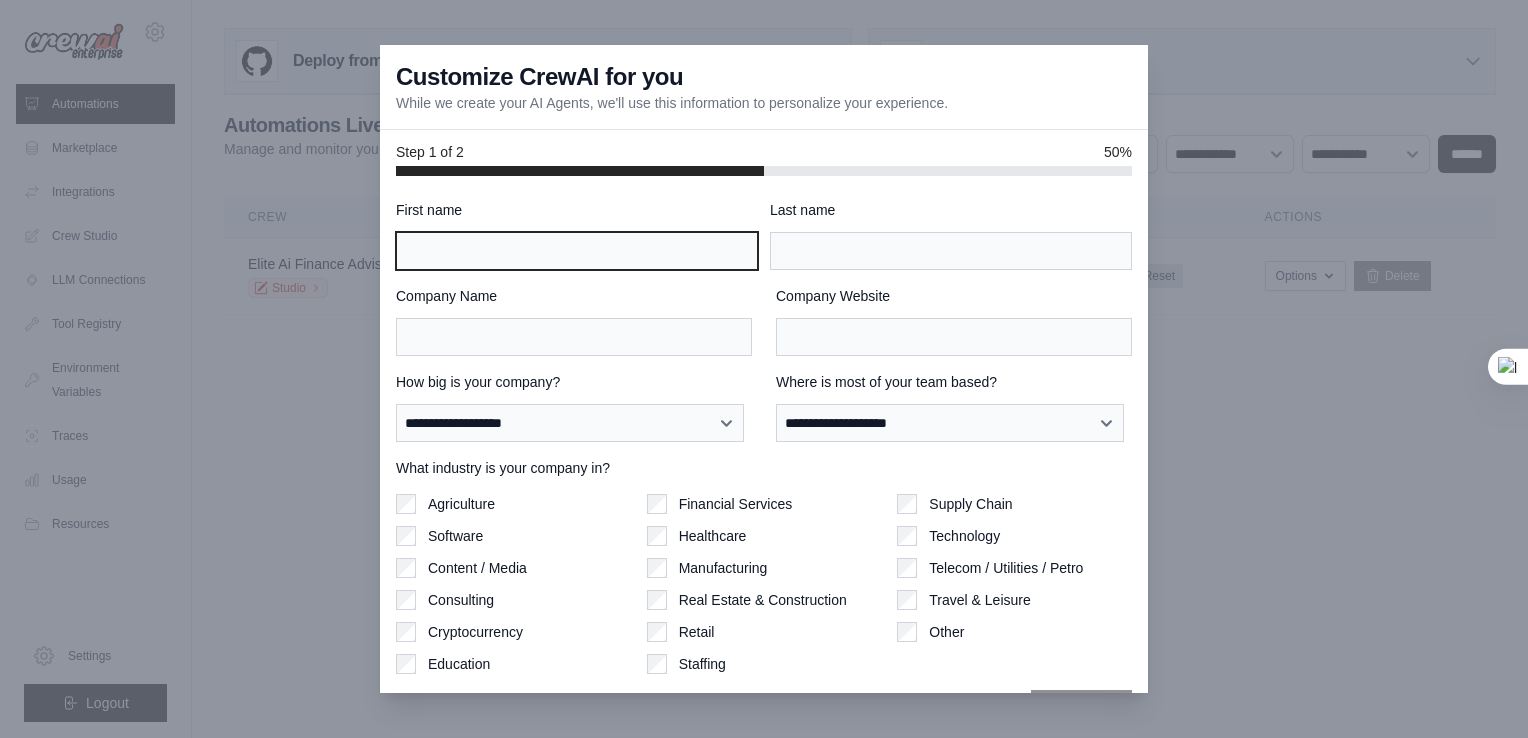 click on "First name" at bounding box center [577, 251] 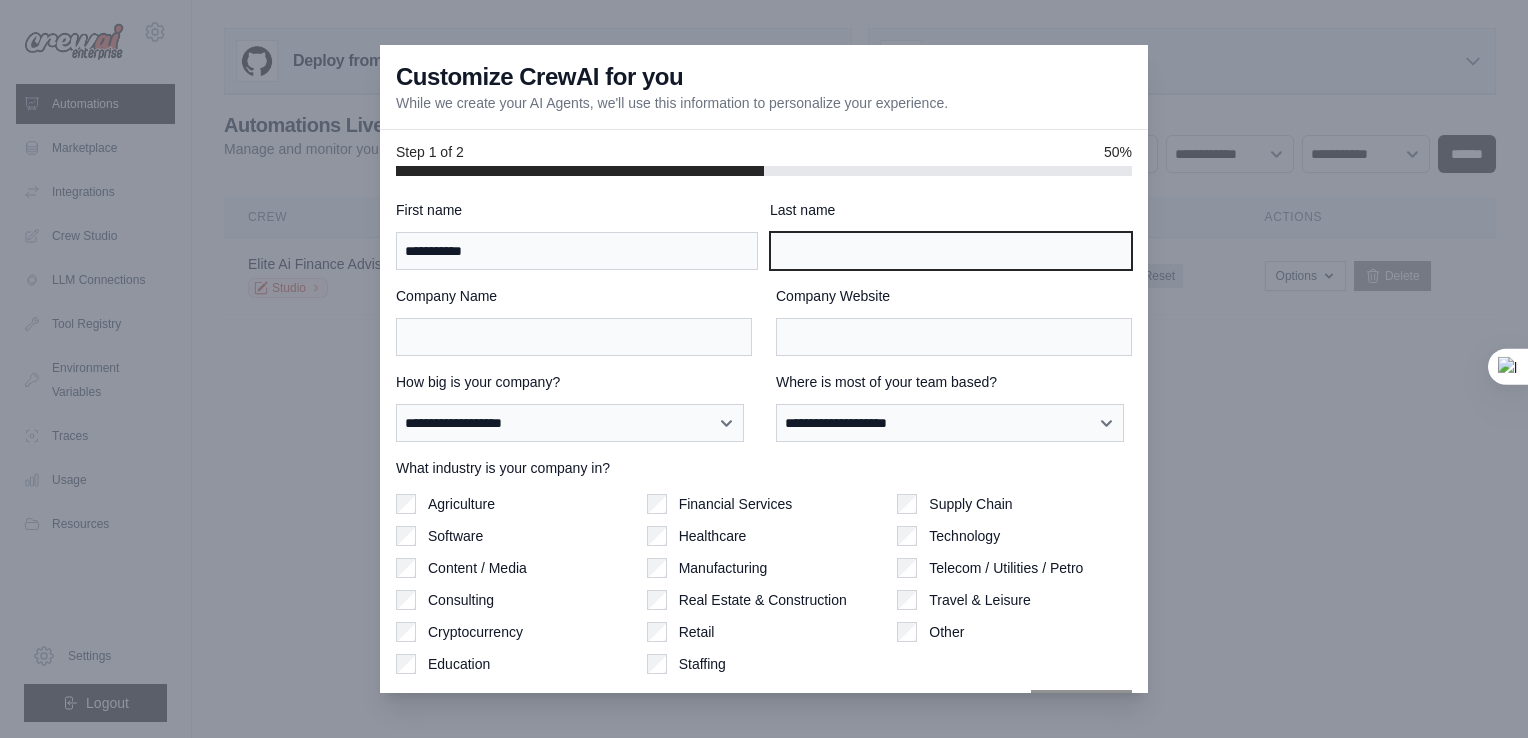 type on "*" 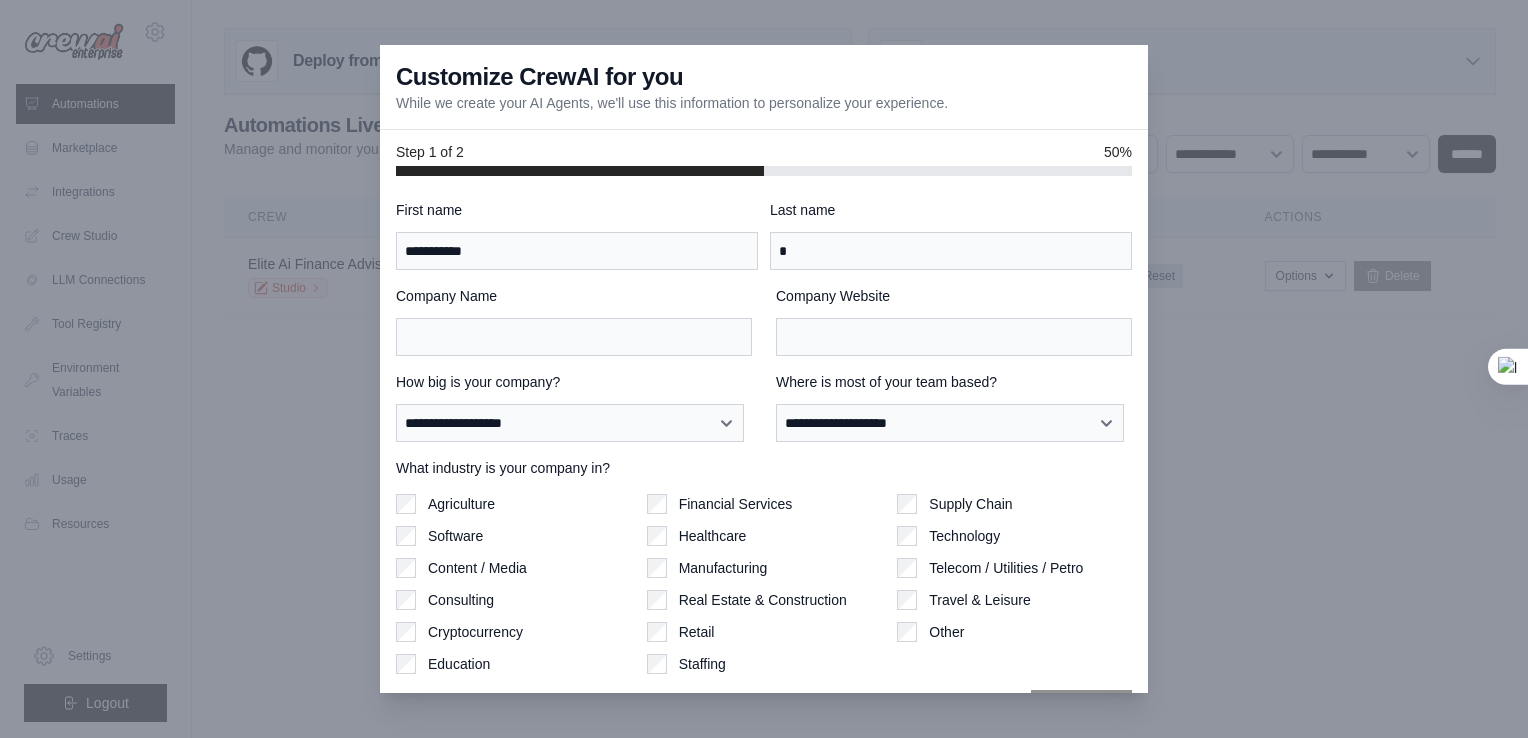 type on "**********" 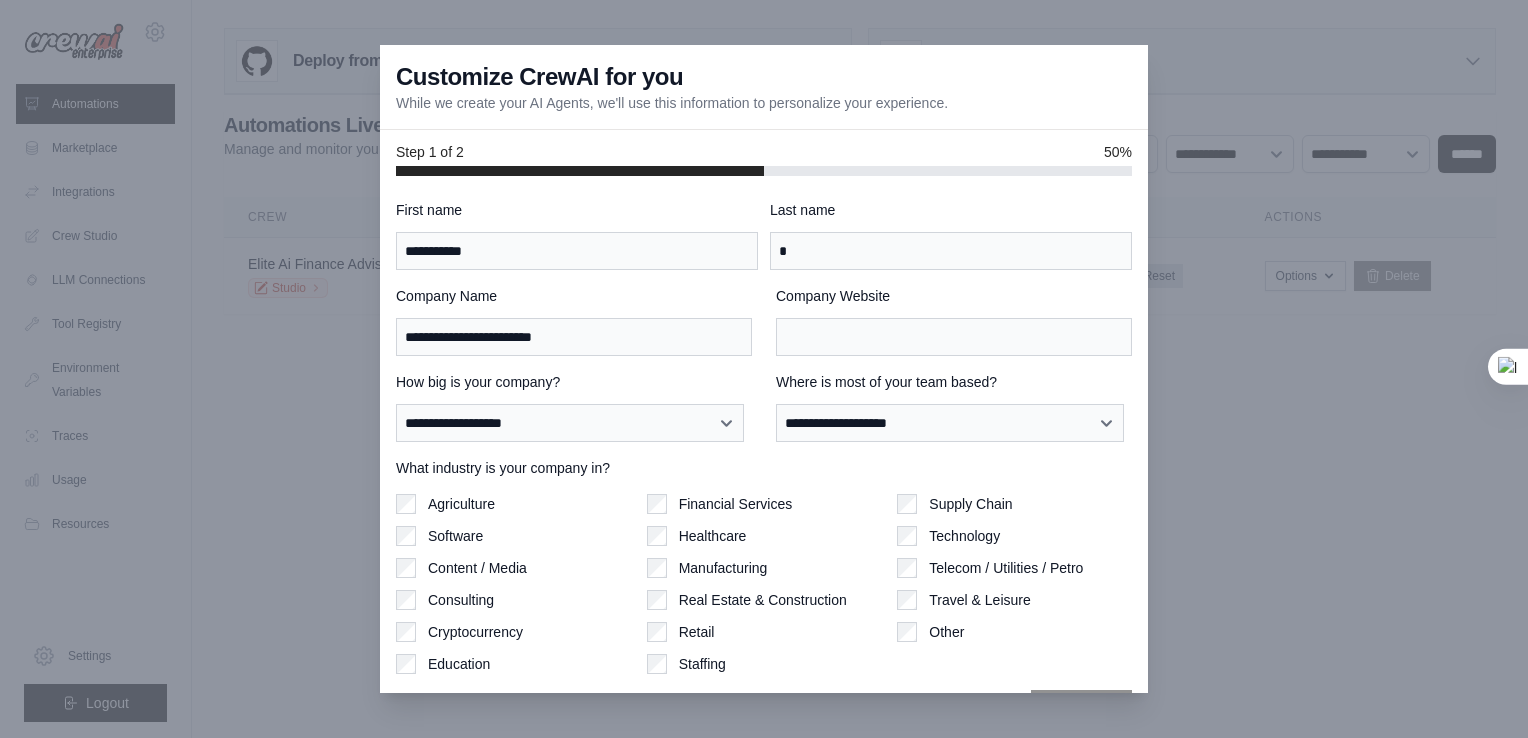 type on "**********" 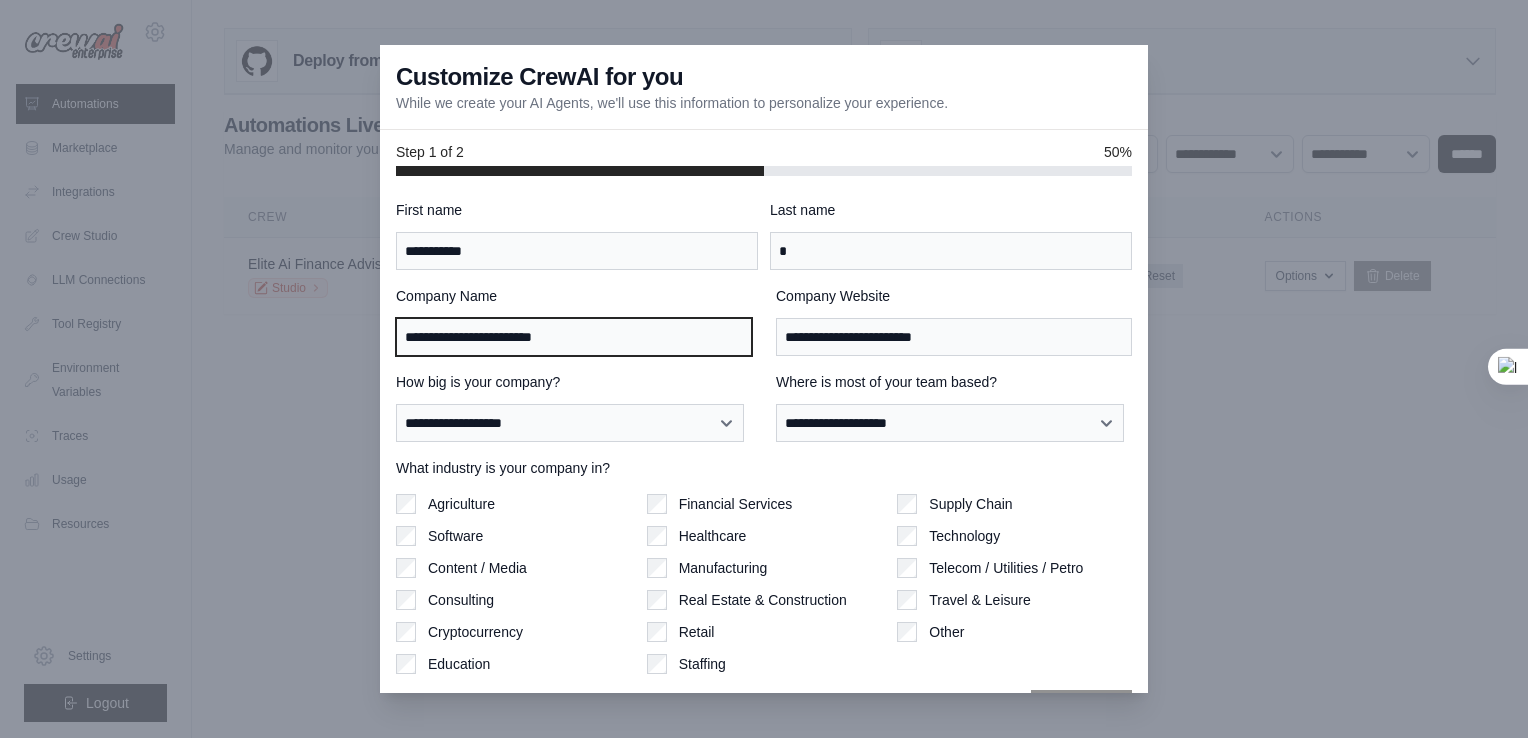 click on "**********" at bounding box center (574, 337) 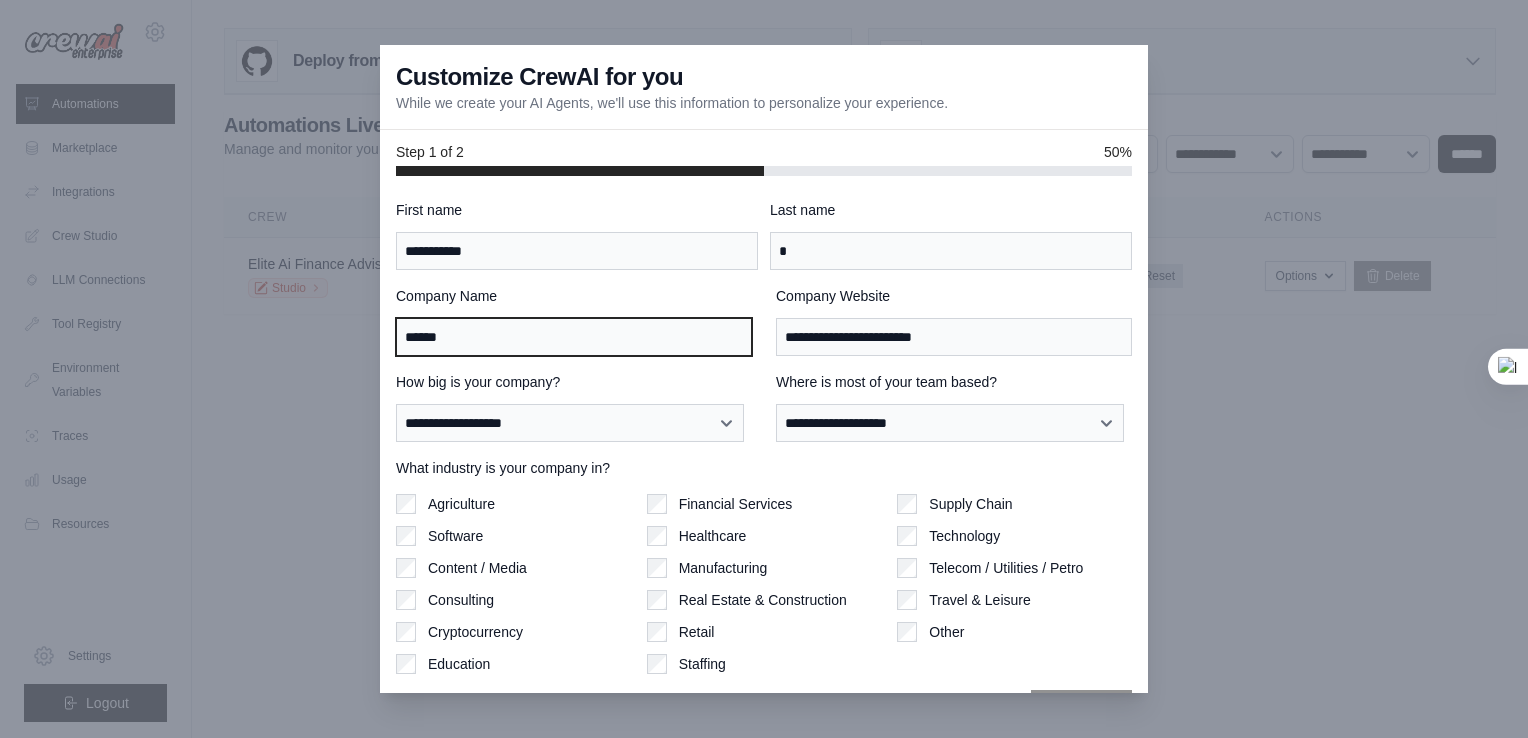 type on "**********" 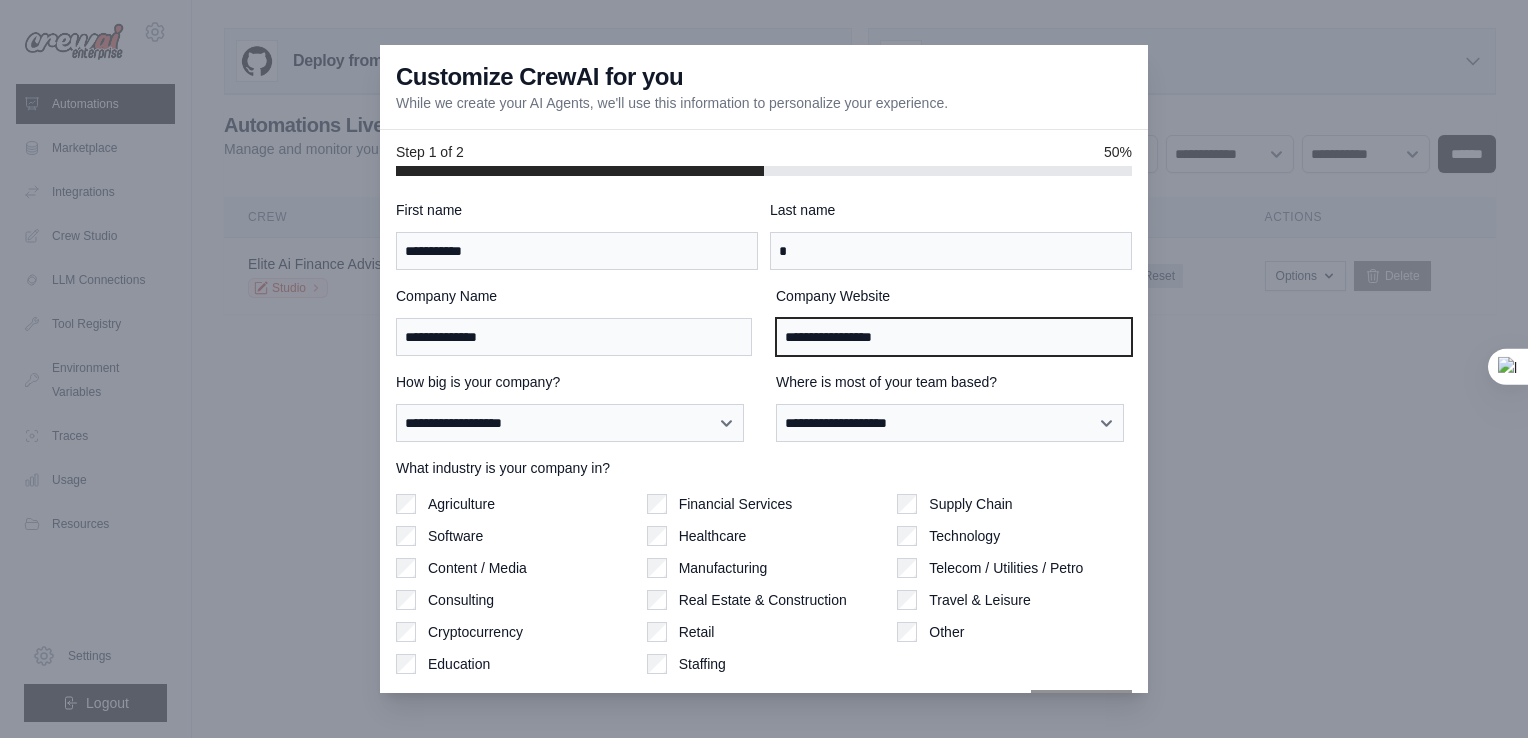 type on "**********" 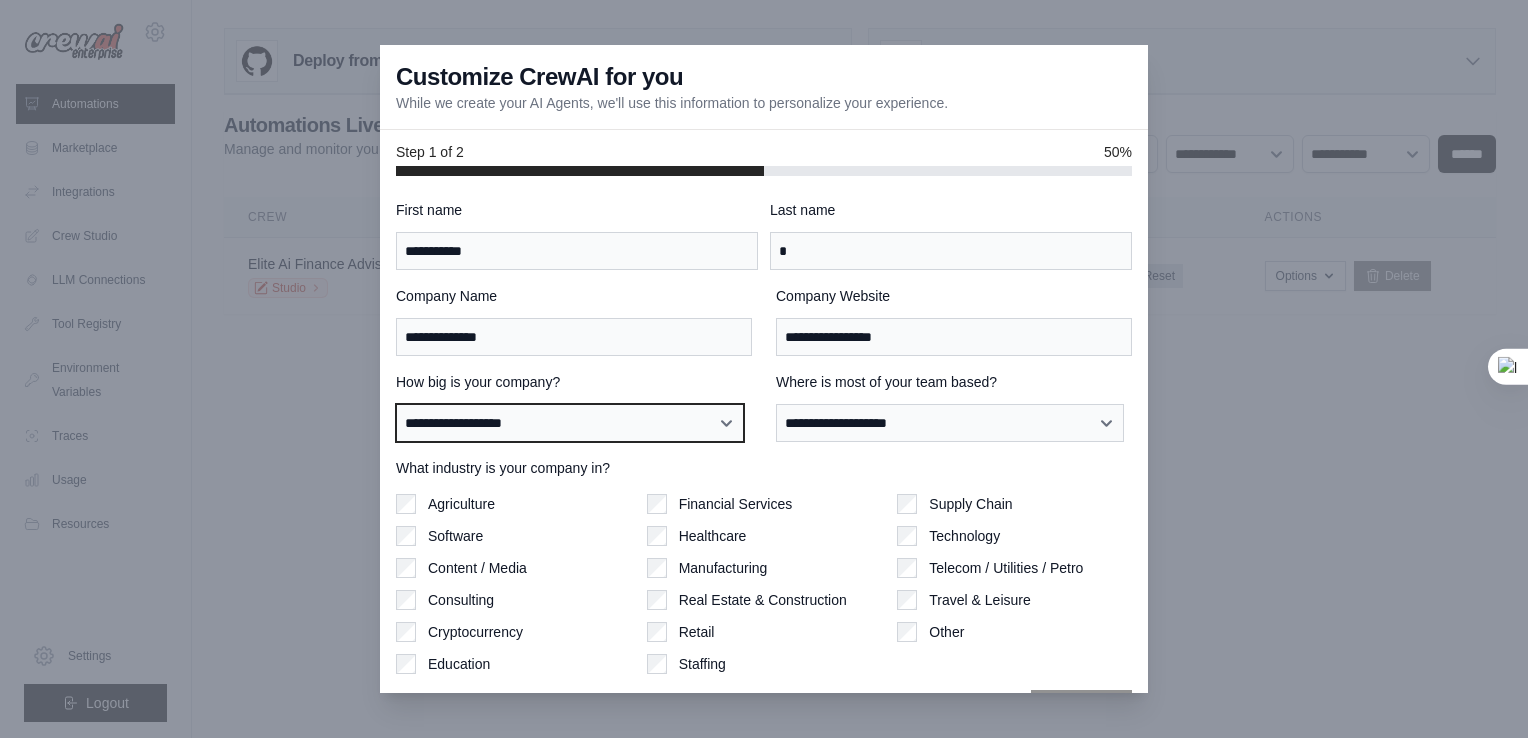 click on "**********" at bounding box center [570, 423] 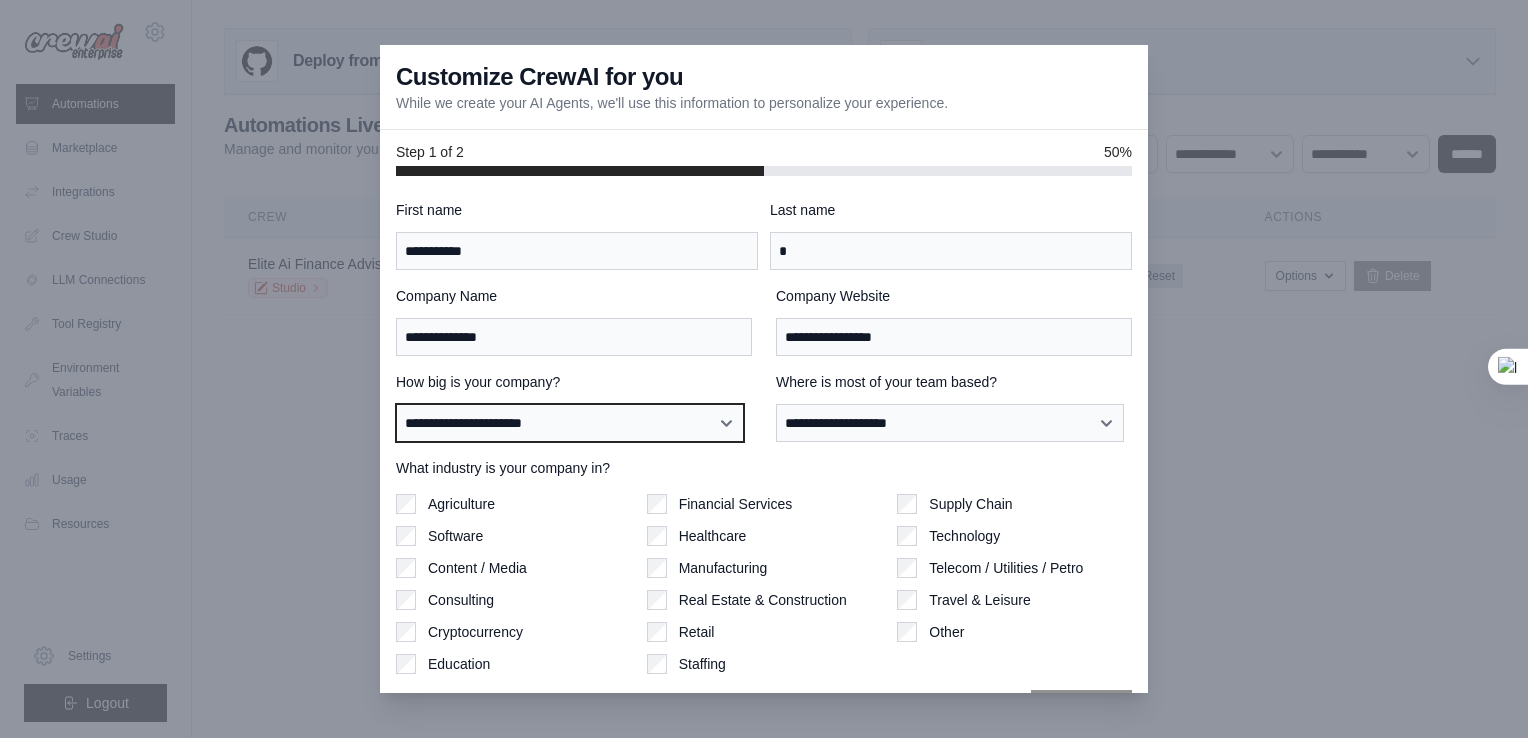 click on "**********" at bounding box center [570, 423] 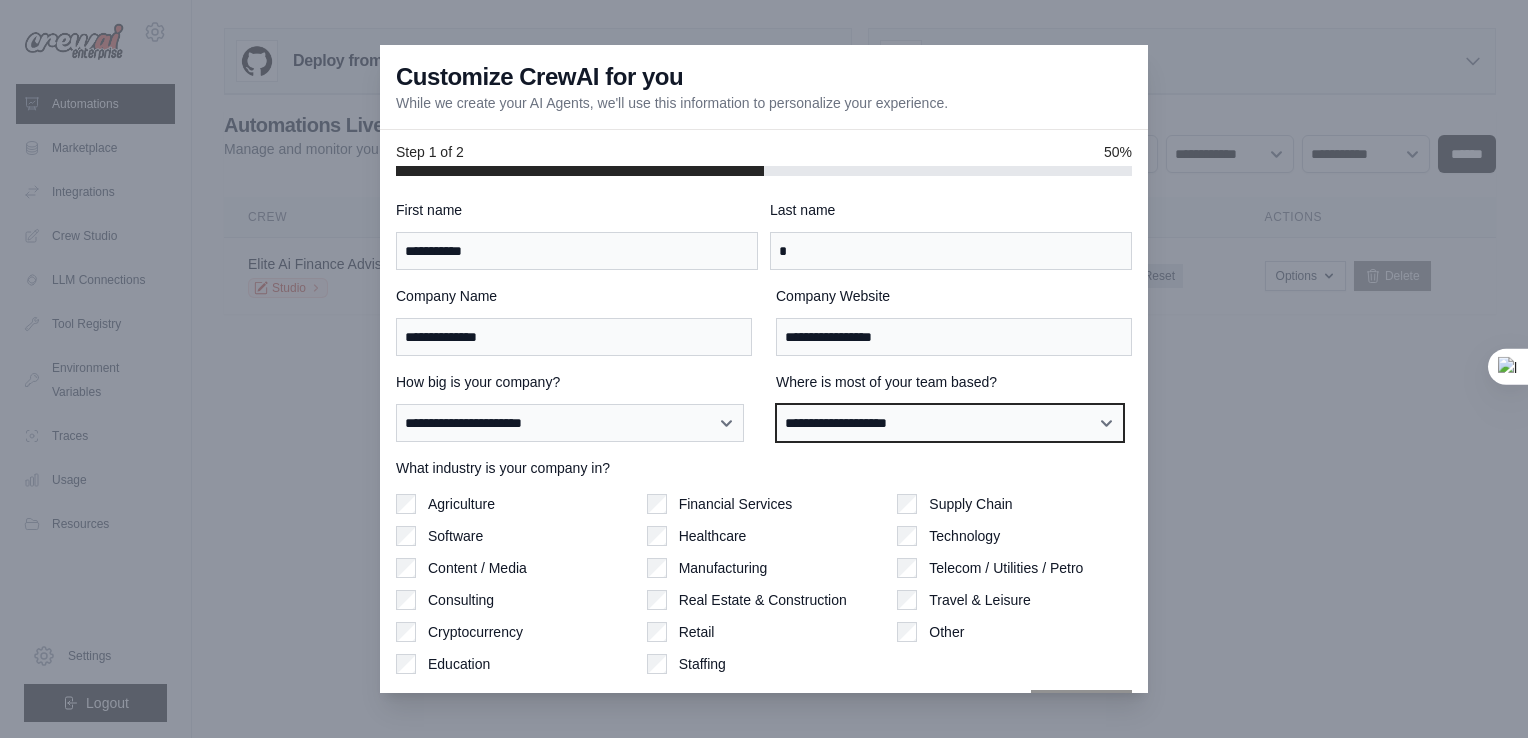 click on "**********" at bounding box center (950, 423) 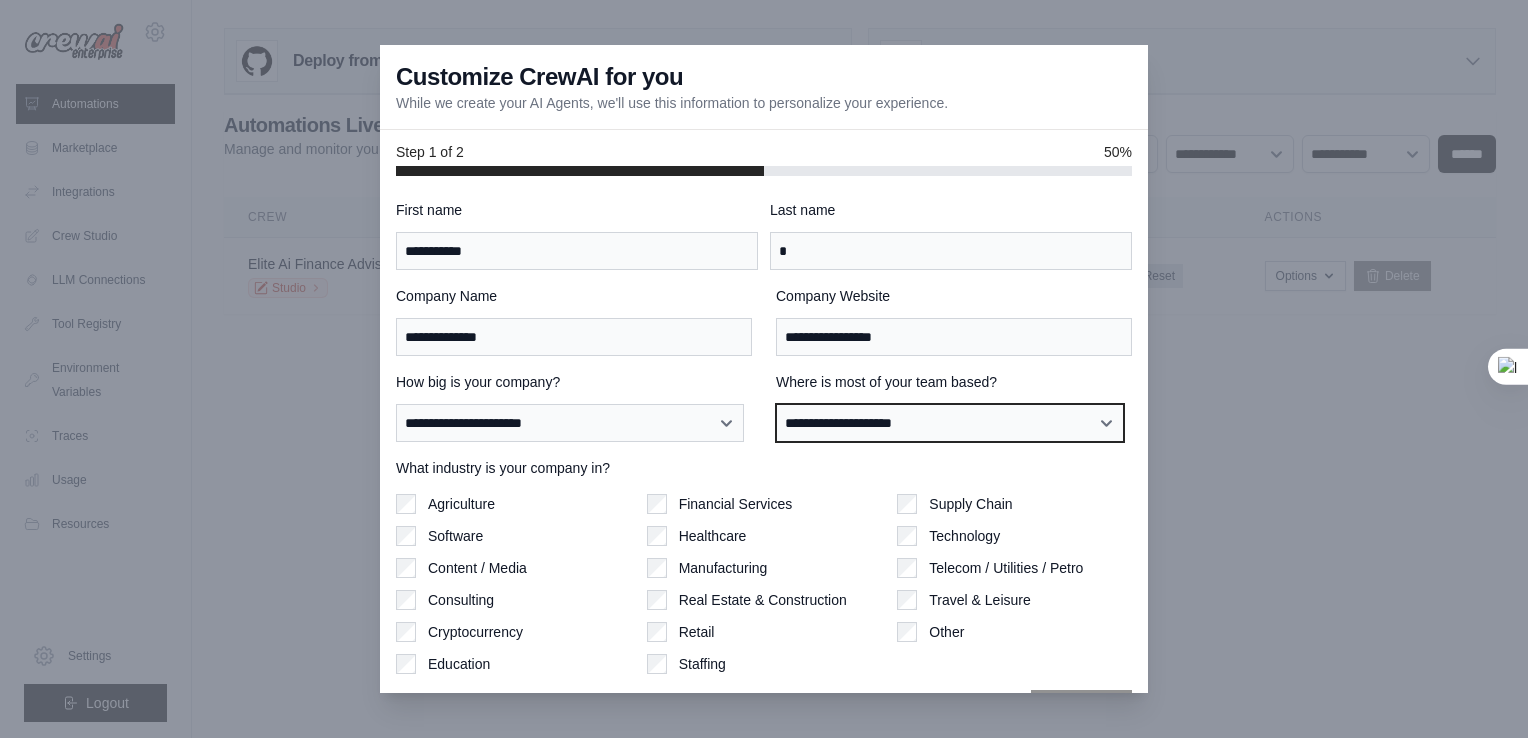 click on "**********" at bounding box center [950, 423] 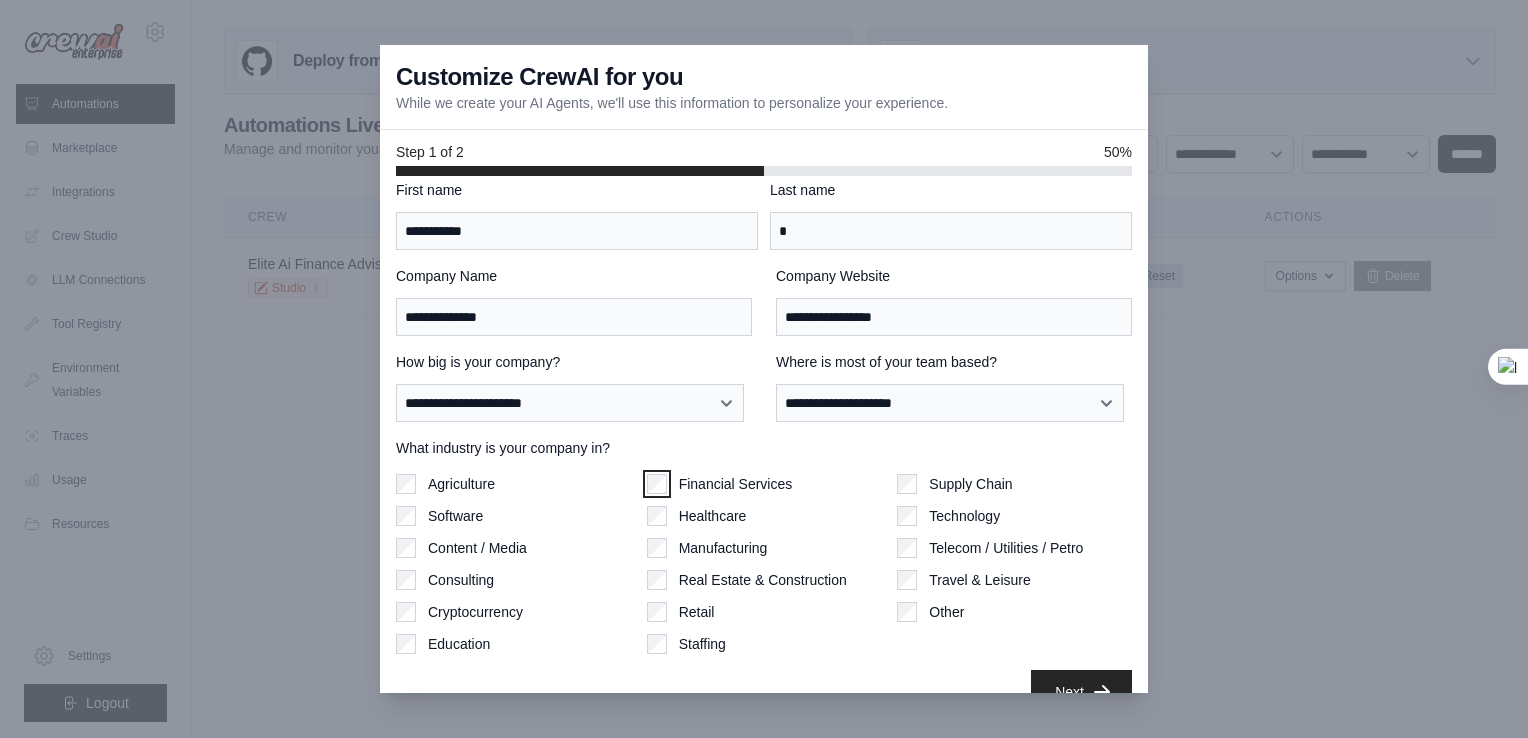 scroll, scrollTop: 56, scrollLeft: 0, axis: vertical 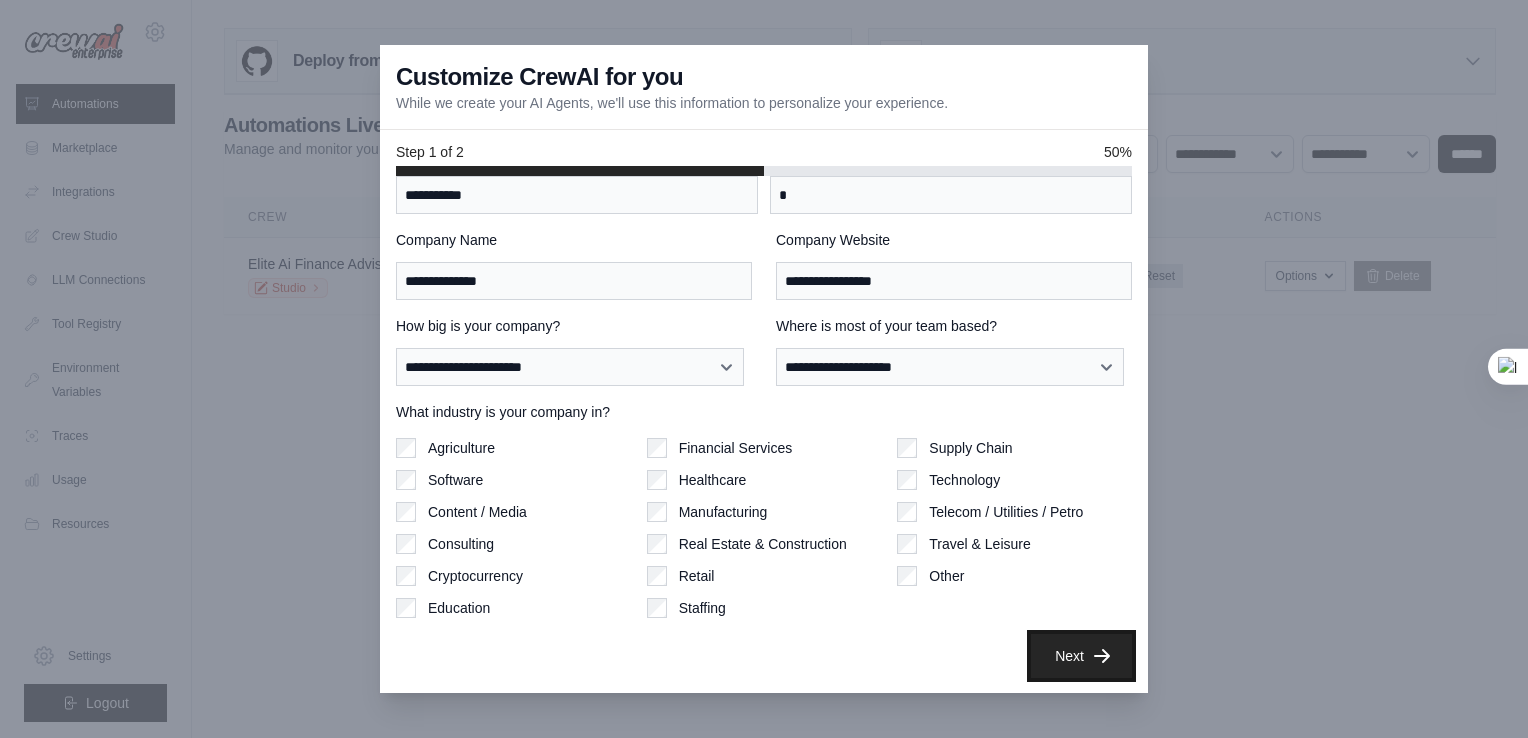 click on "Next" at bounding box center [1081, 656] 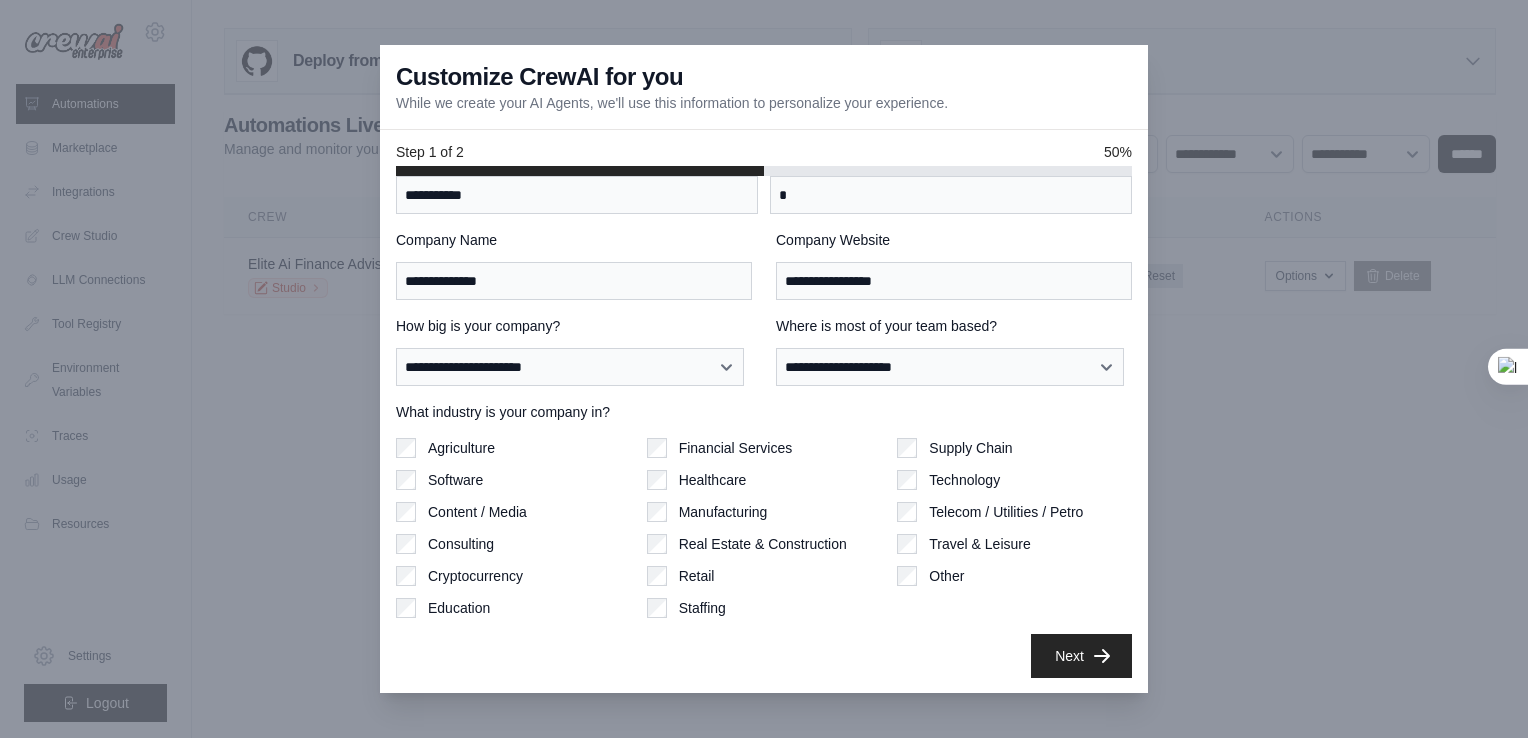 scroll, scrollTop: 0, scrollLeft: 0, axis: both 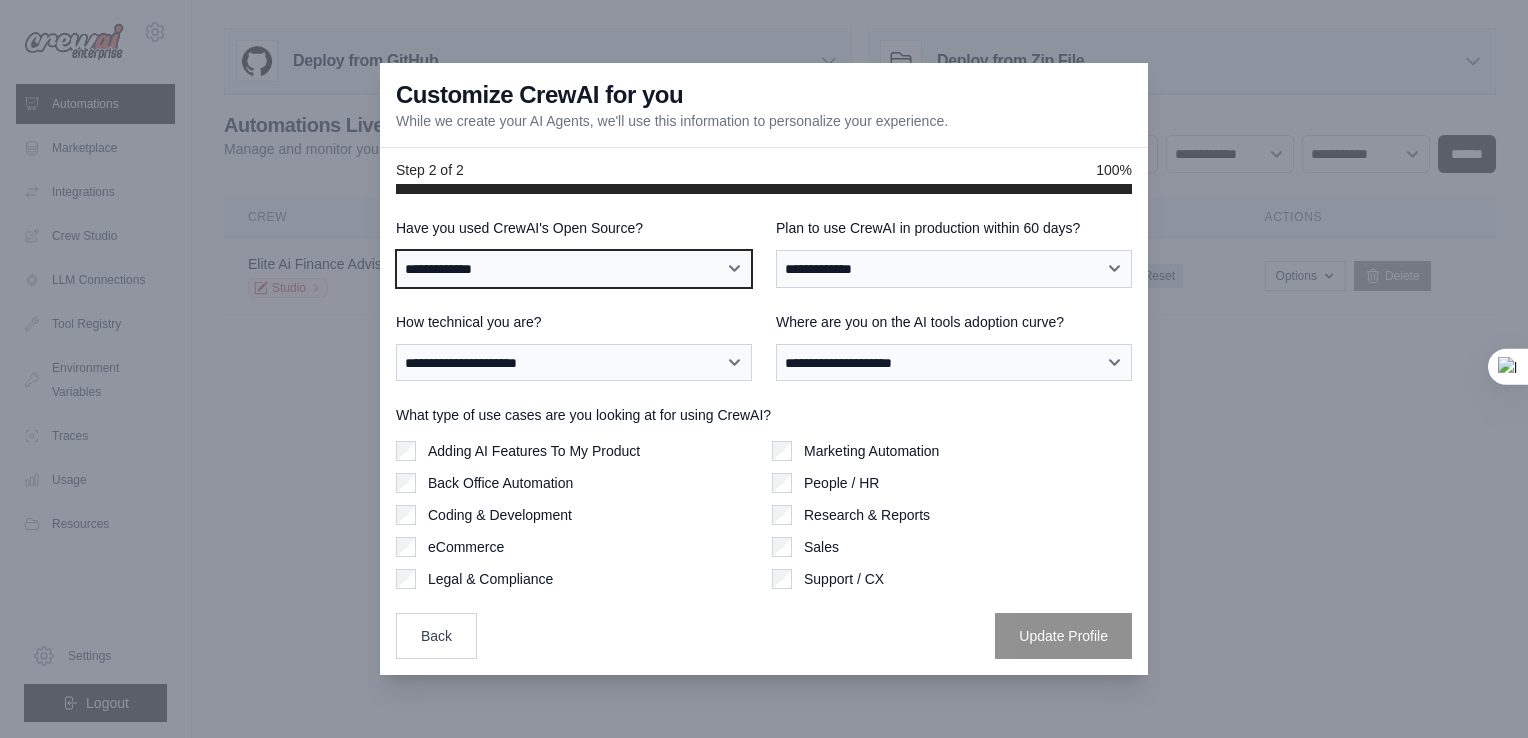 click on "**********" at bounding box center (574, 269) 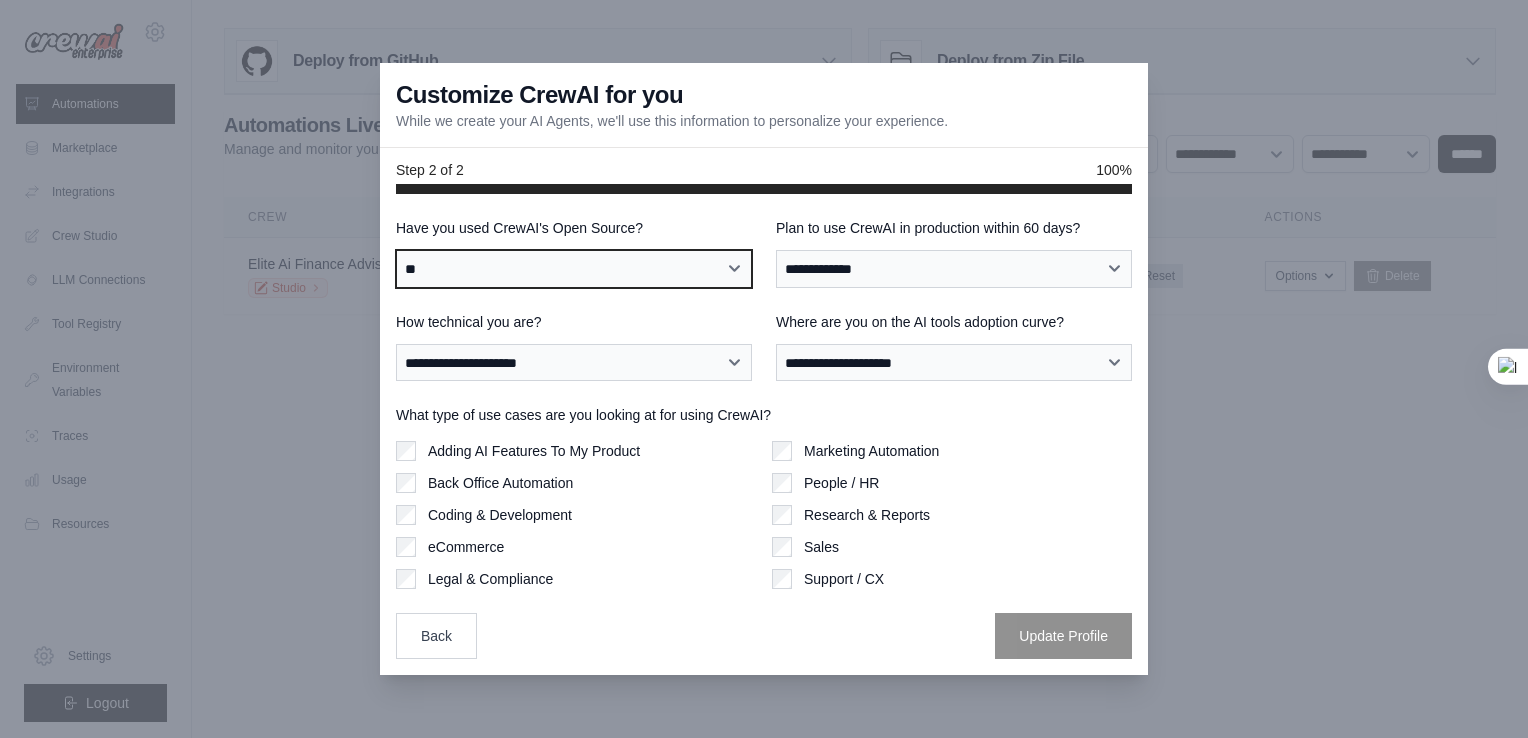 click on "**********" at bounding box center (574, 269) 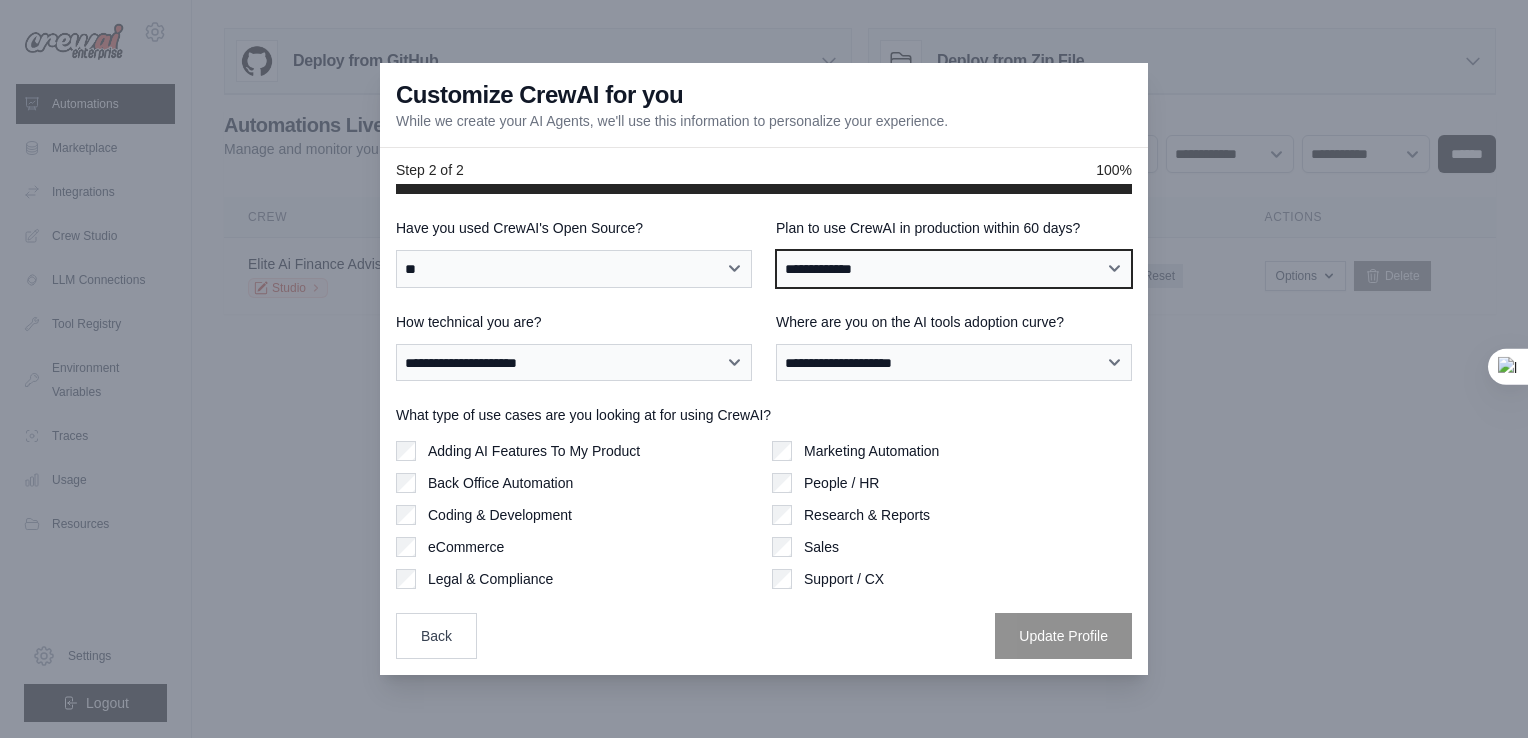 click on "**********" at bounding box center (954, 269) 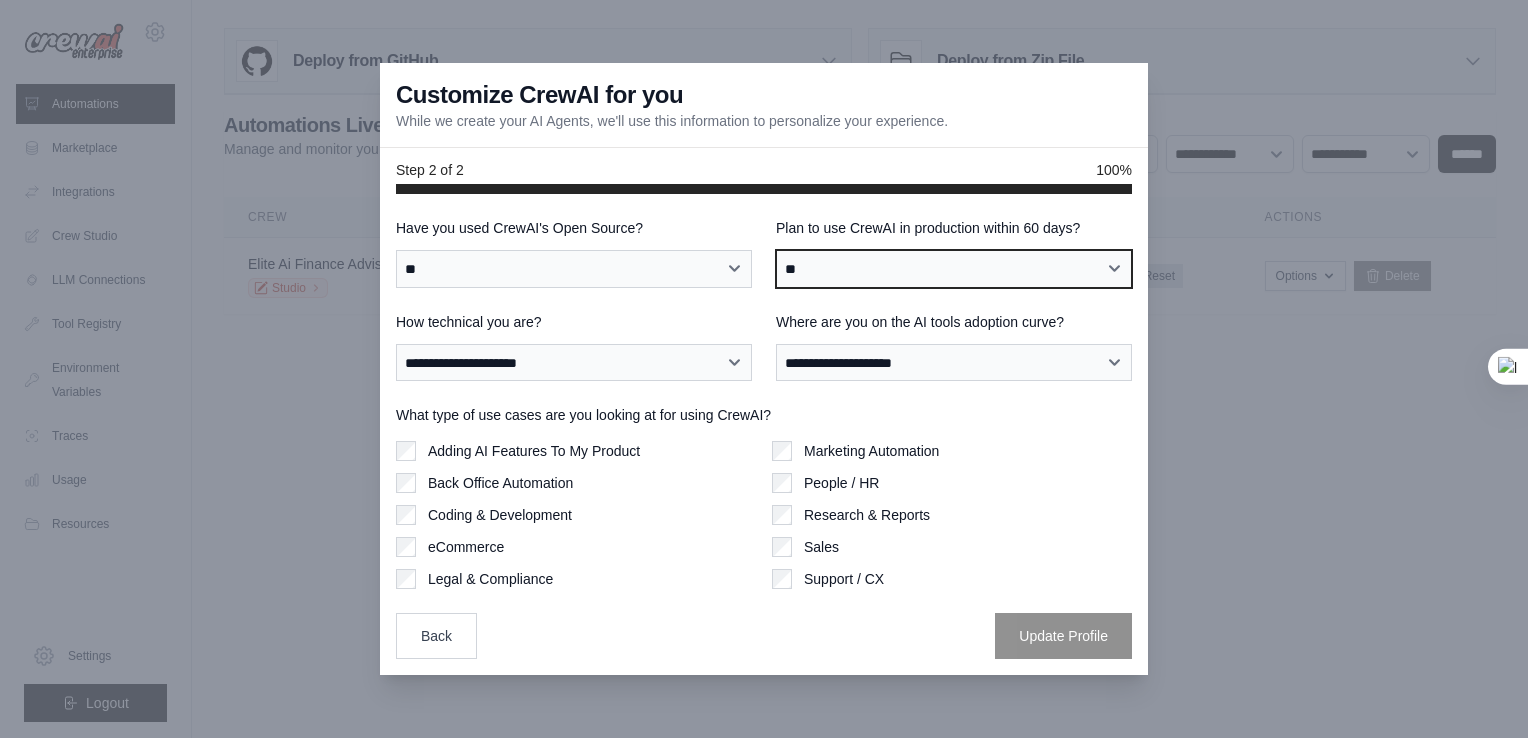 click on "**********" at bounding box center (954, 269) 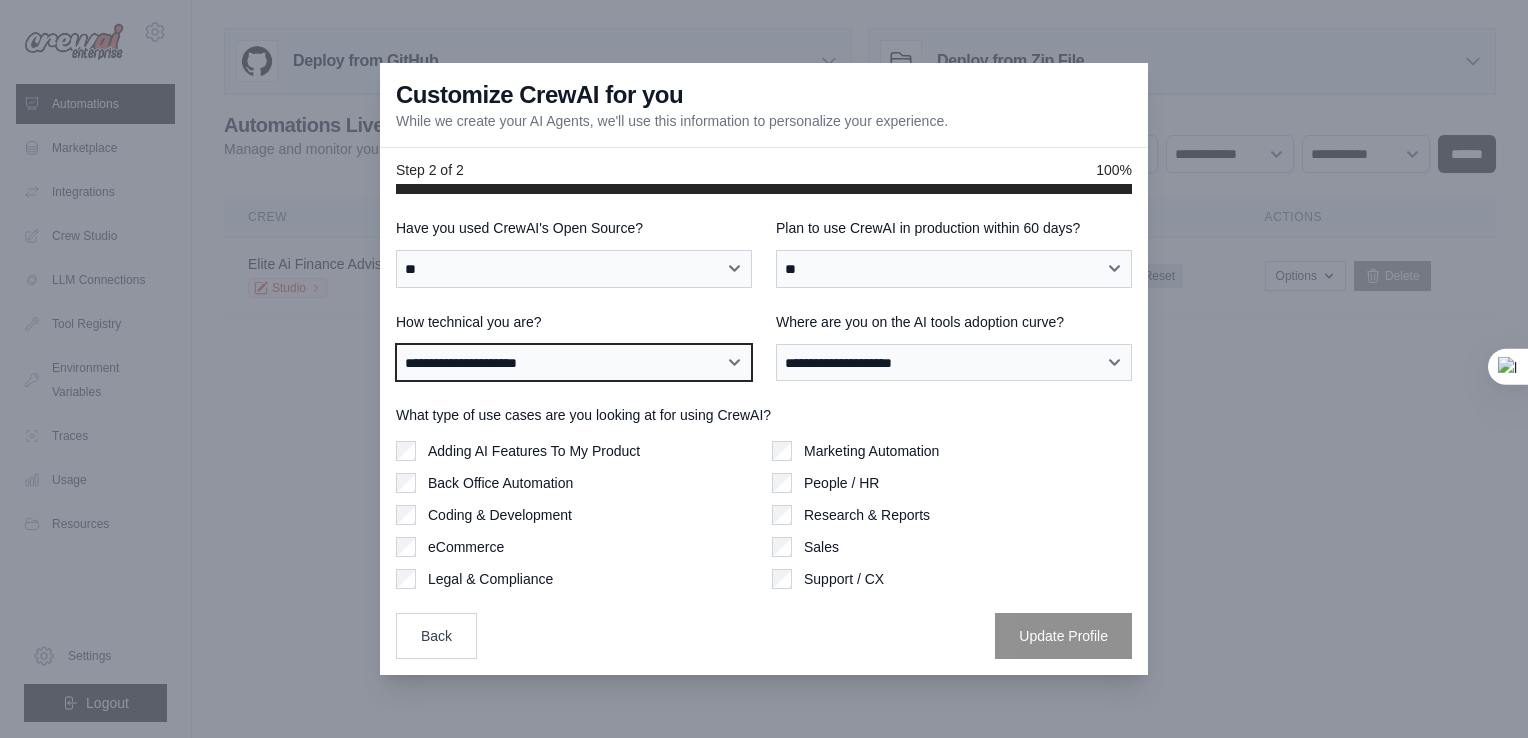 click on "**********" at bounding box center (574, 363) 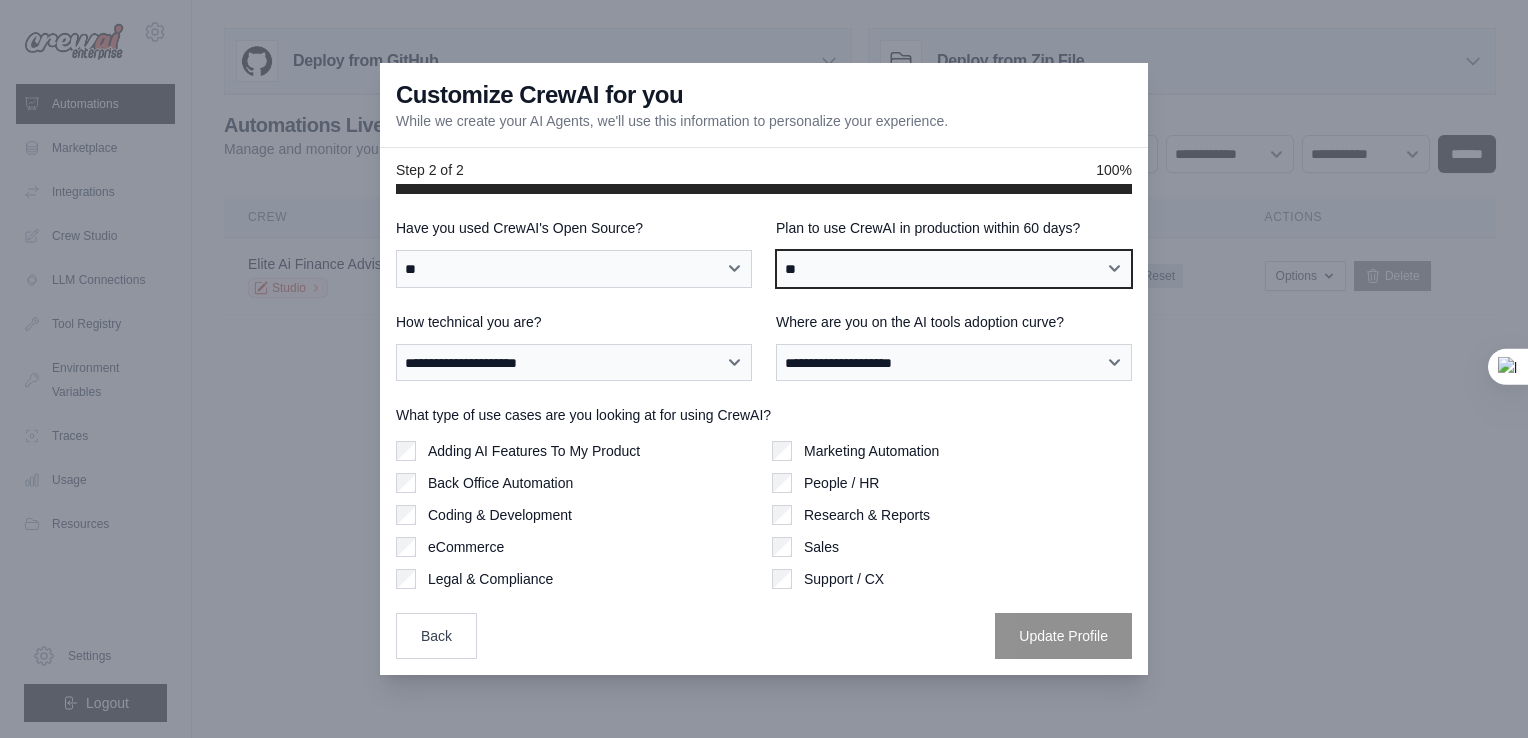 click on "**********" at bounding box center (954, 269) 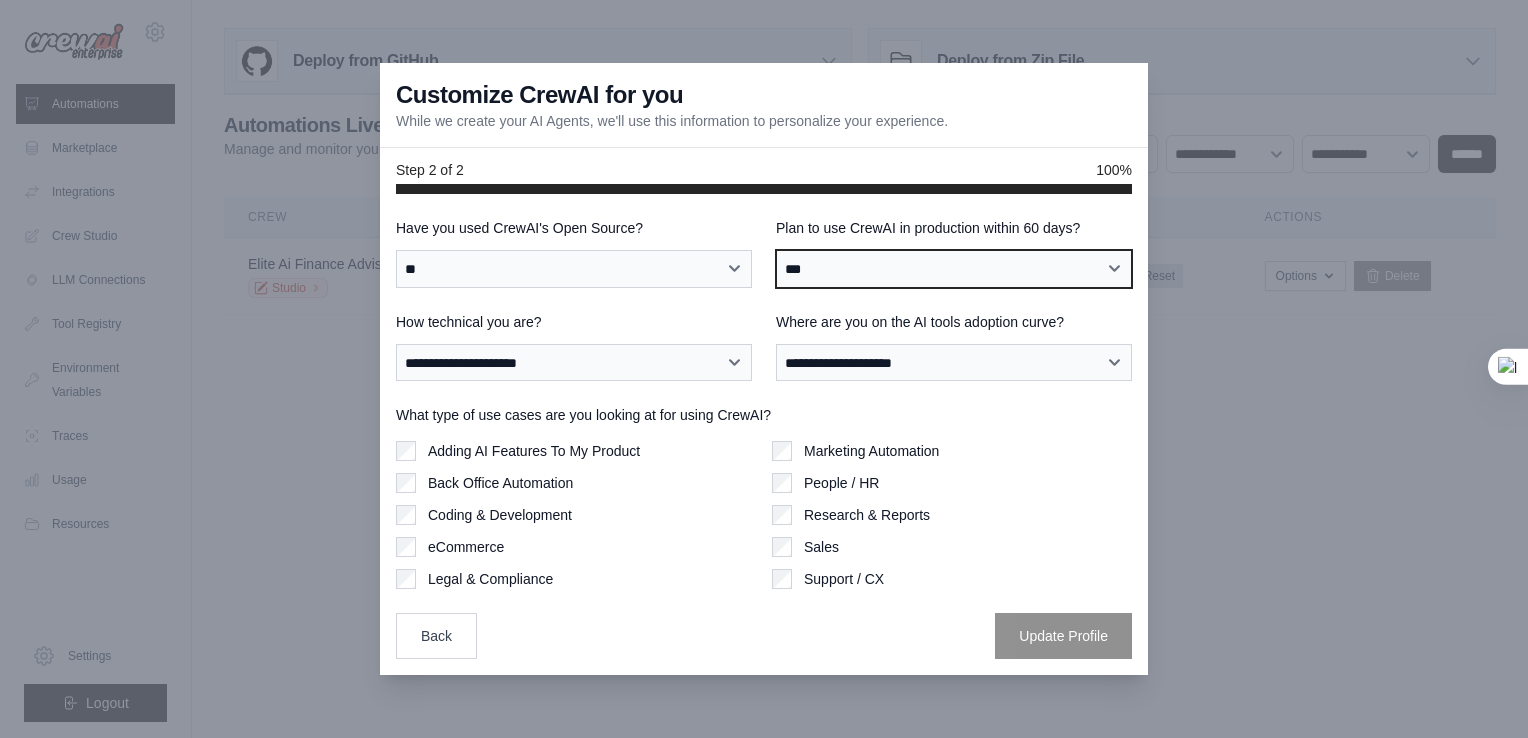 click on "**********" at bounding box center [954, 269] 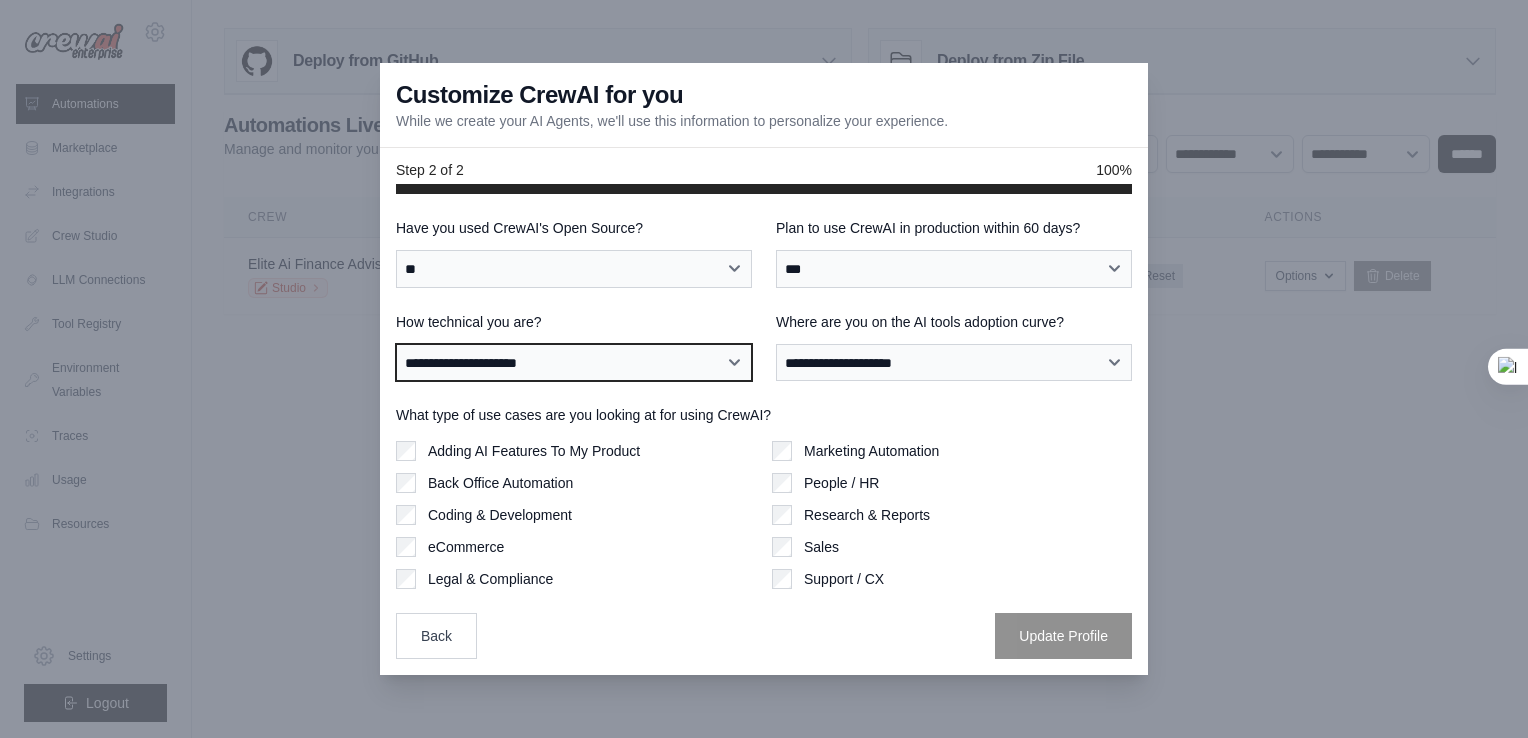 click on "**********" at bounding box center [574, 363] 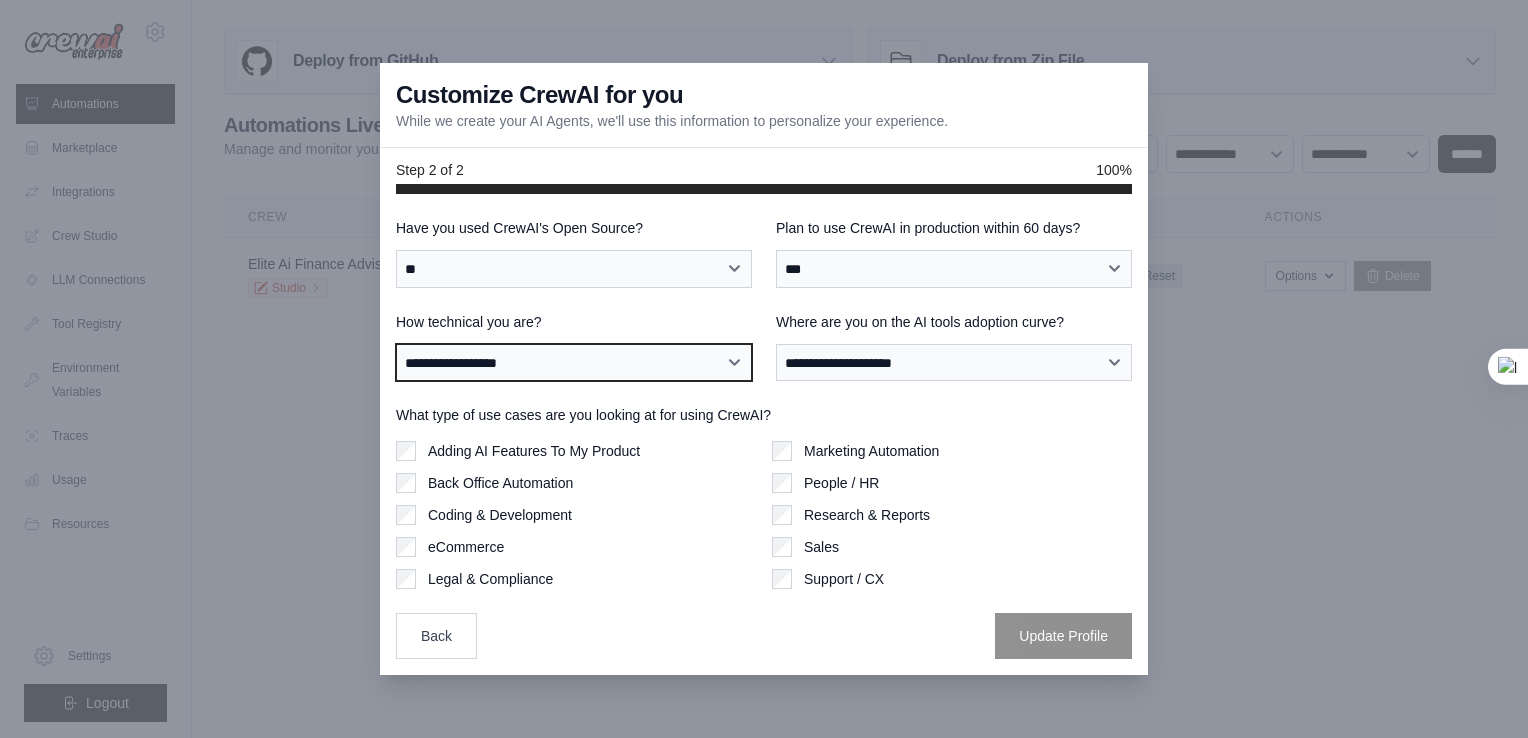 click on "**********" at bounding box center [574, 363] 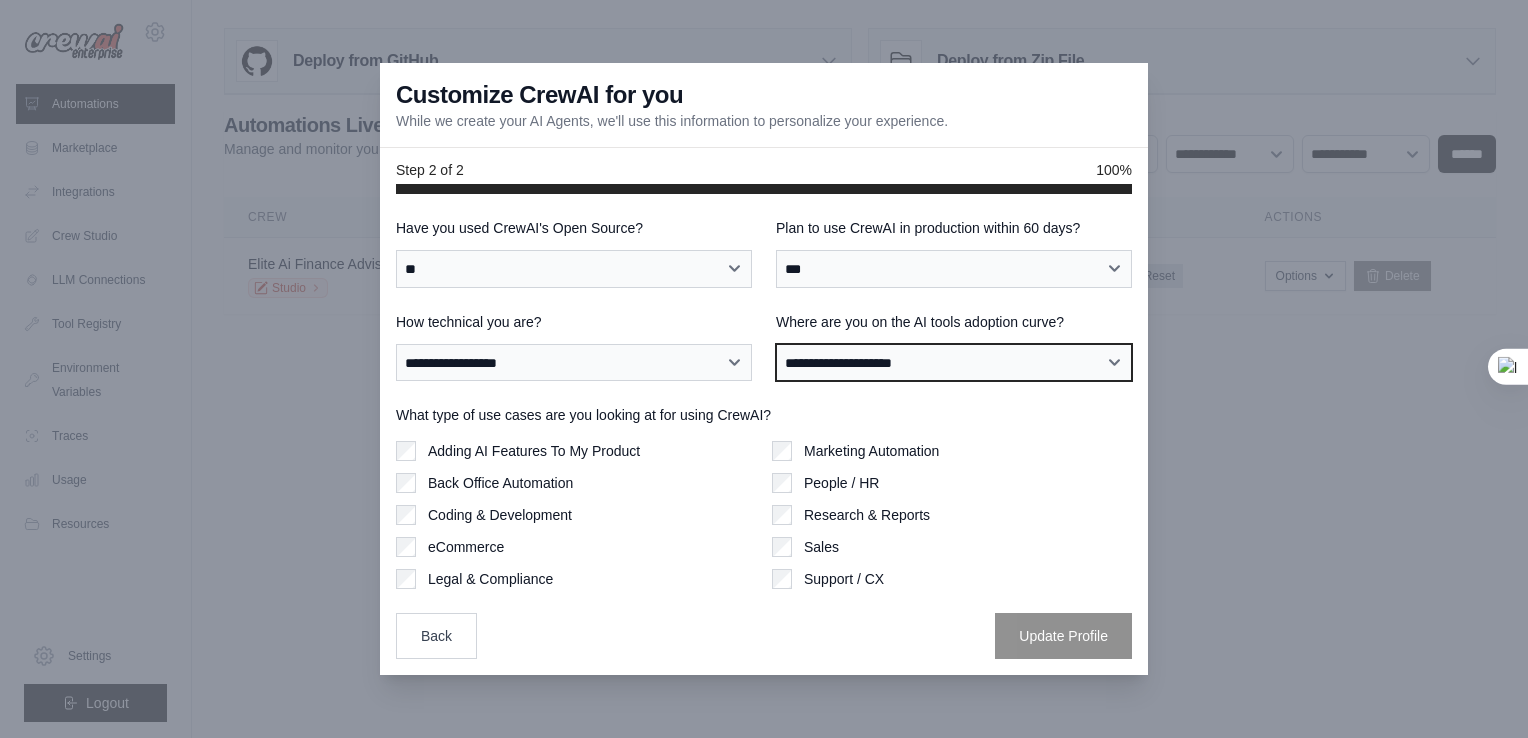 click on "**********" at bounding box center (954, 363) 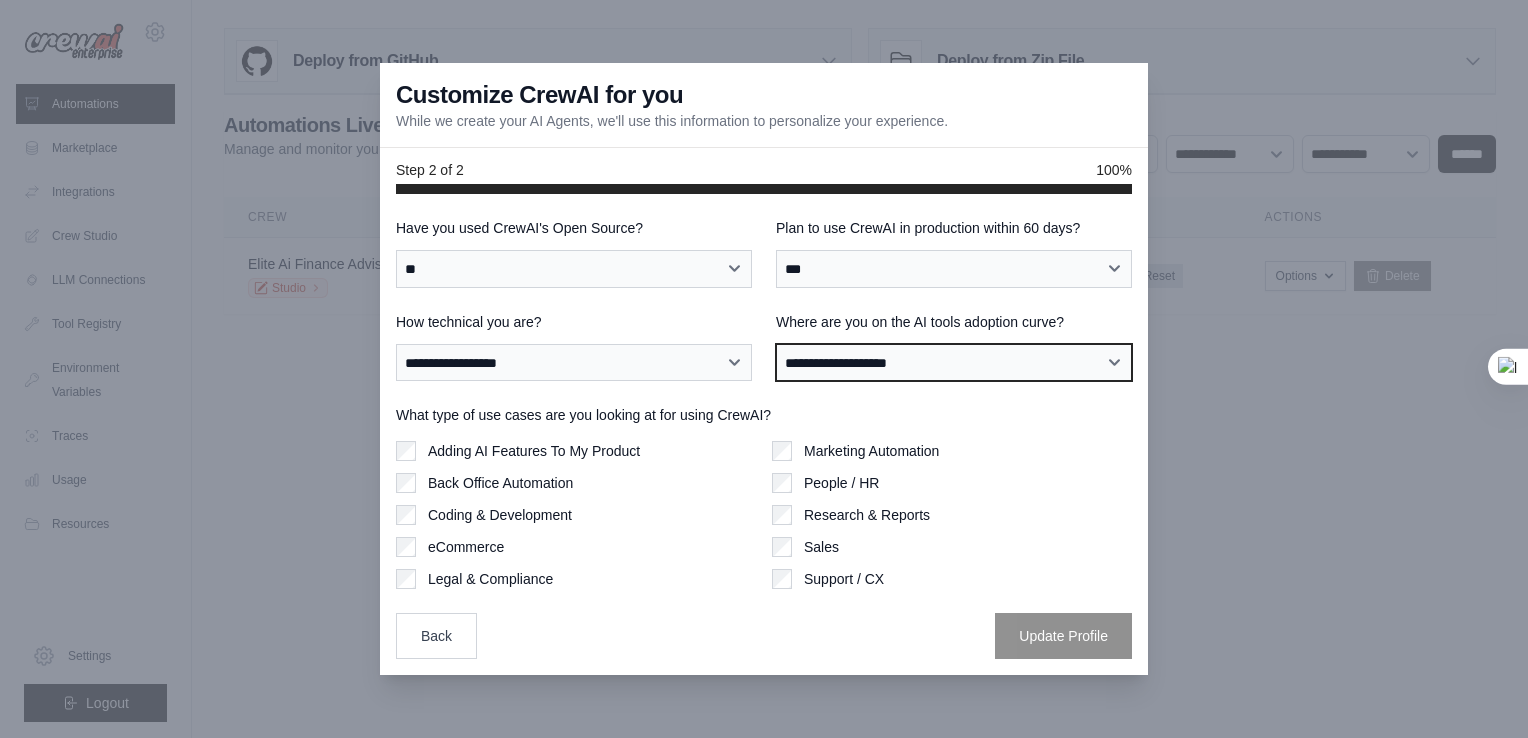 click on "**********" at bounding box center [954, 363] 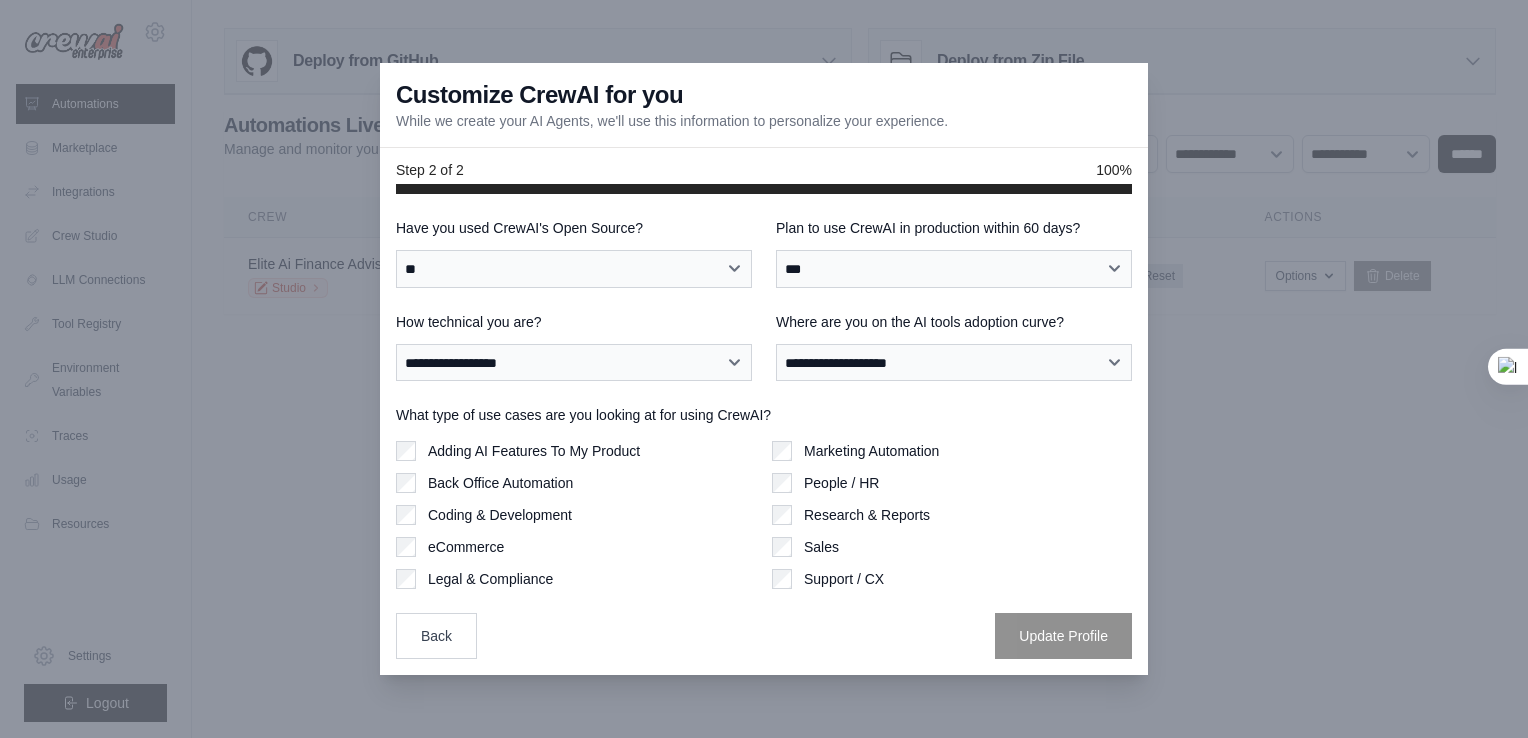 click on "Adding AI Features To My Product" at bounding box center [534, 451] 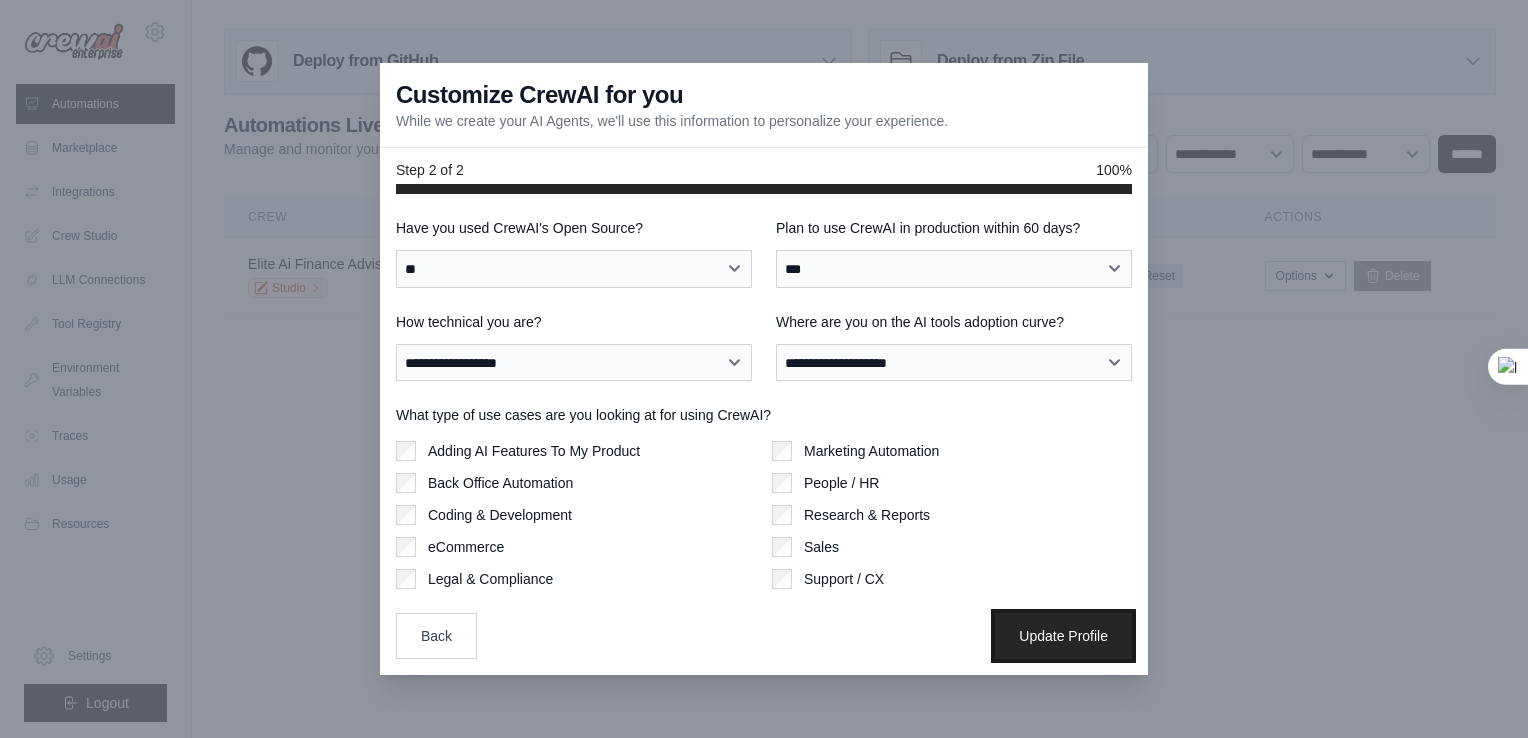 click on "Update Profile" at bounding box center (1063, 636) 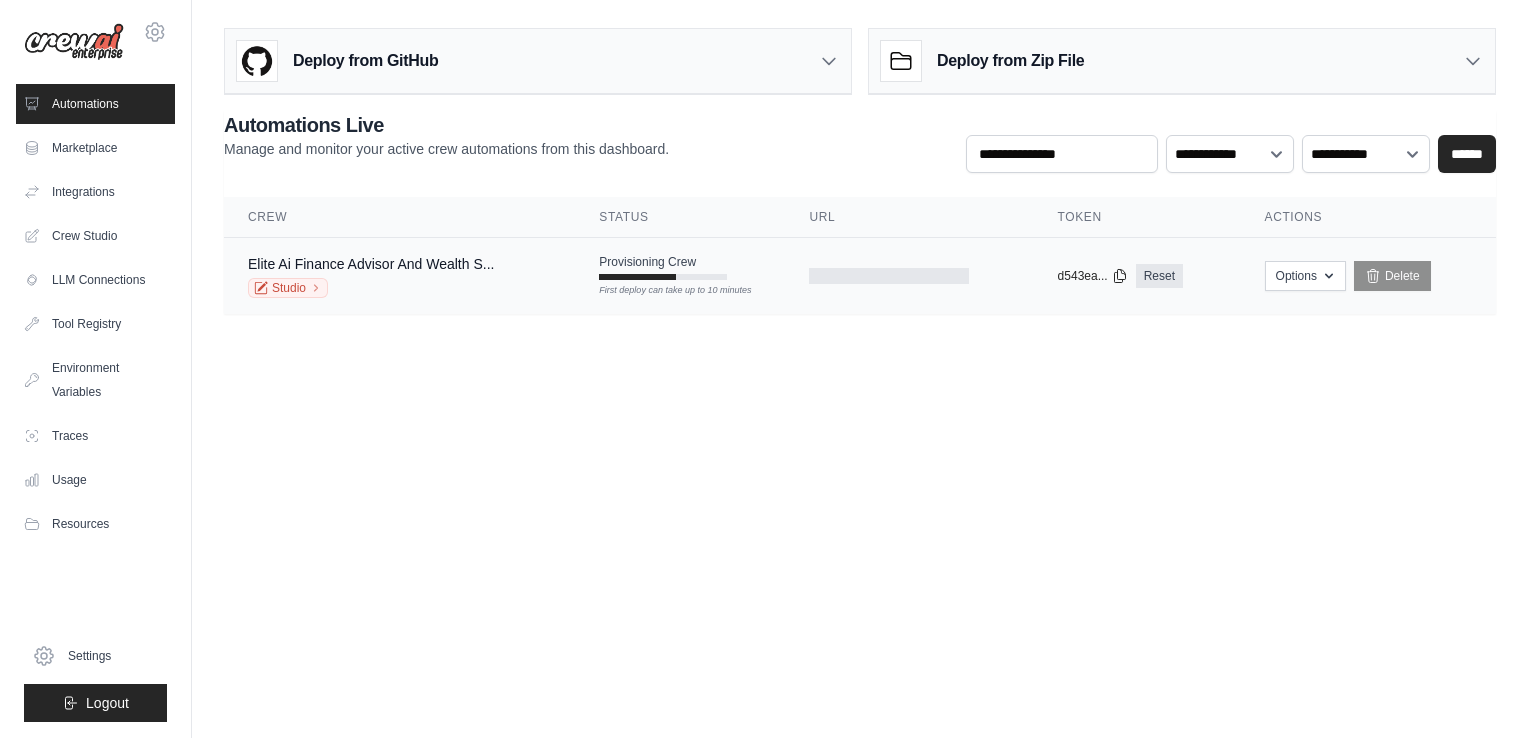 scroll, scrollTop: 0, scrollLeft: 0, axis: both 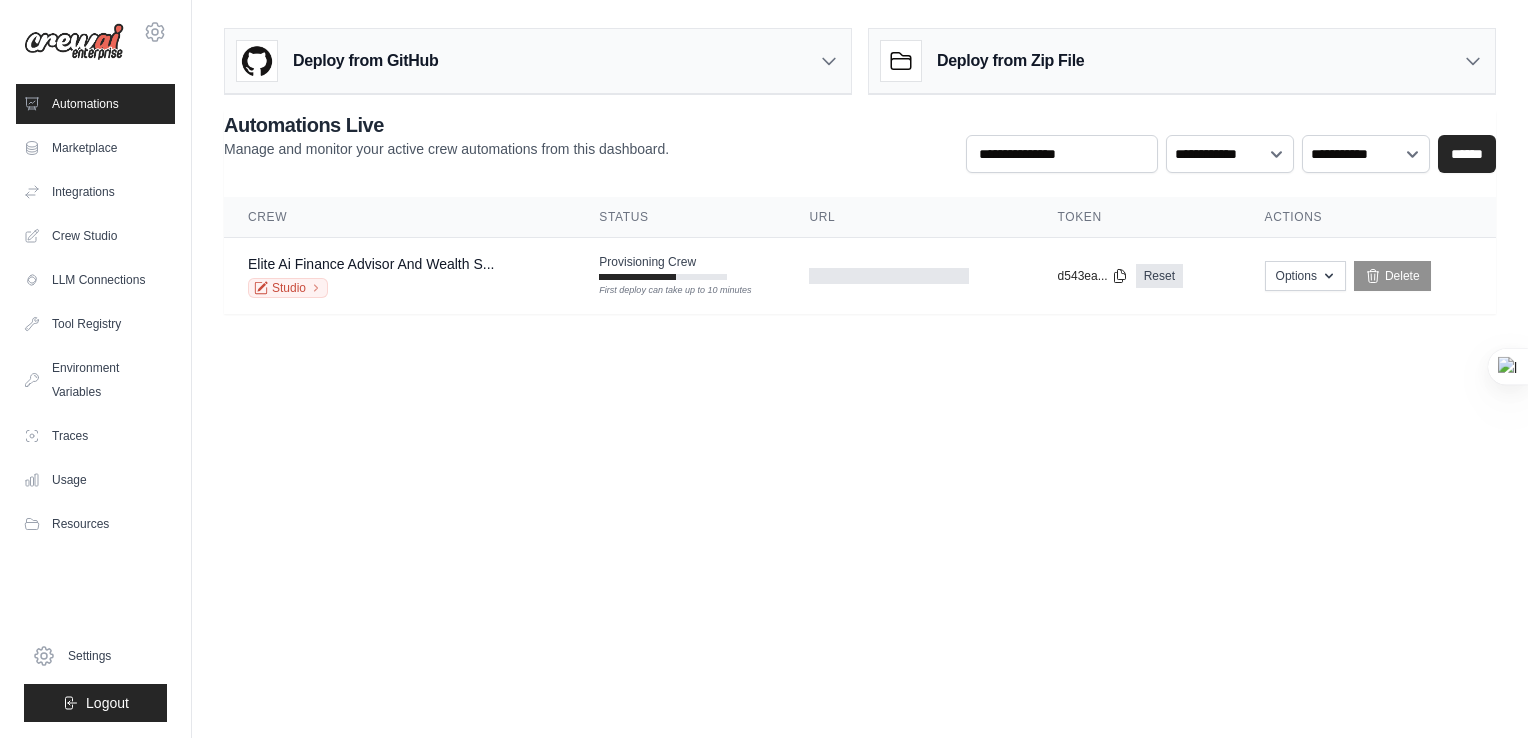click 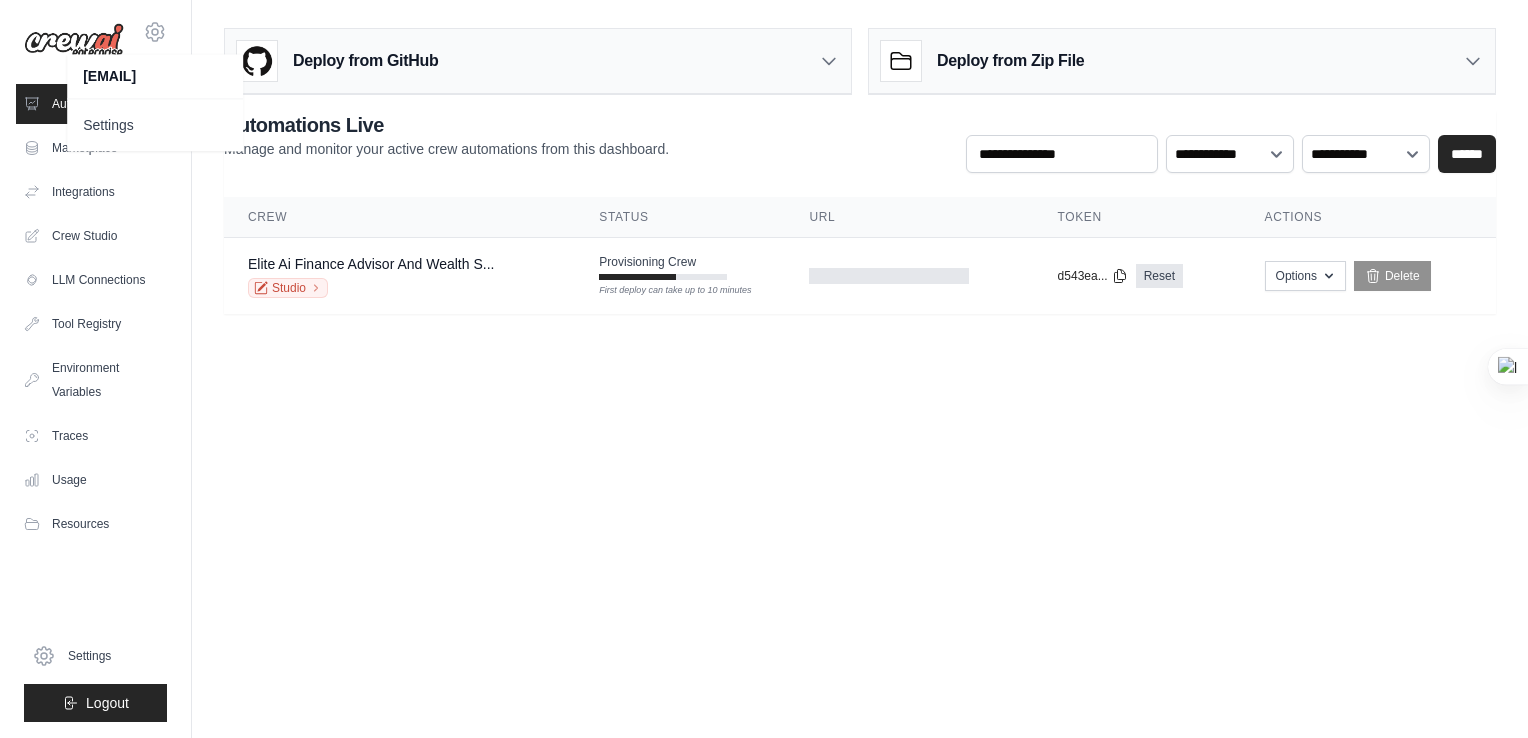click on "[EMAIL]
Settings
Automations
Marketplace
Integrations" at bounding box center [764, 369] 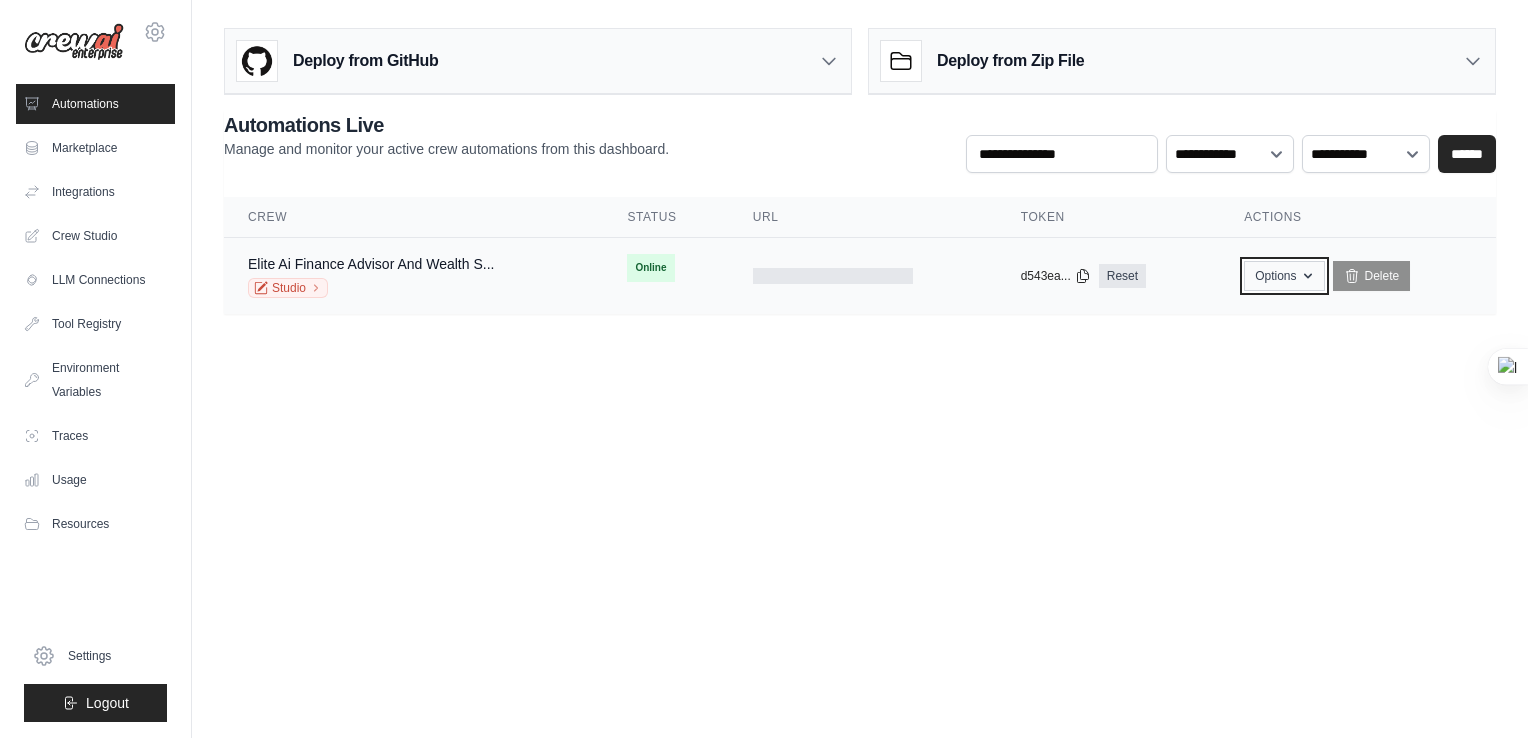 click on "Options" at bounding box center (1284, 276) 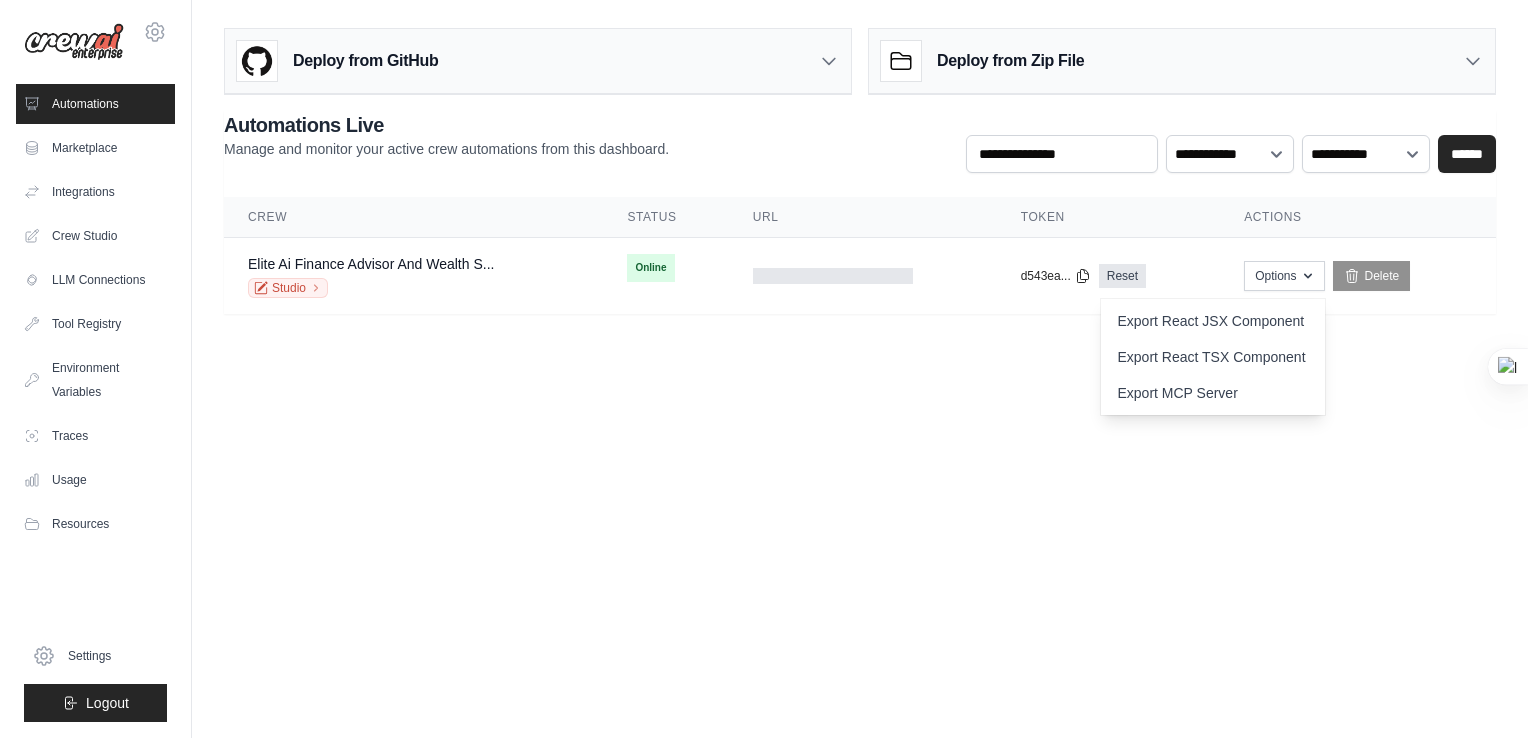 click on "Deploy from GitHub
Deploy your project directly from GitHub. Select a repository and
branch to get started.
Changes will be automatically synchronized with your deployment.
Configure GitHub
Deploy from Zip File
Choose file" at bounding box center [860, 179] 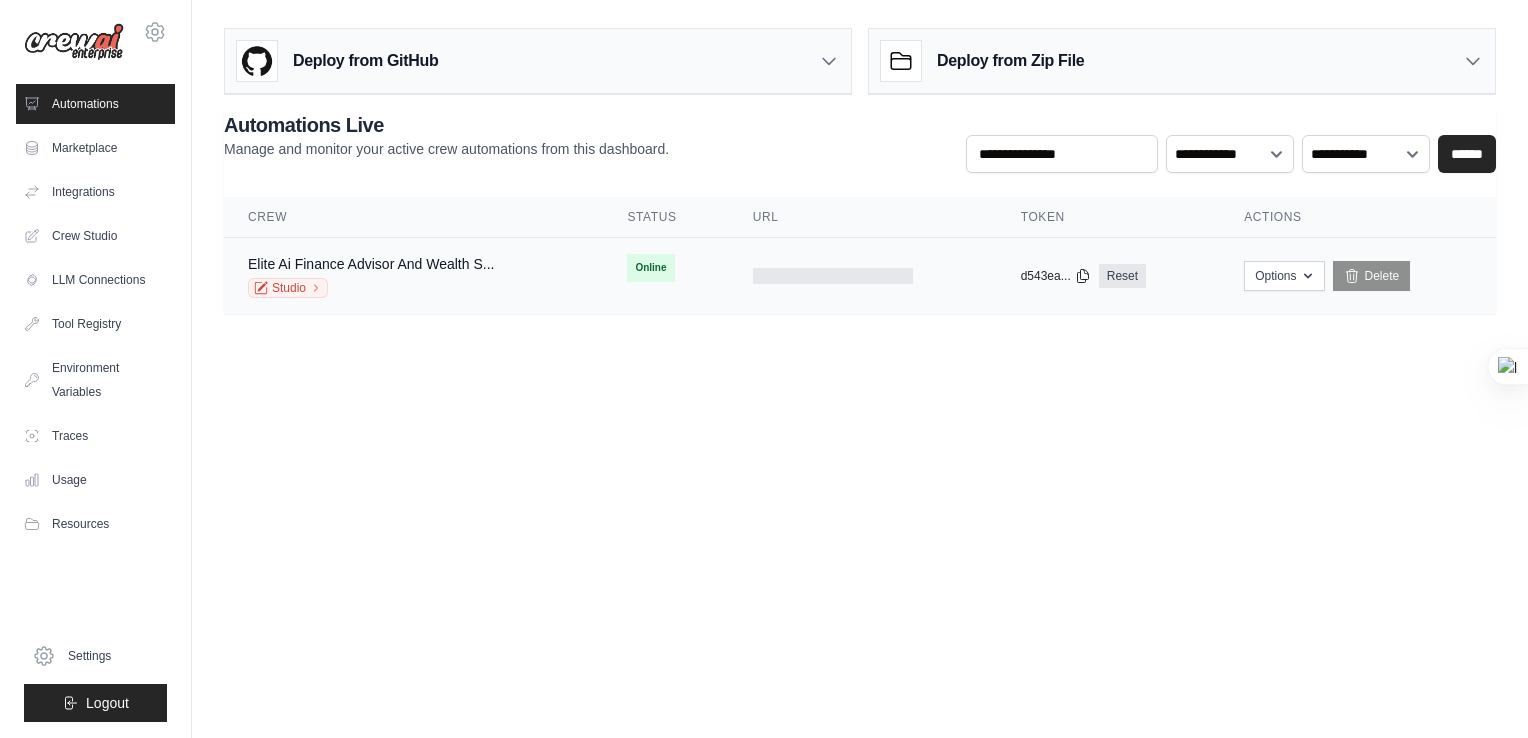 click at bounding box center (863, 276) 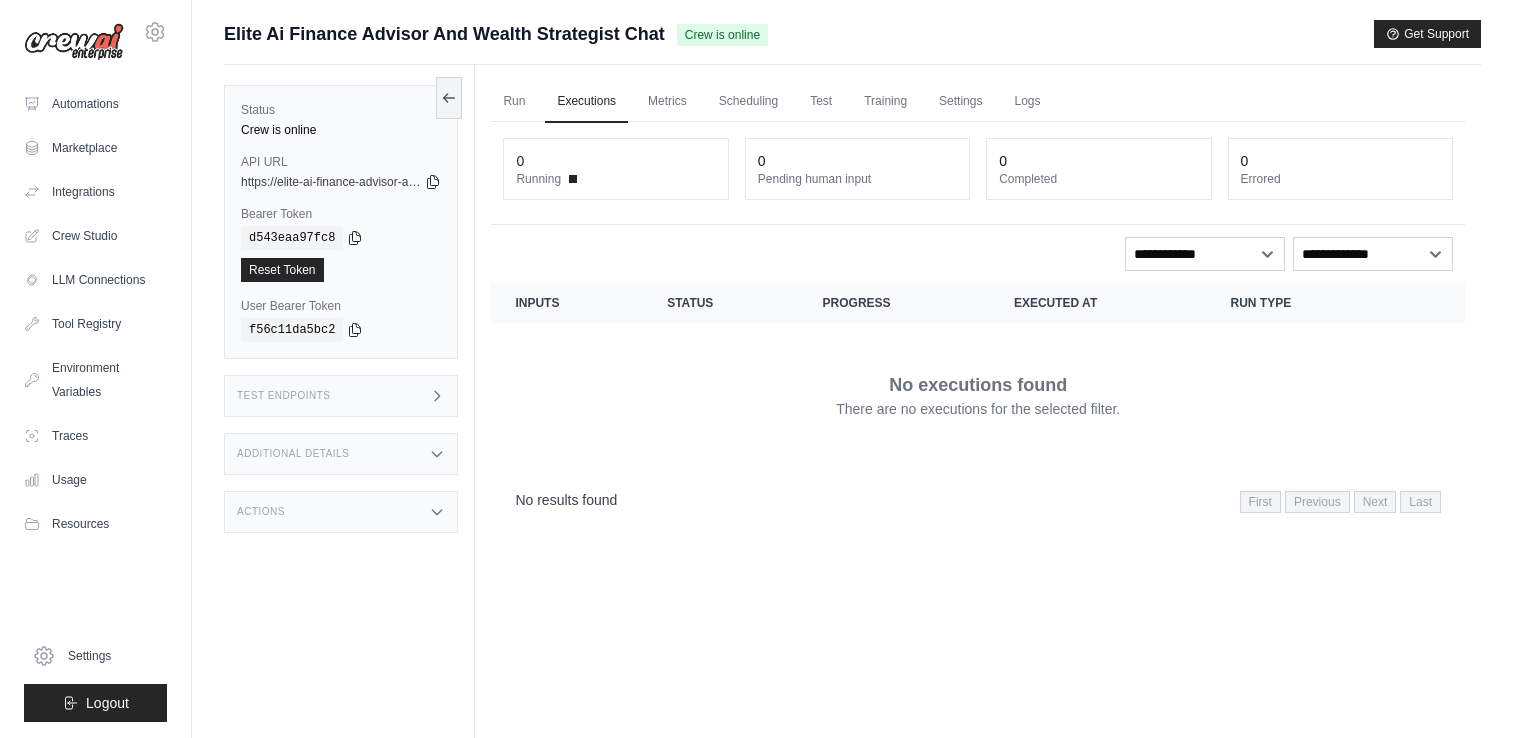 scroll, scrollTop: 0, scrollLeft: 0, axis: both 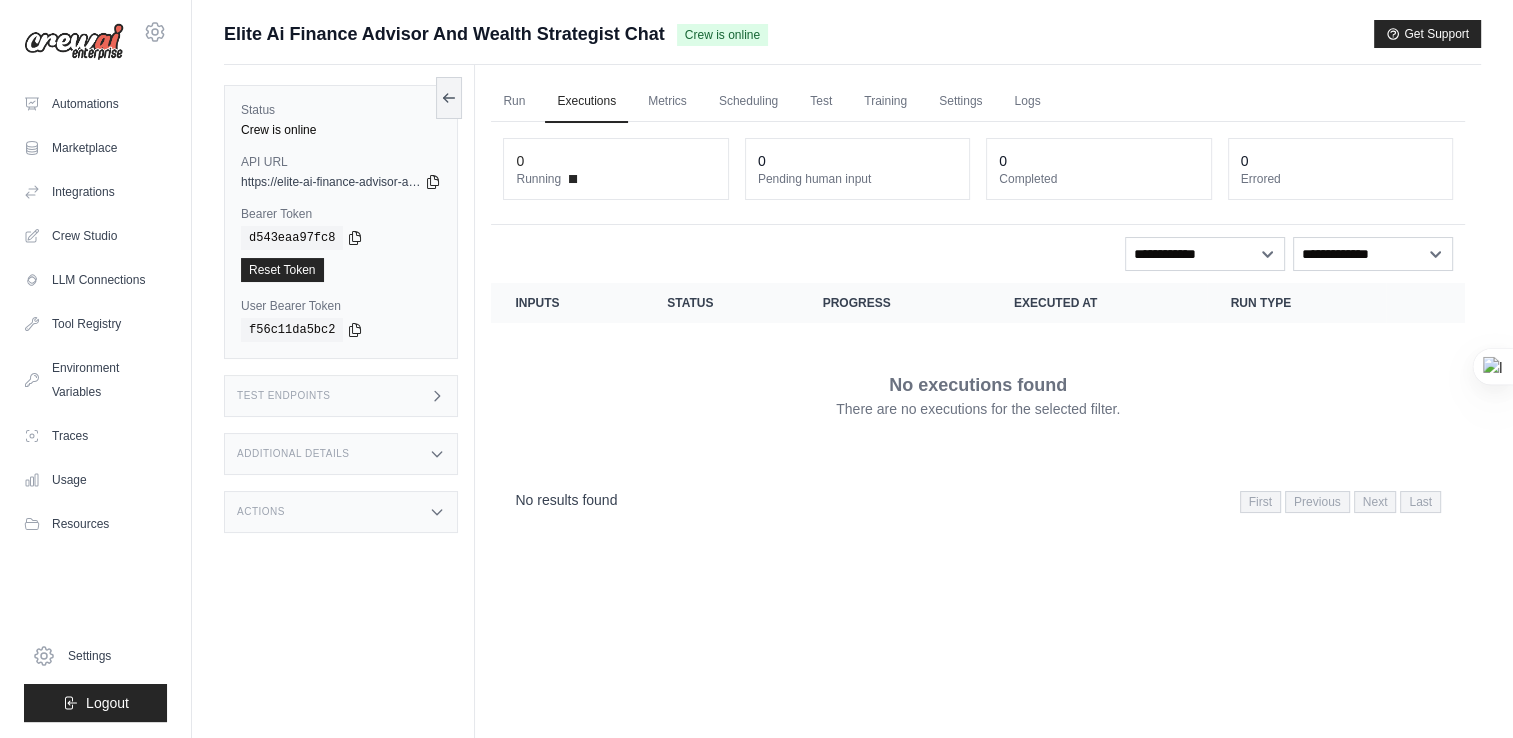 click on "Test Endpoints" at bounding box center (341, 396) 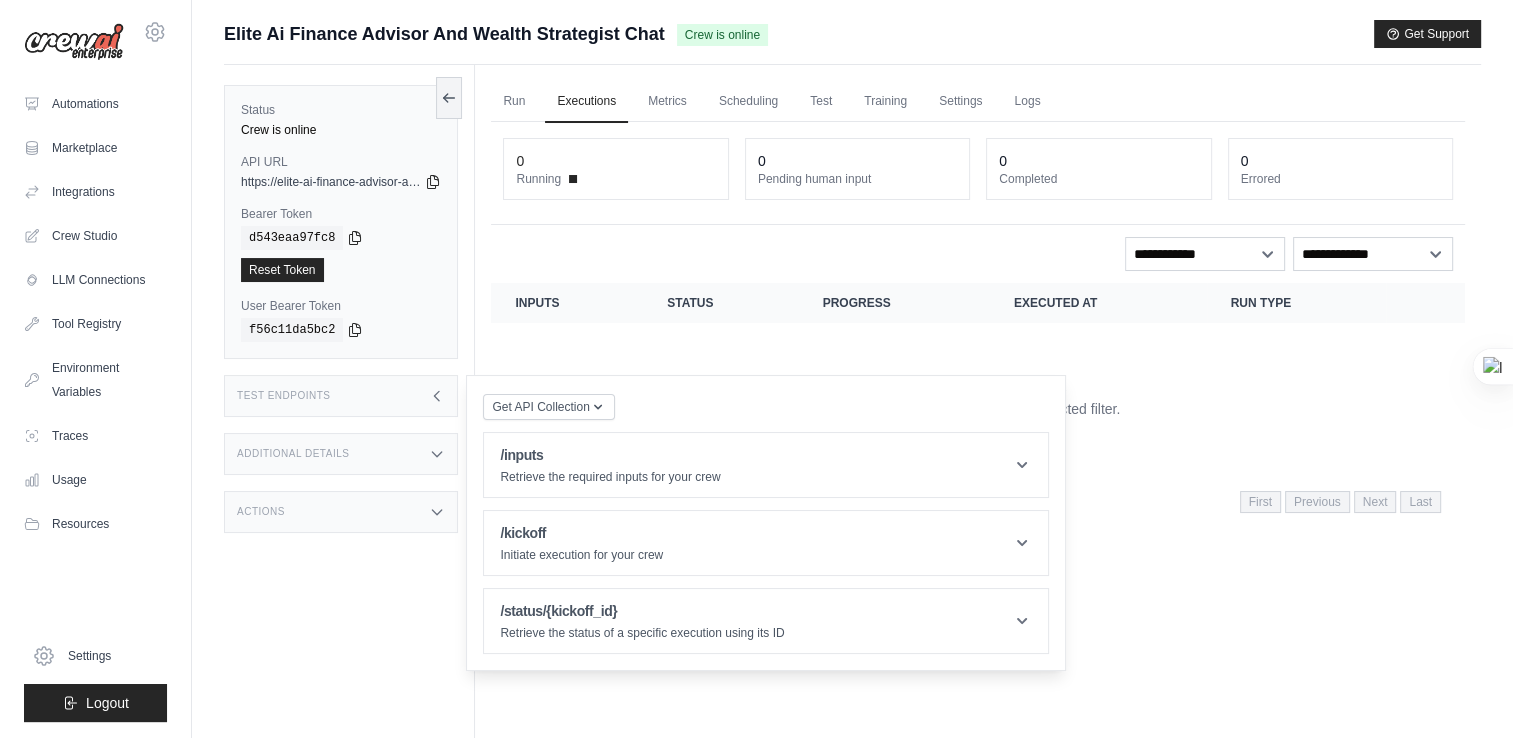 click on "Additional Details" at bounding box center [341, 454] 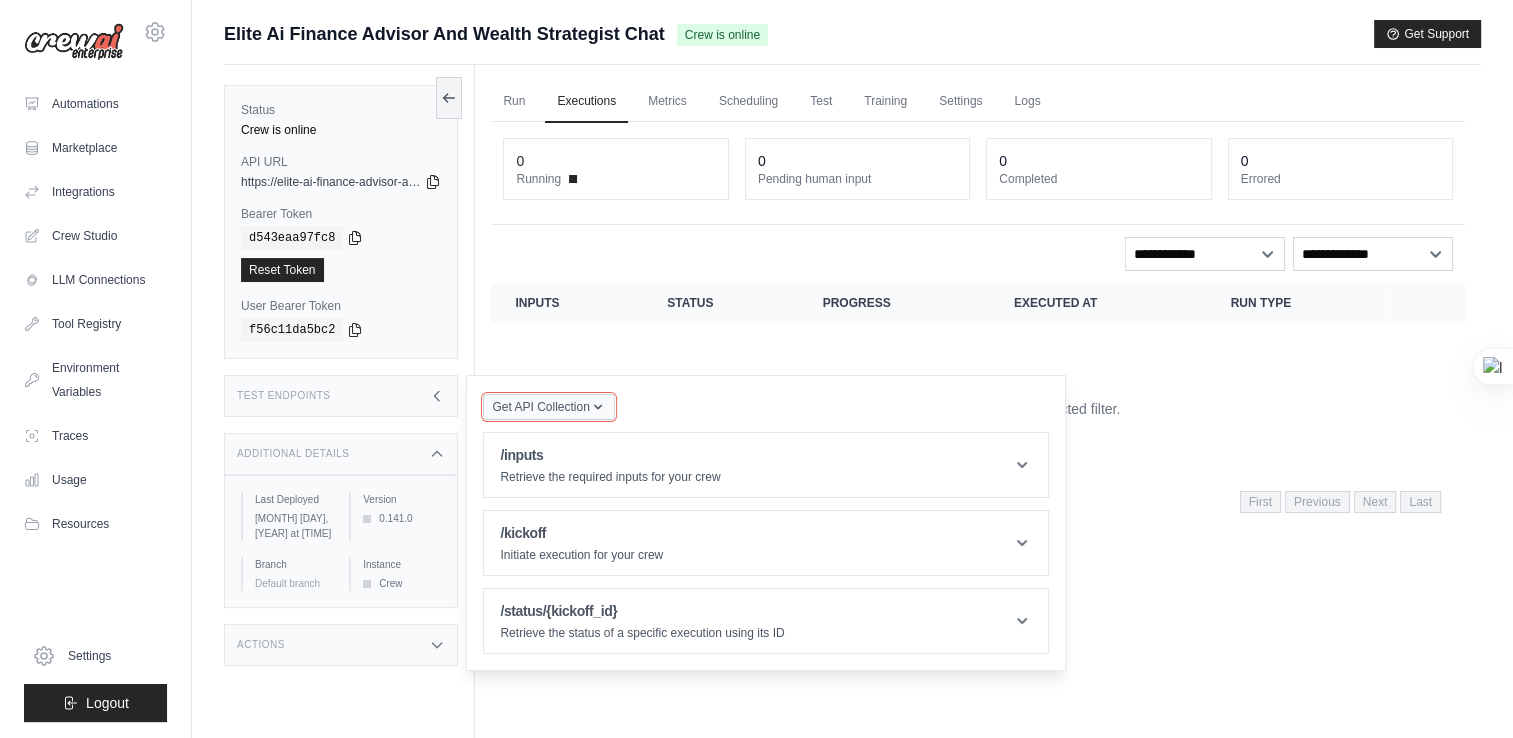 click on "Get API Collection" at bounding box center [540, 407] 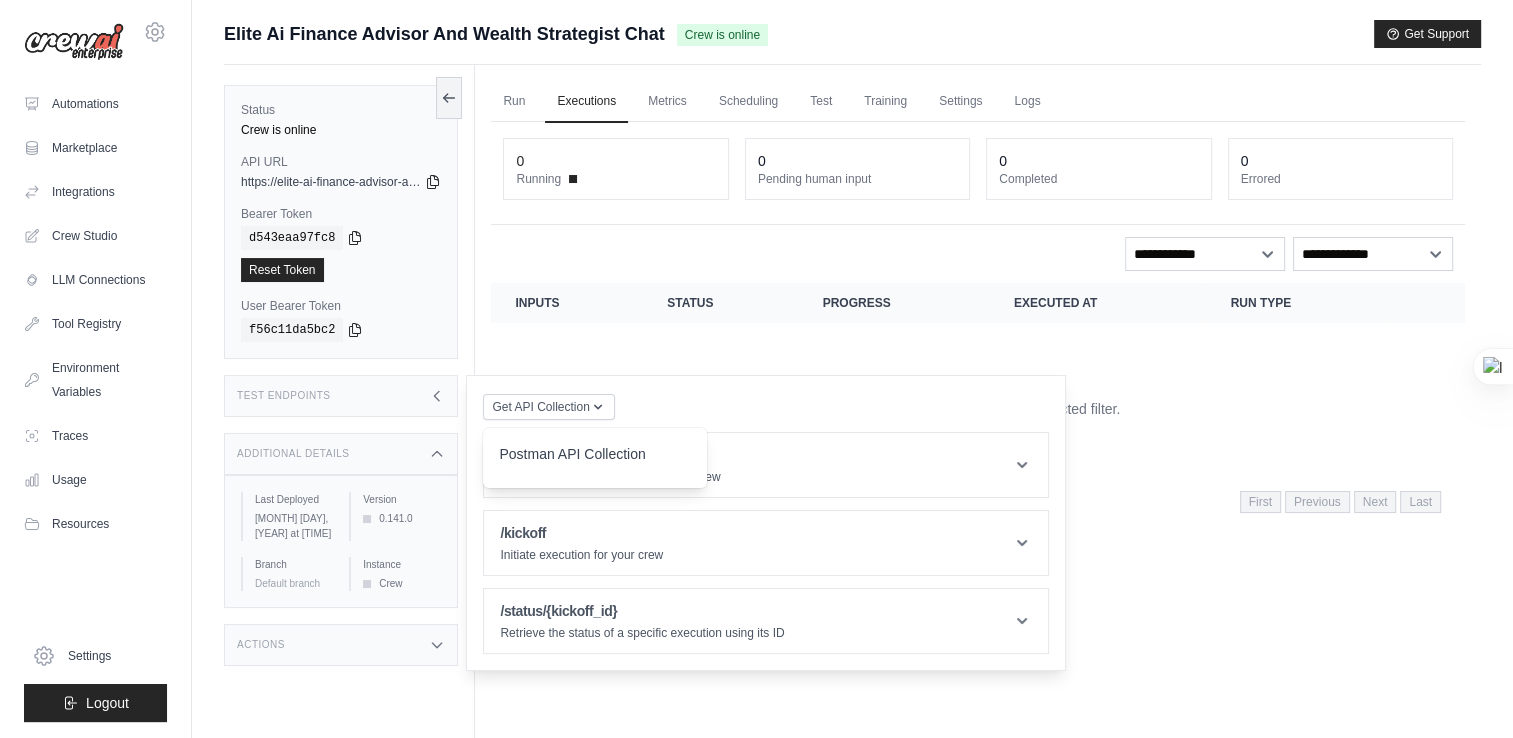 click on "Postman API Collection" at bounding box center [595, 460] 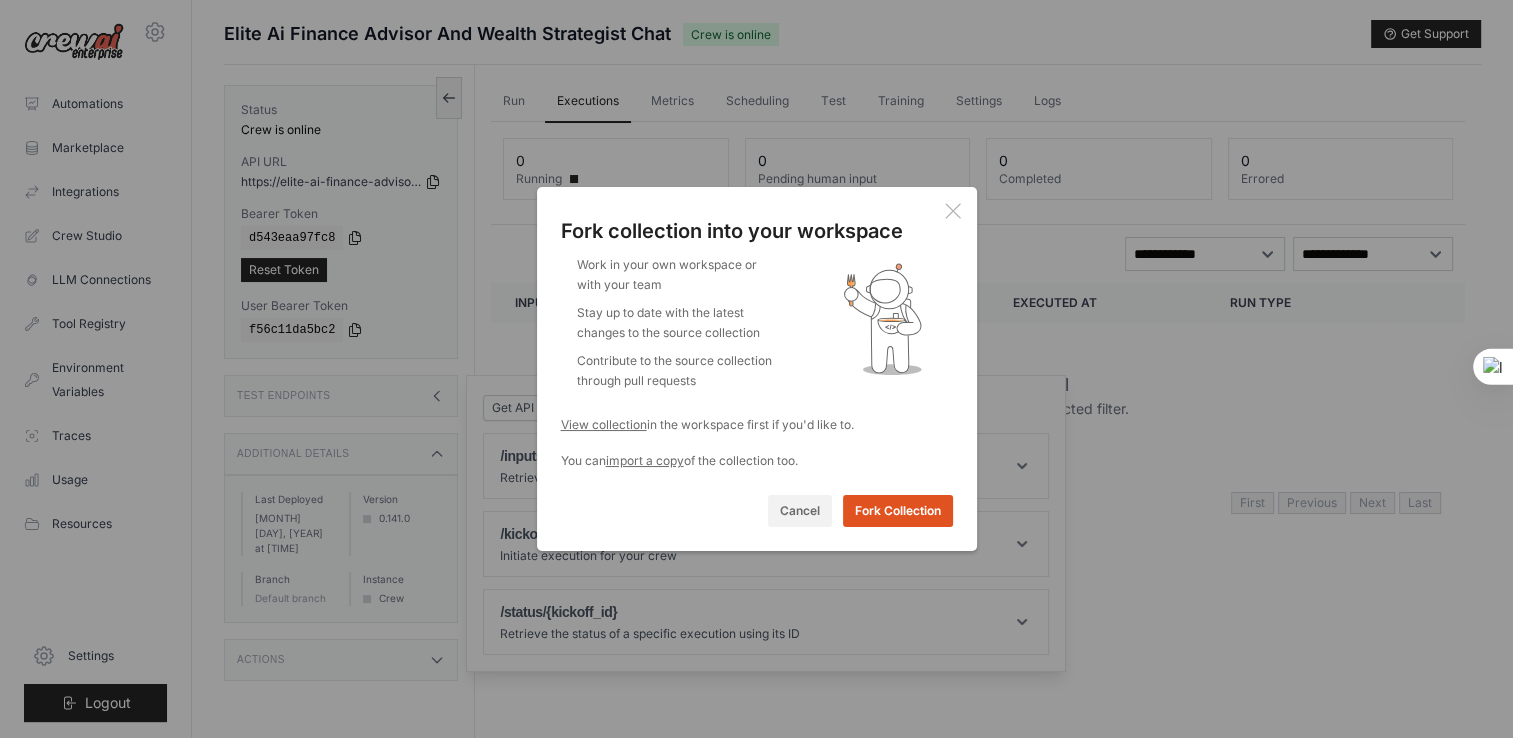 click on "Fork Collection" at bounding box center (898, 511) 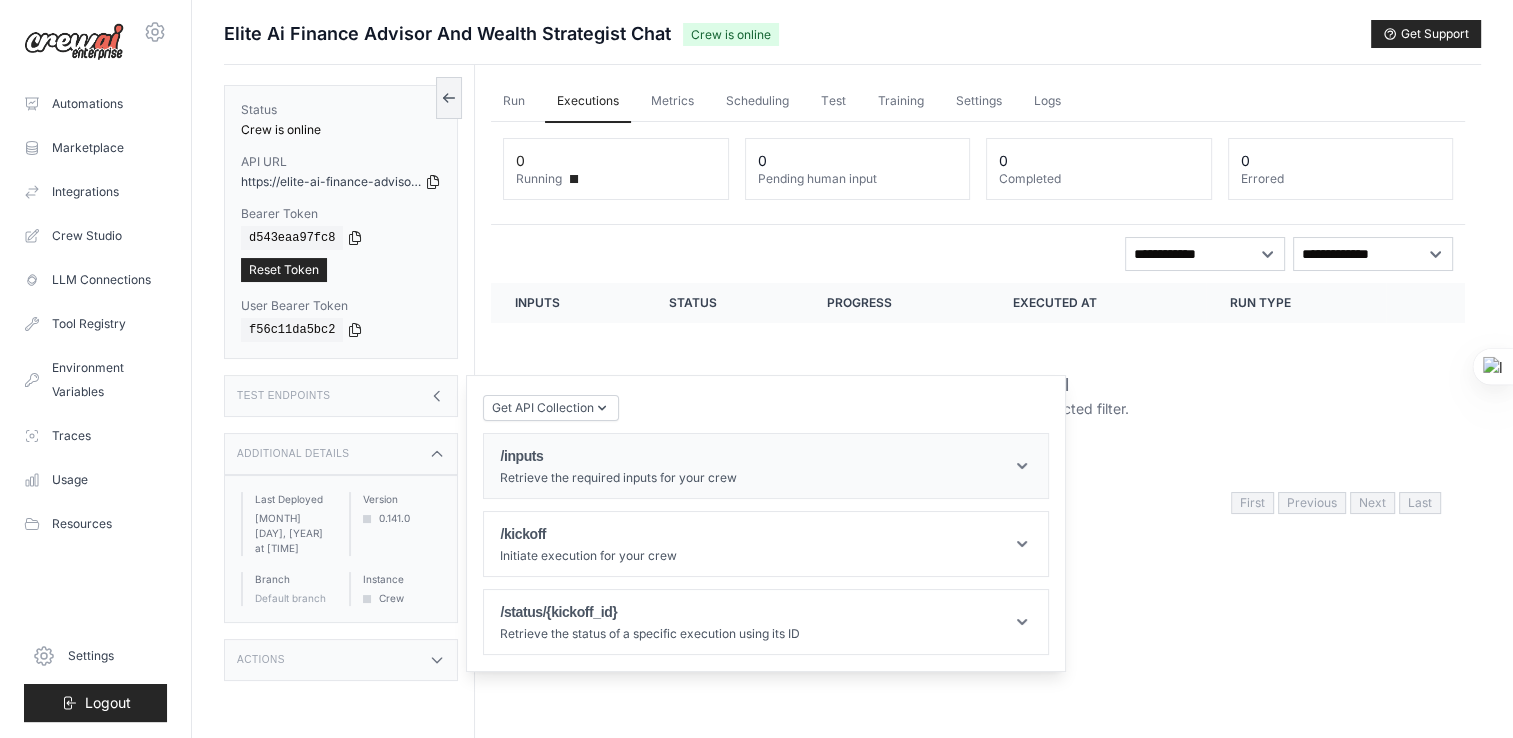 click on "/inputs
Retrieve the required inputs for your crew" at bounding box center [766, 466] 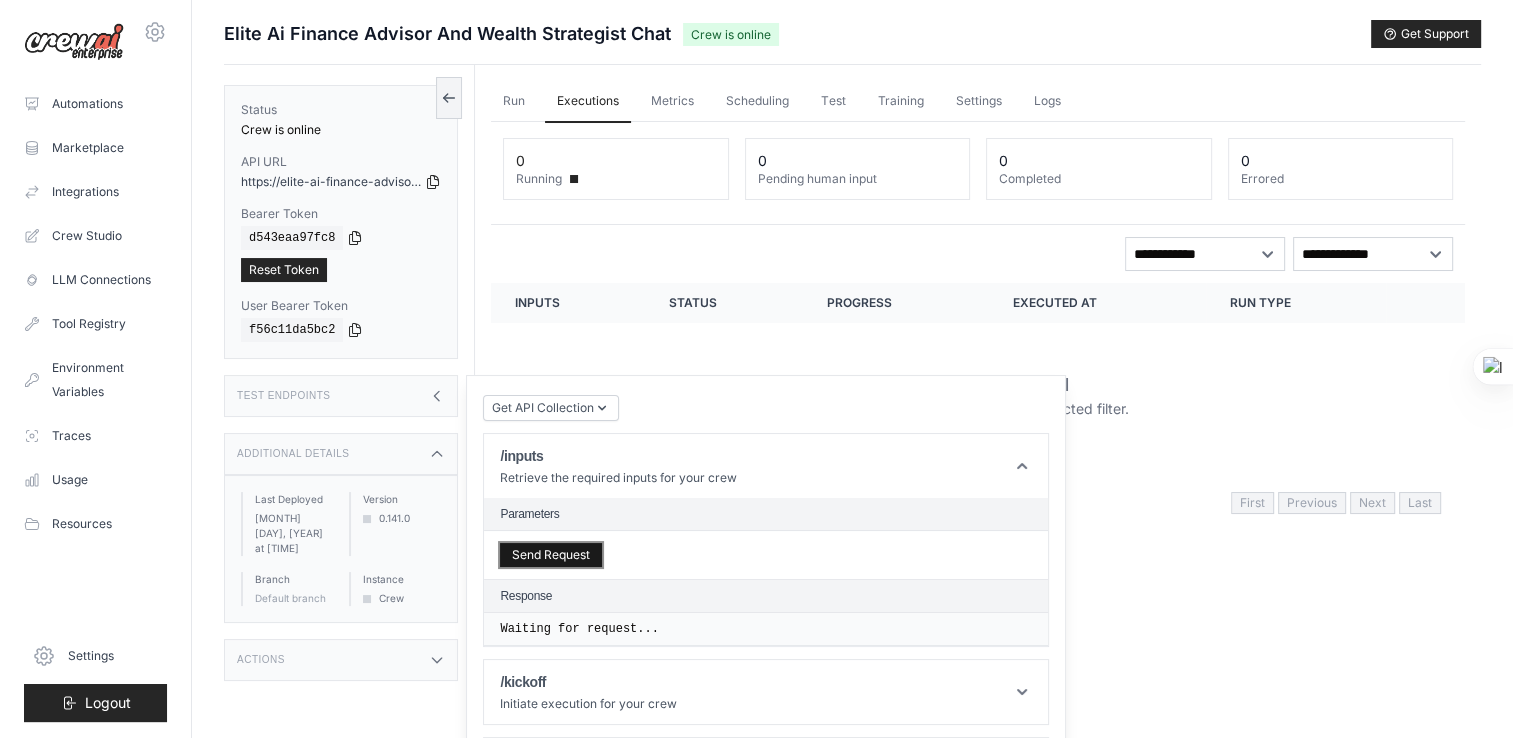 click on "Send Request" at bounding box center [551, 555] 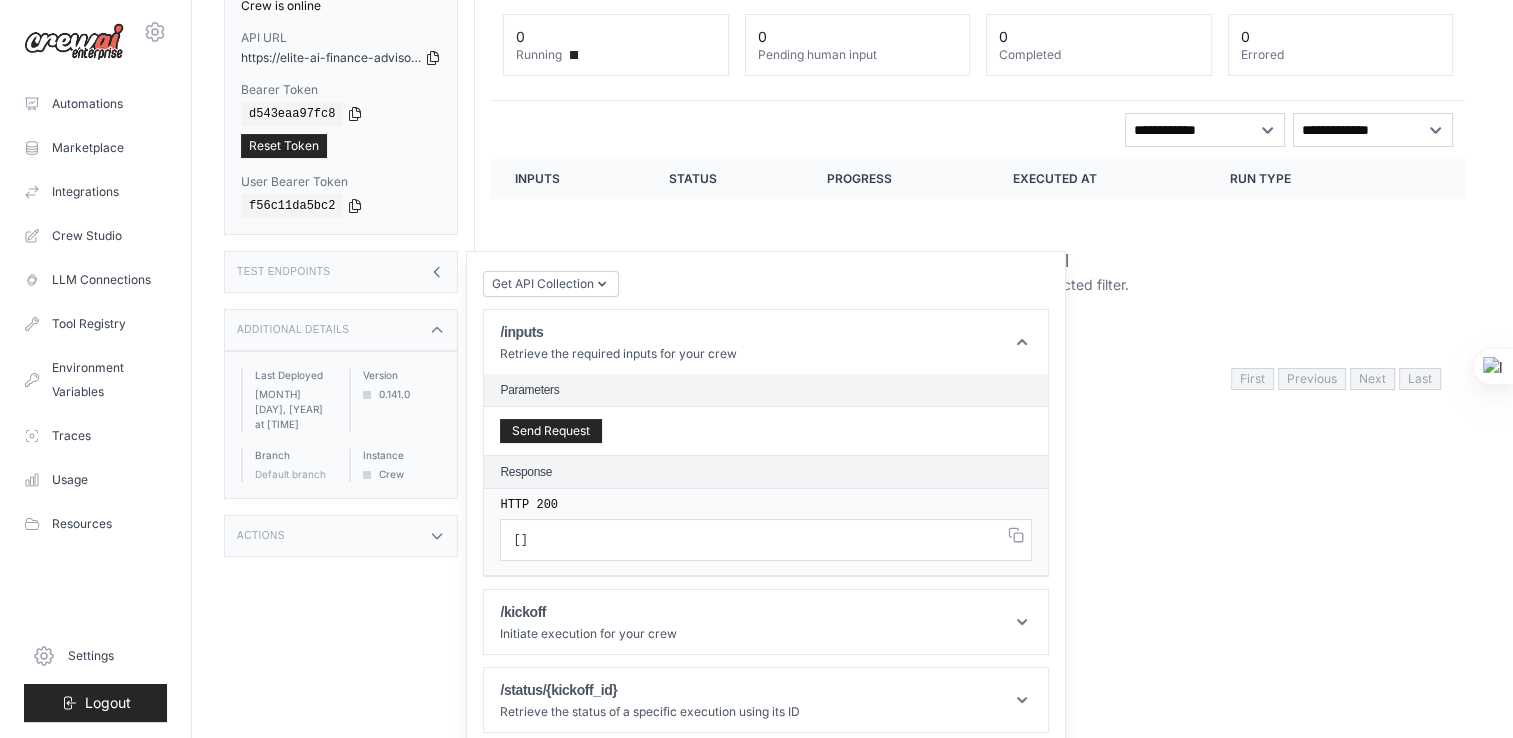 scroll, scrollTop: 132, scrollLeft: 0, axis: vertical 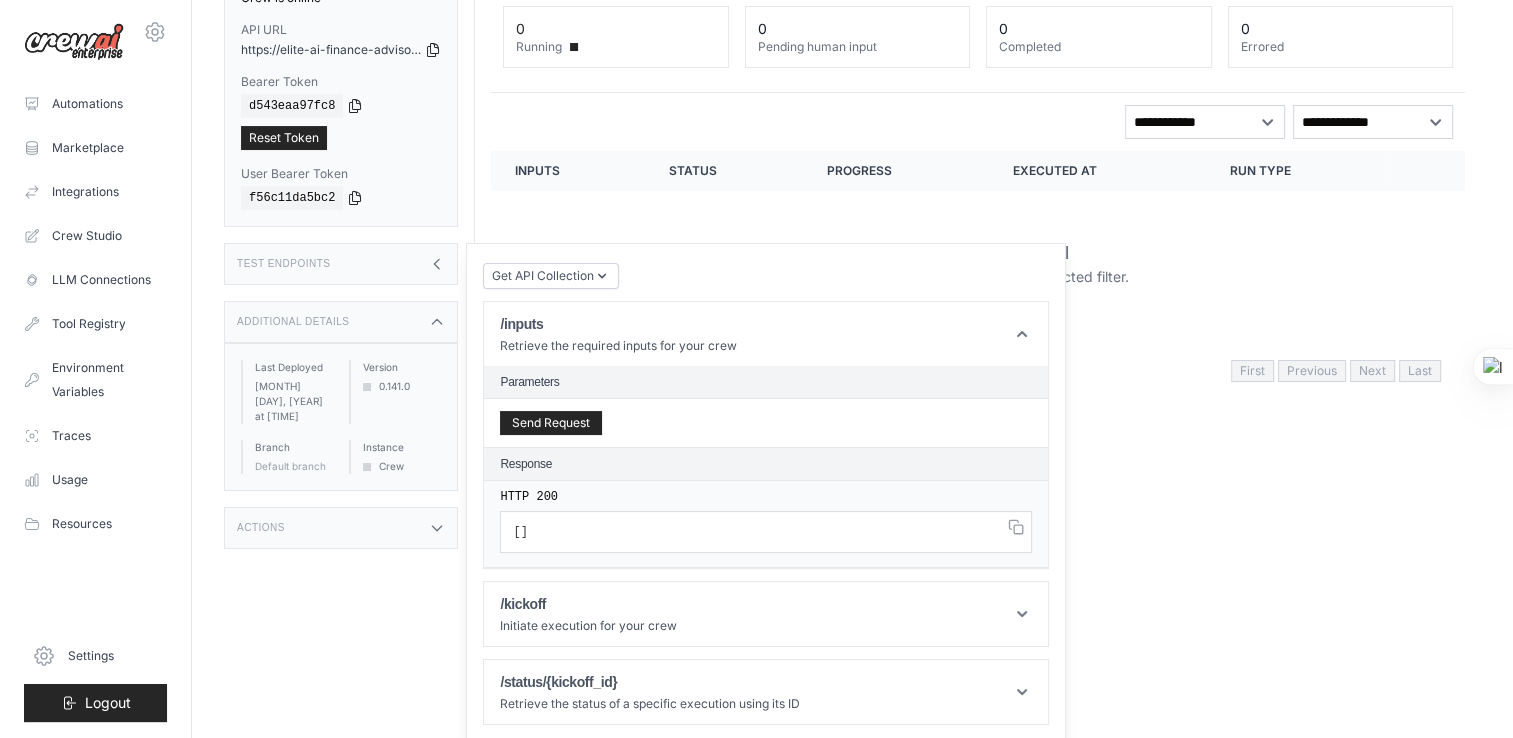 click on "[ ]" at bounding box center [766, 532] 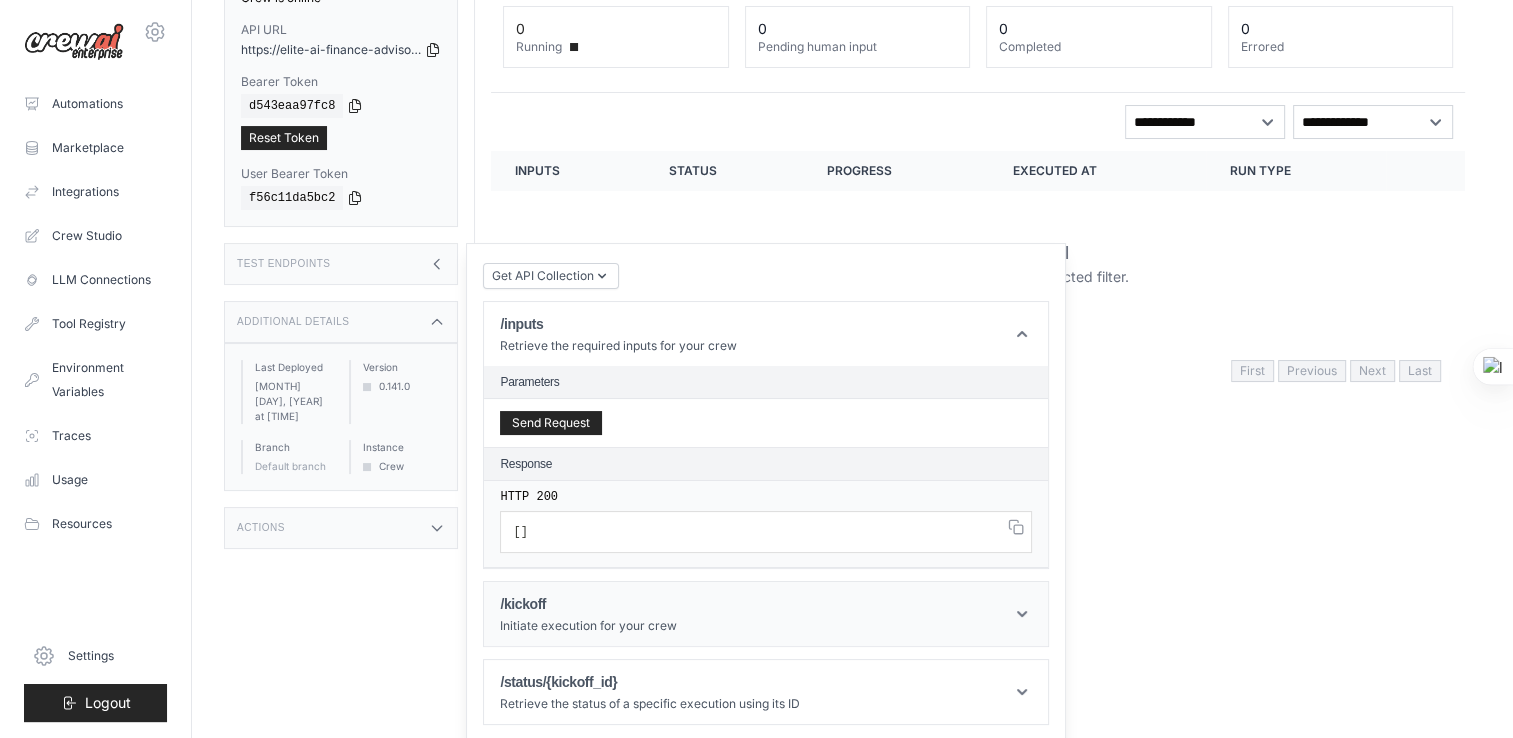 click on "/kickoff
Initiate execution for your crew" at bounding box center [766, 614] 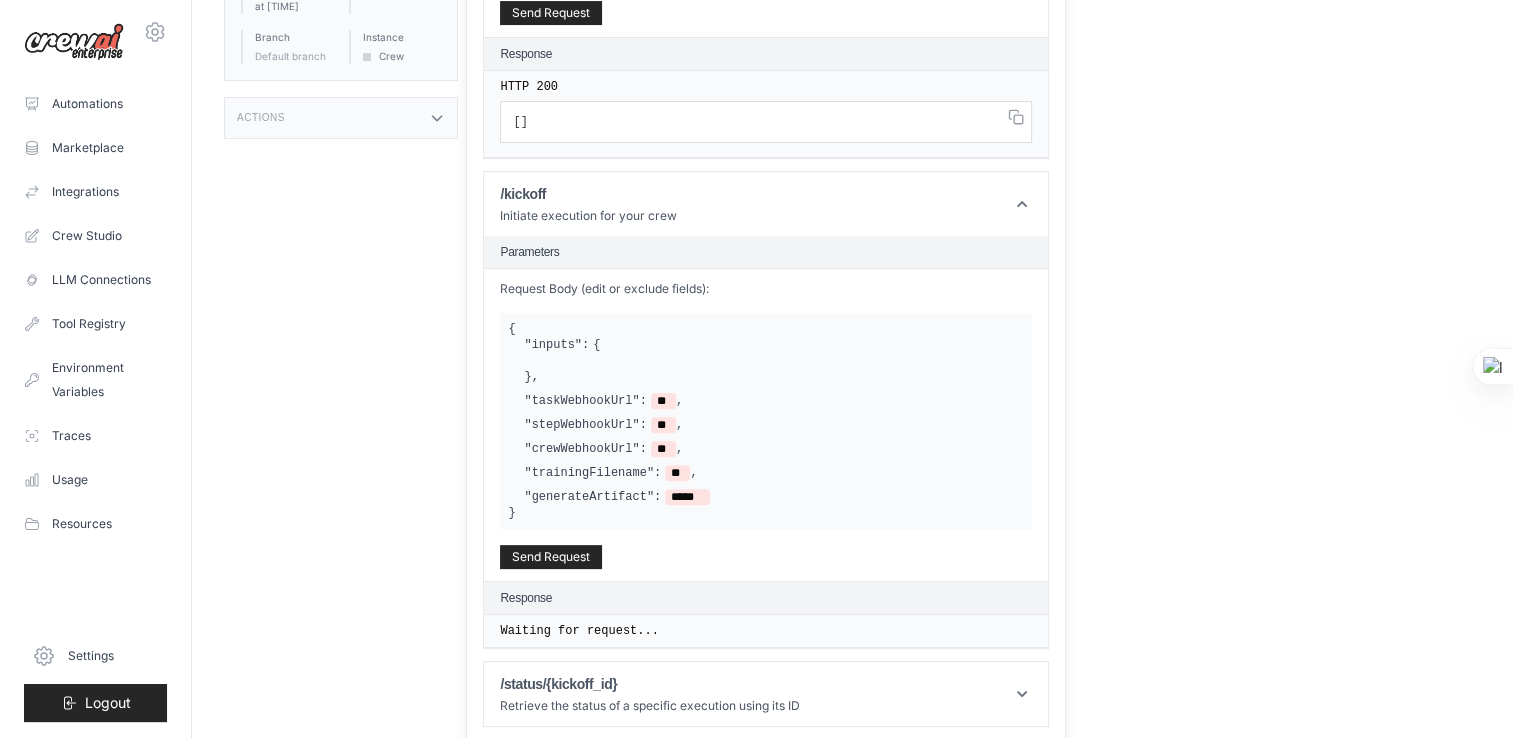 scroll, scrollTop: 543, scrollLeft: 0, axis: vertical 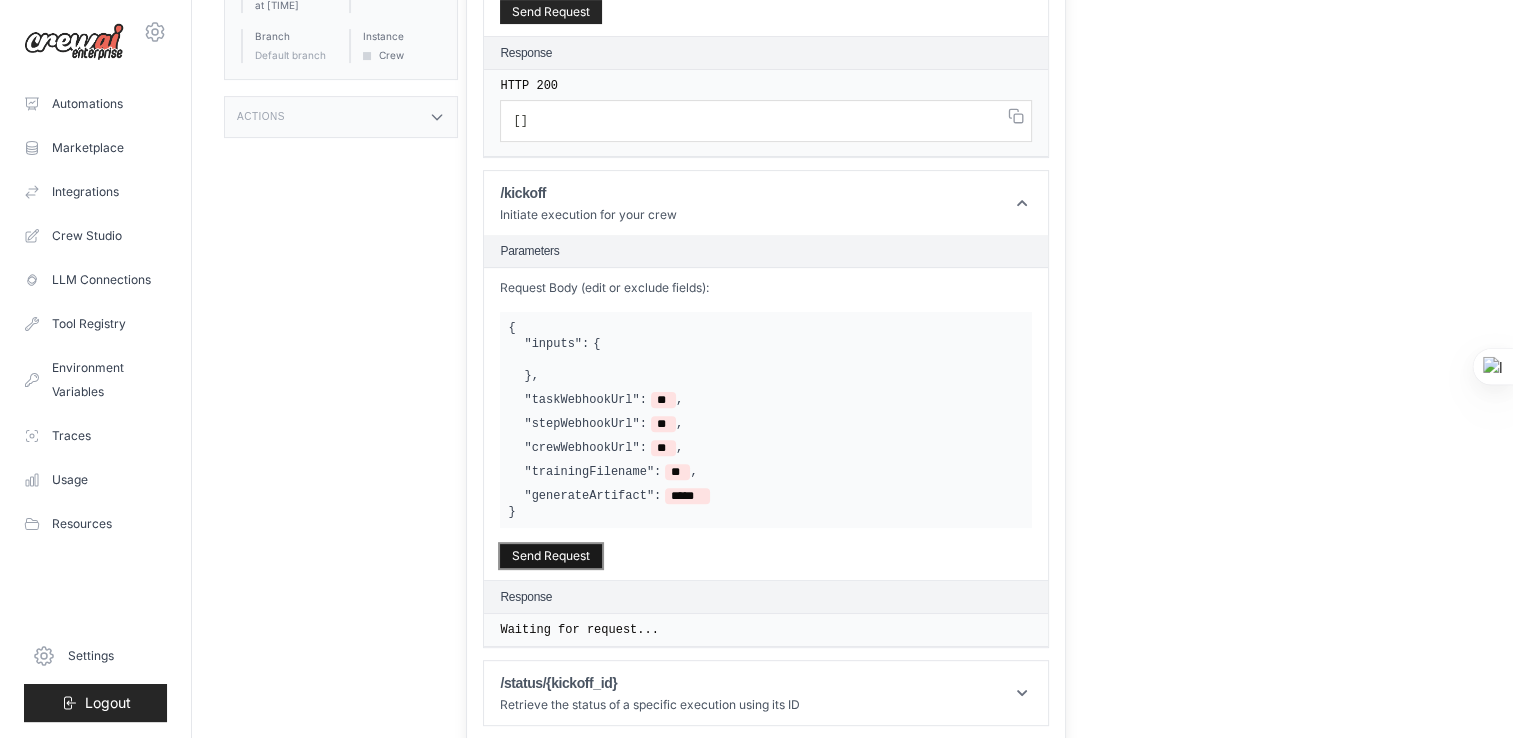 click on "Send Request" at bounding box center [551, 556] 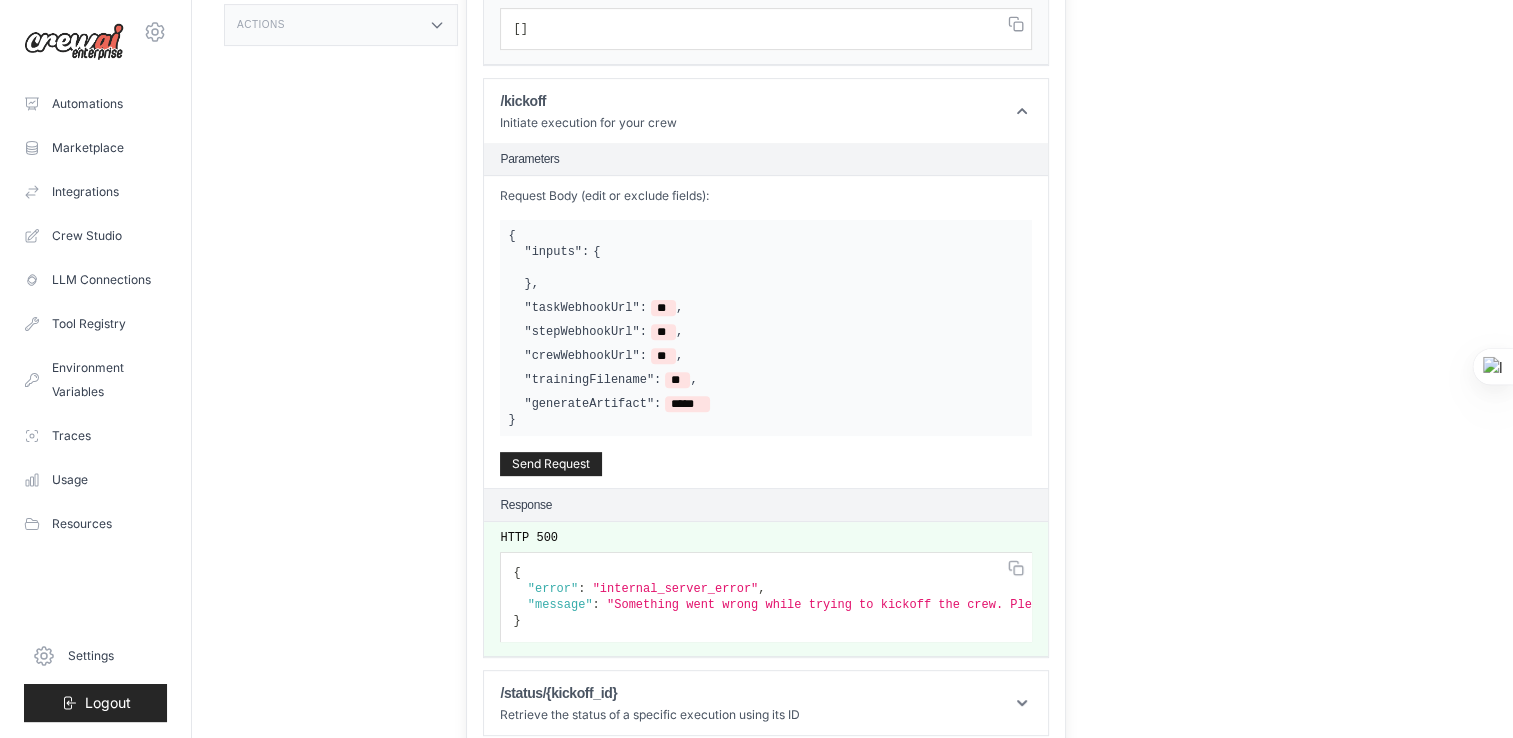 scroll, scrollTop: 660, scrollLeft: 0, axis: vertical 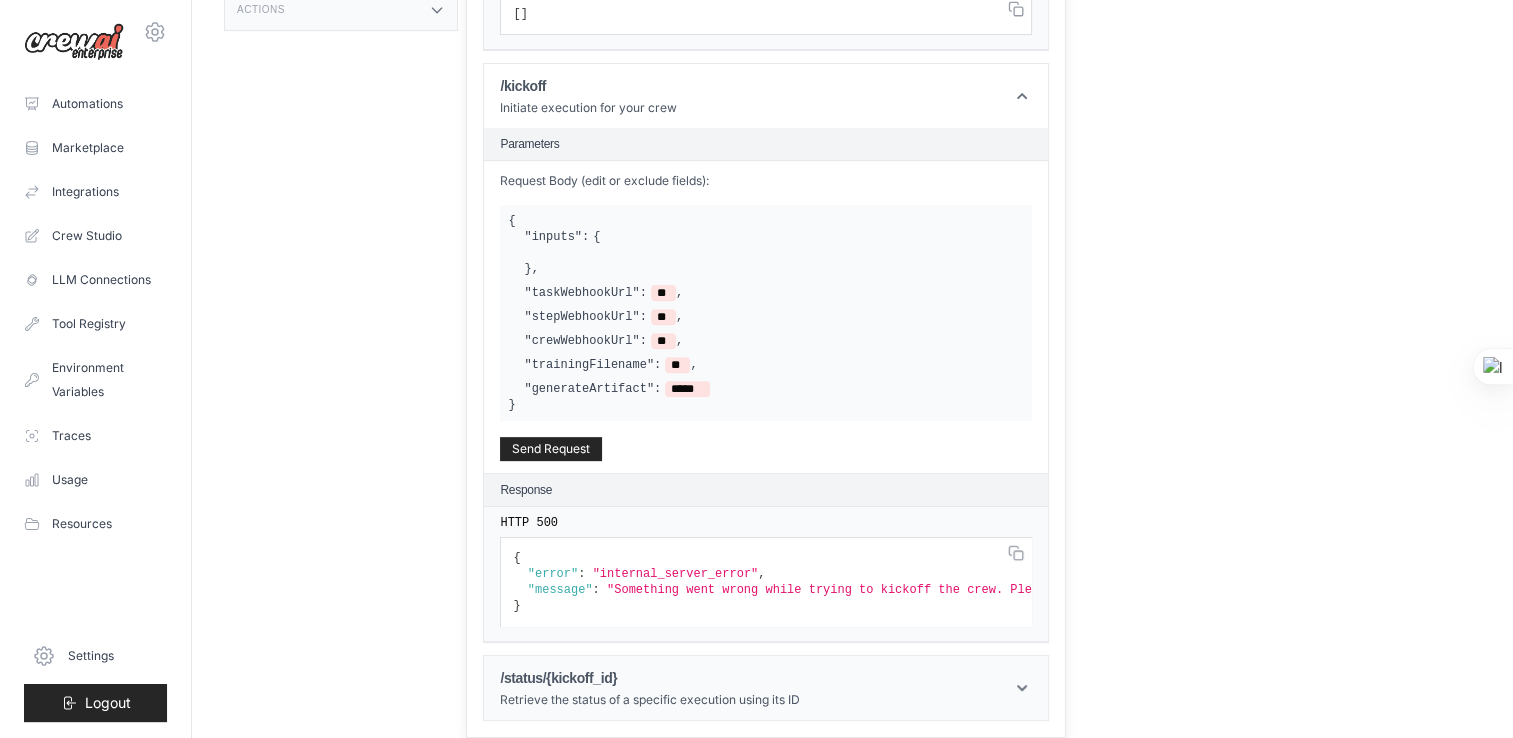 click on "/status/{kickoff_id}" at bounding box center (650, 678) 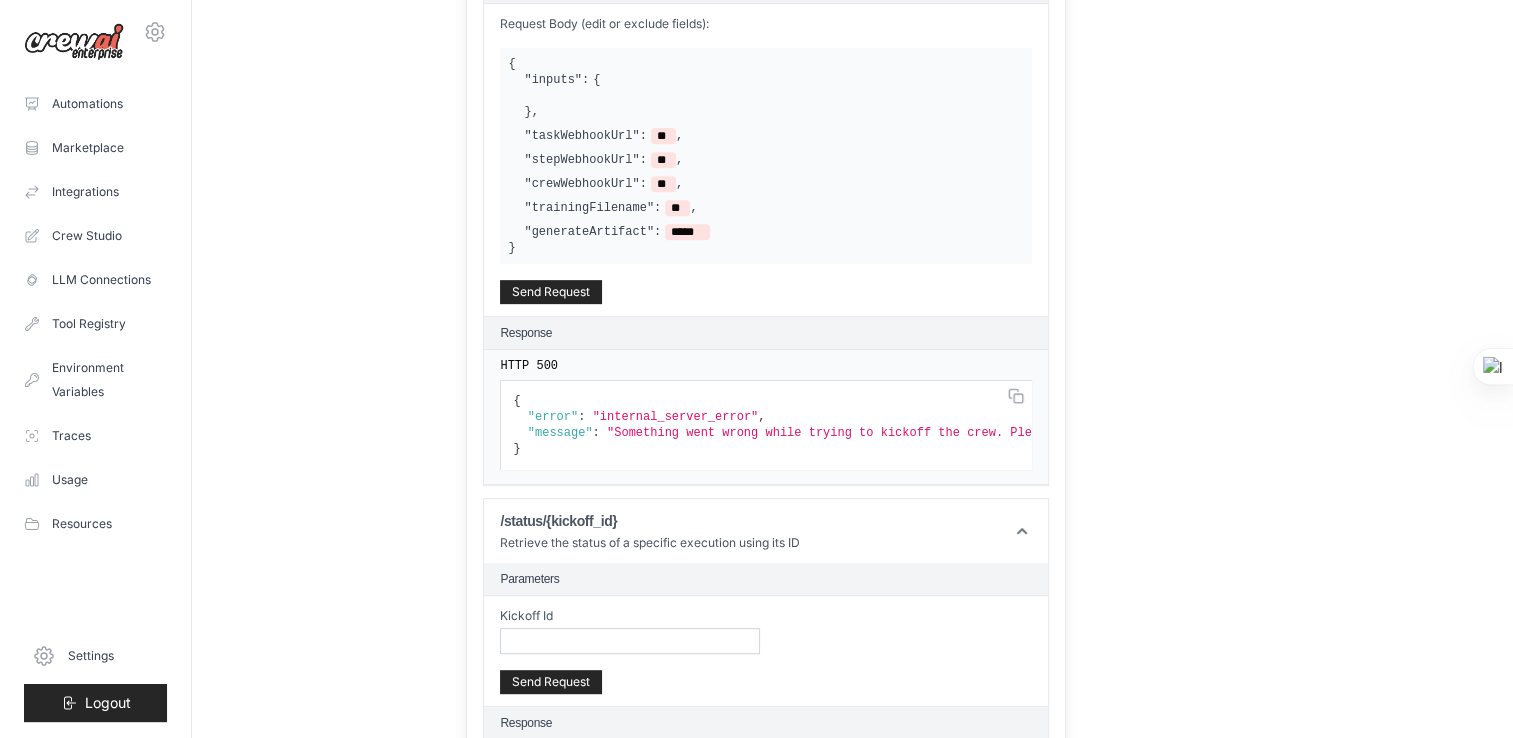 scroll, scrollTop: 802, scrollLeft: 0, axis: vertical 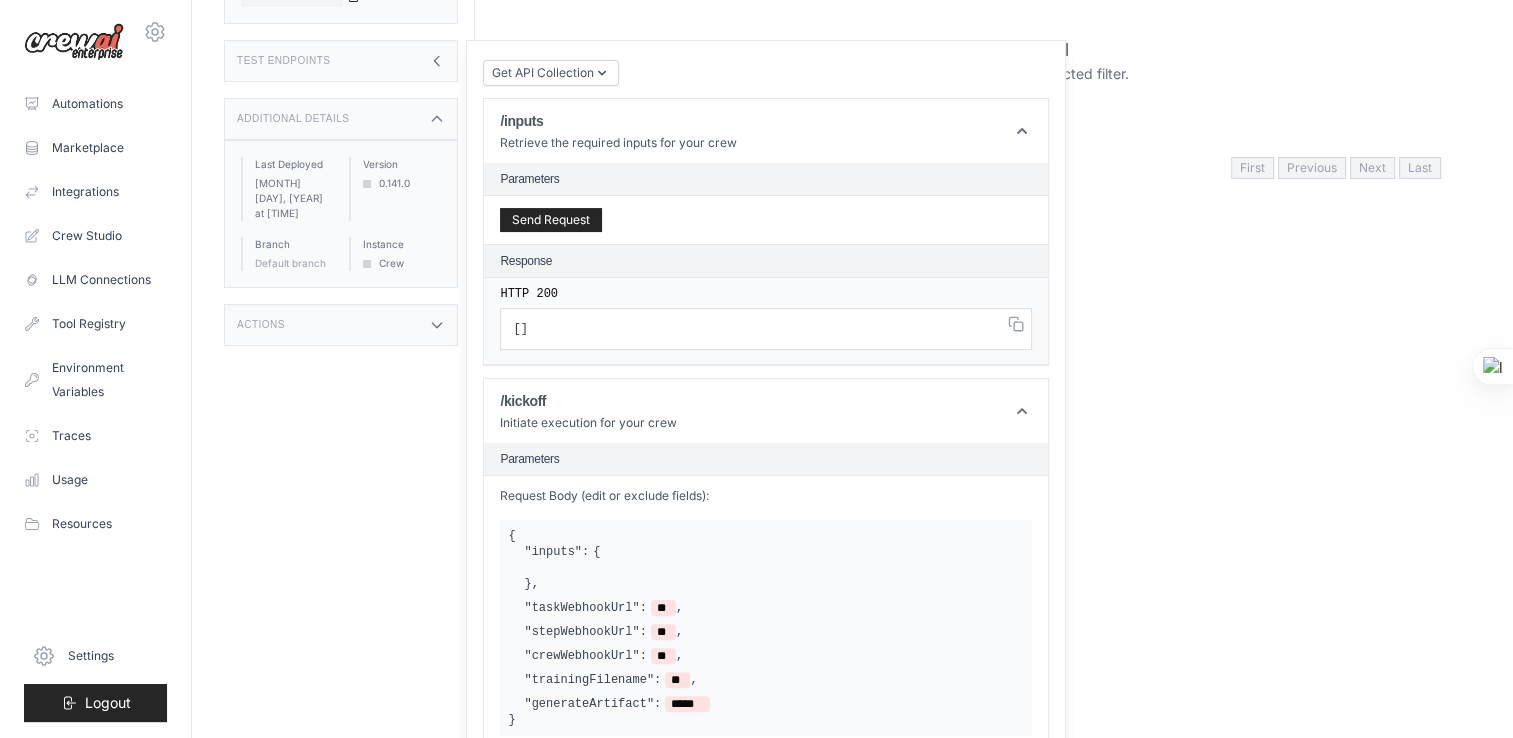 click on "Actions" at bounding box center [341, 325] 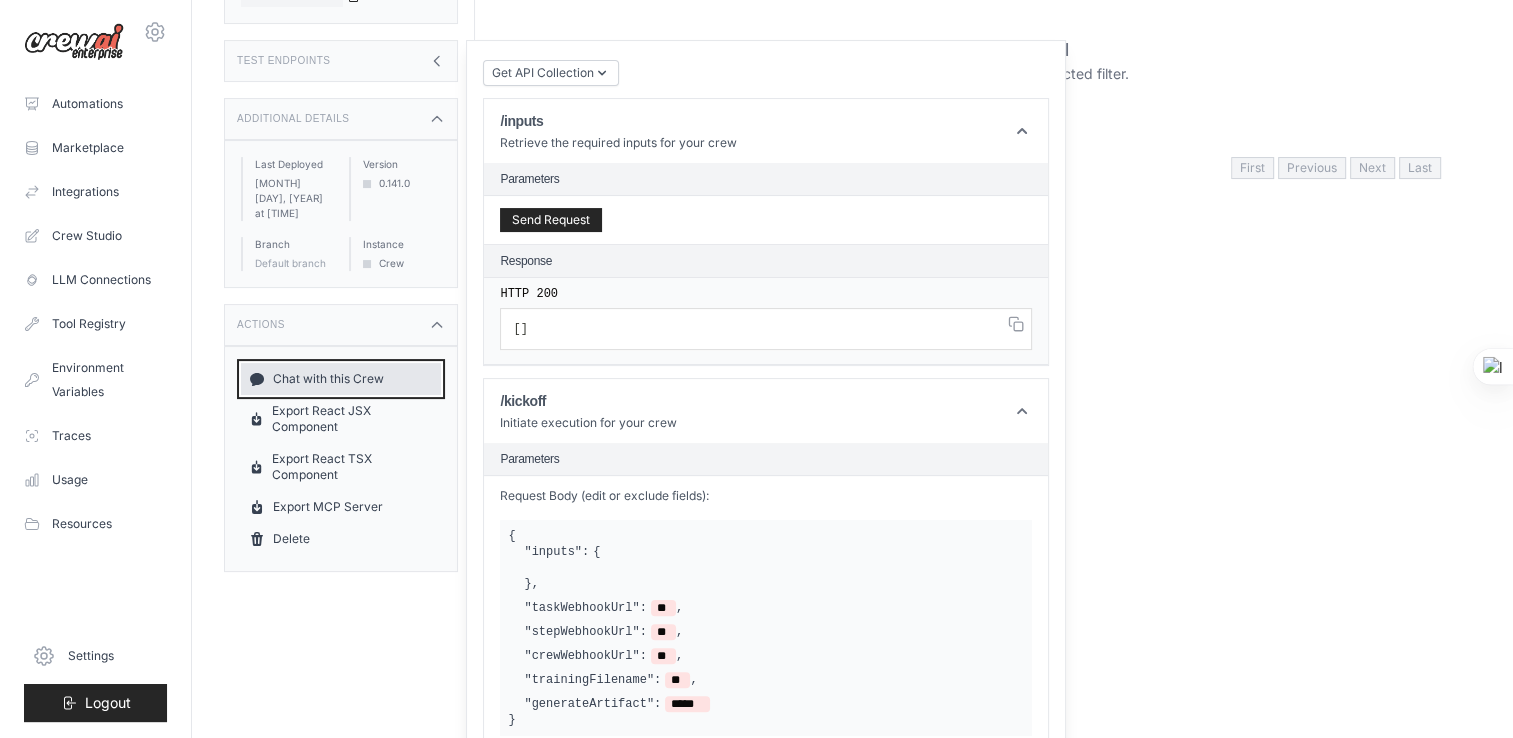 click on "Chat with this
Crew" at bounding box center (341, 379) 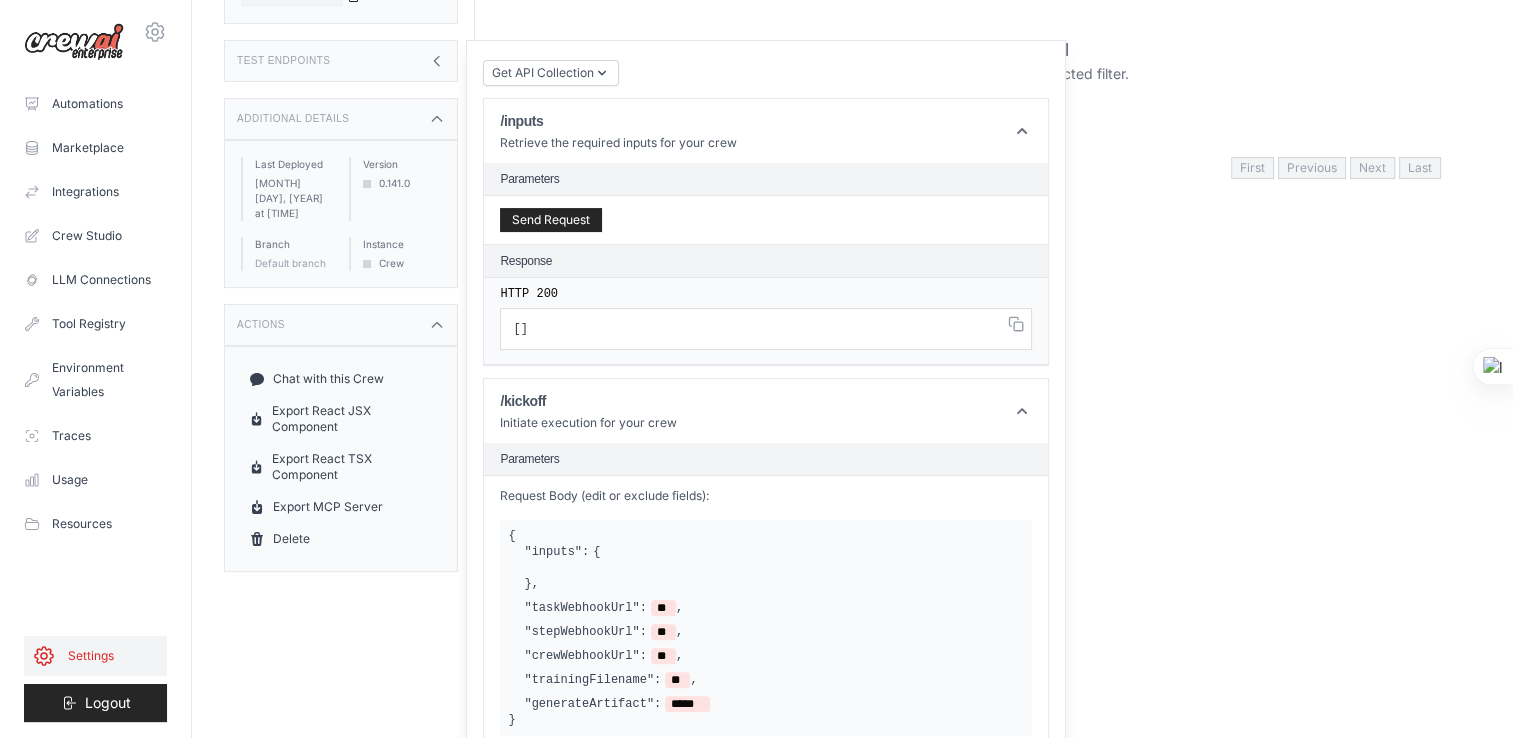 click on "Settings" at bounding box center (95, 656) 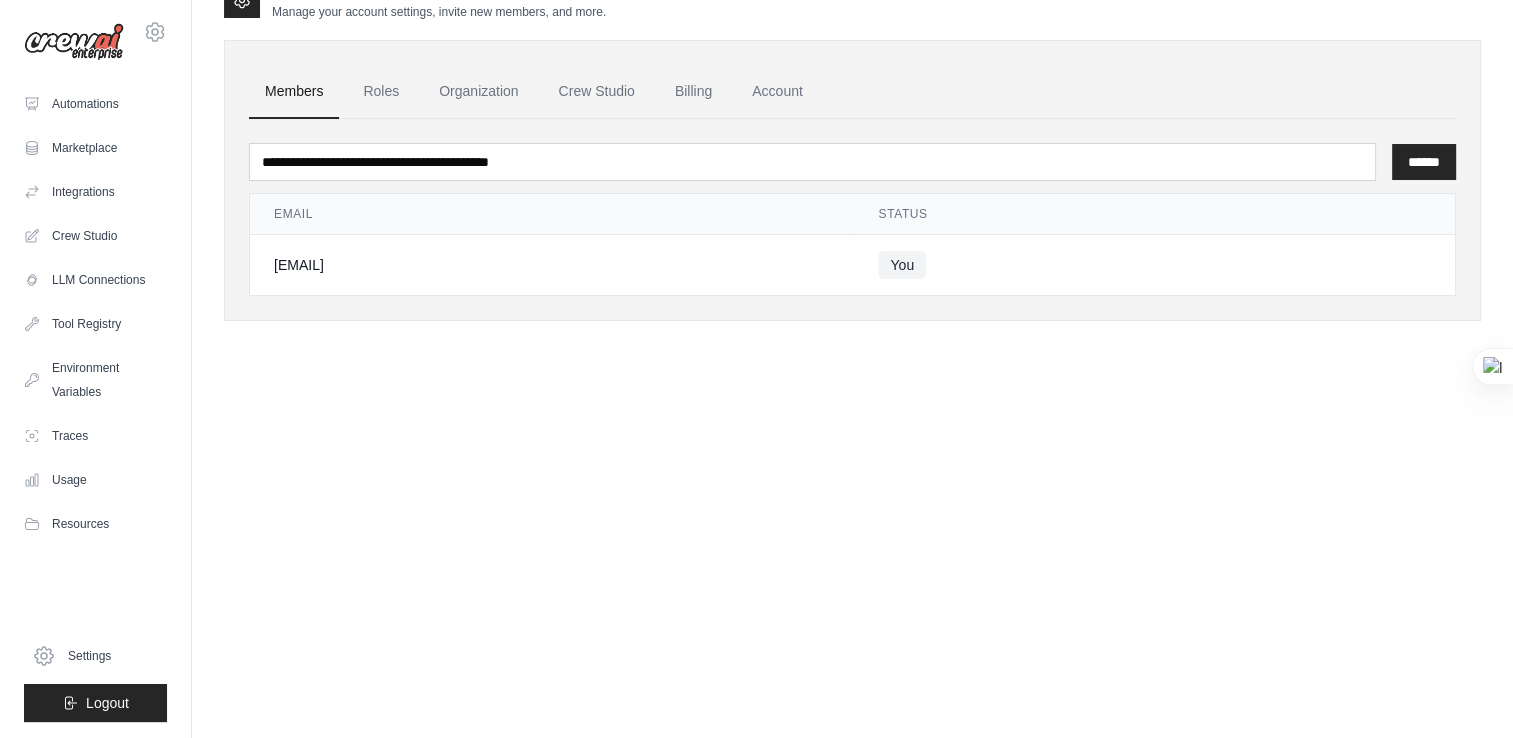 scroll, scrollTop: 0, scrollLeft: 0, axis: both 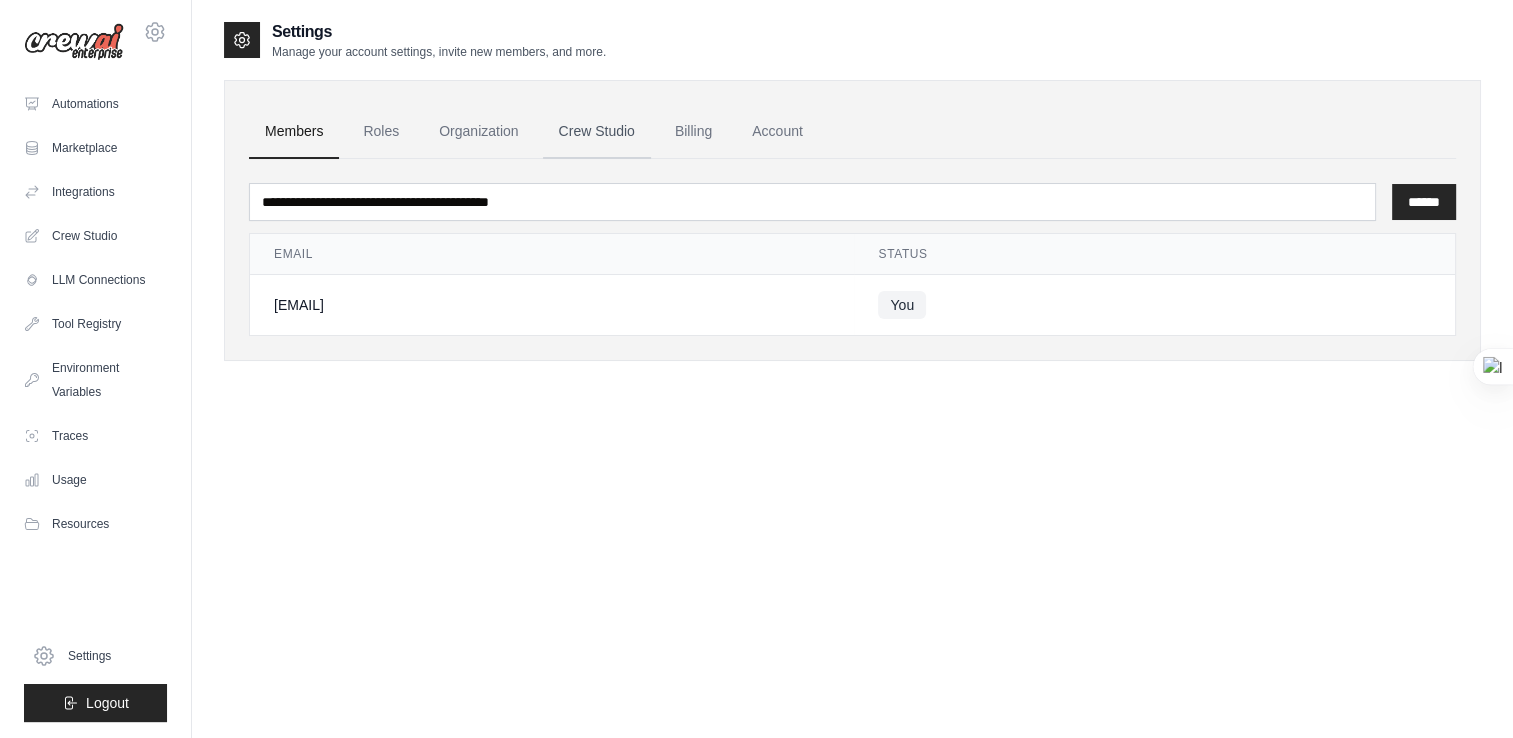 click on "Crew Studio" at bounding box center (597, 132) 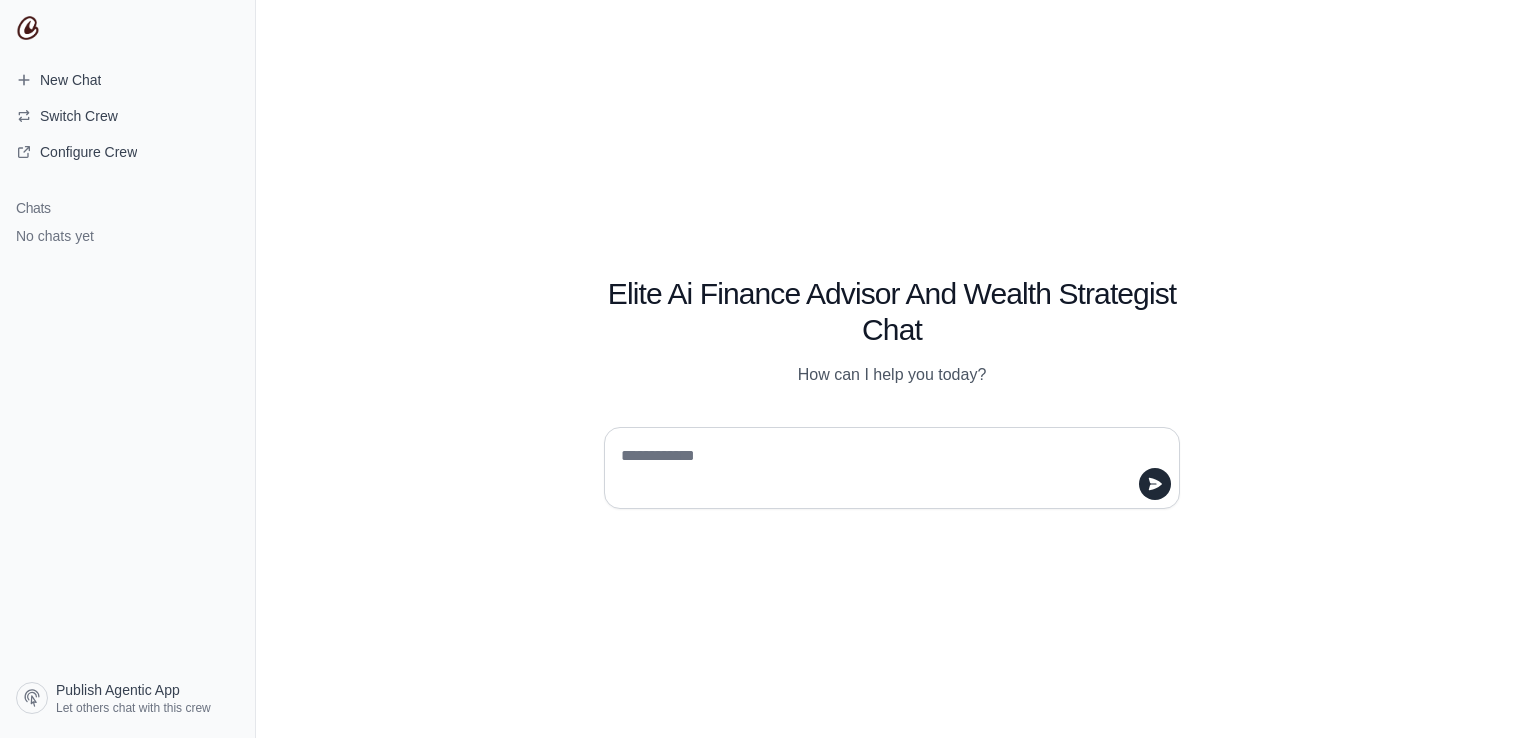 scroll, scrollTop: 0, scrollLeft: 0, axis: both 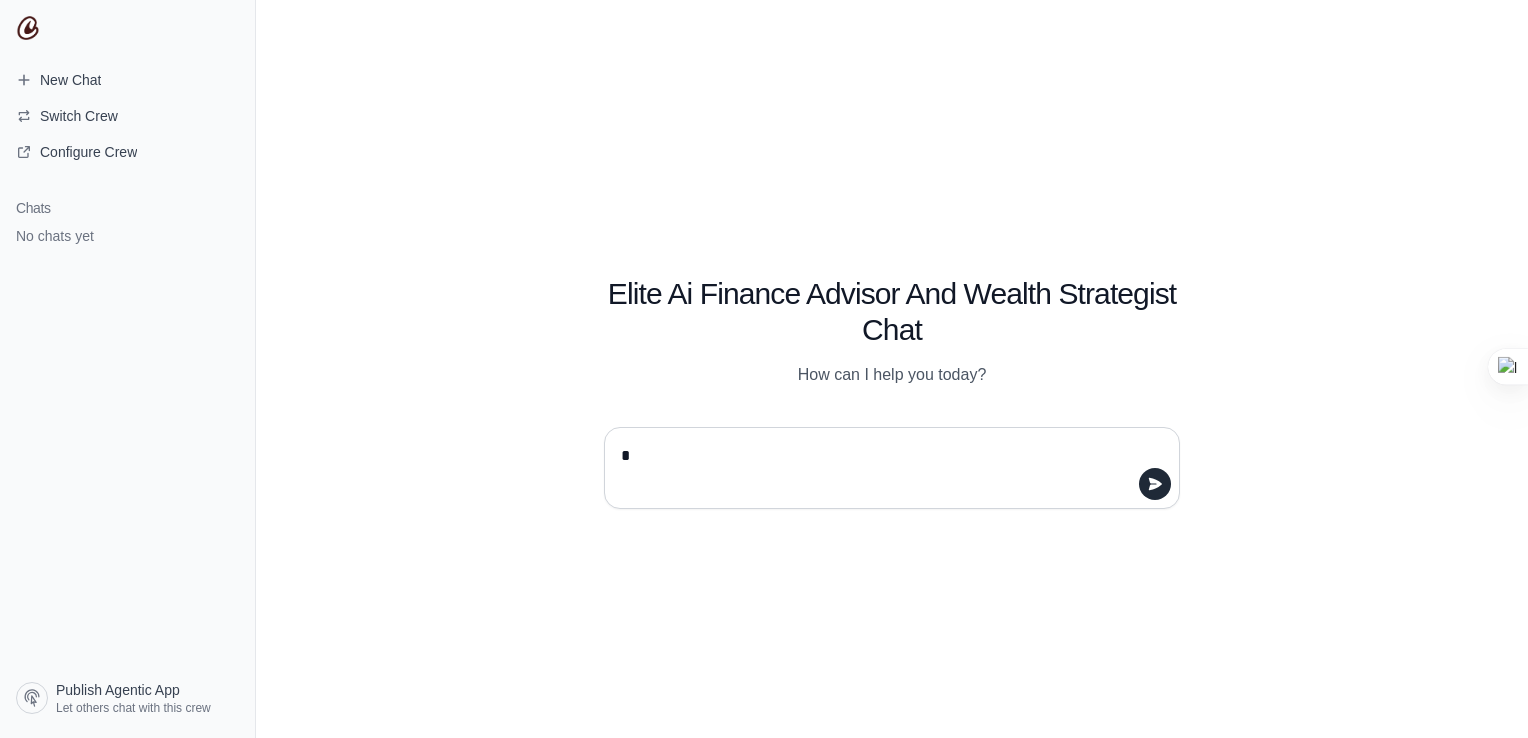 type on "**" 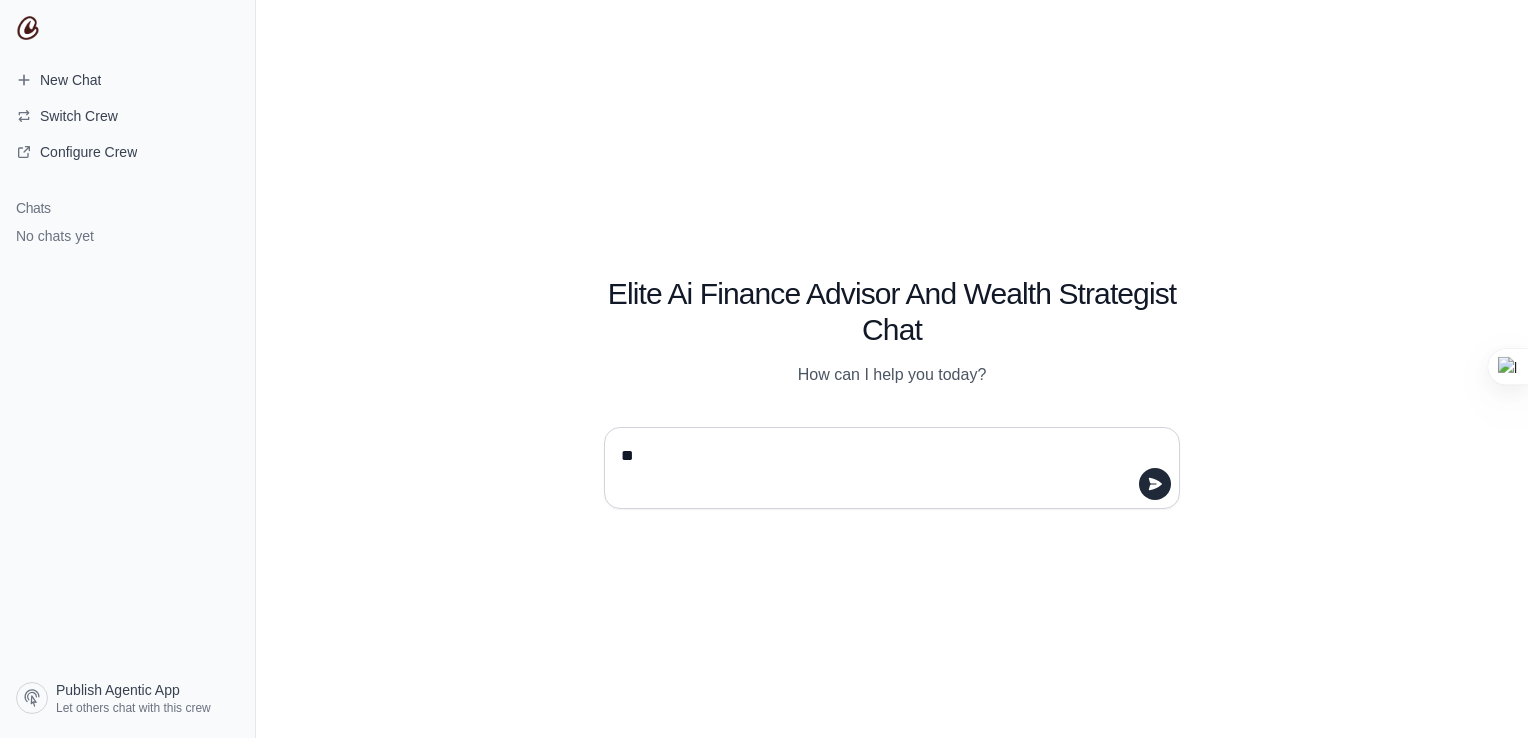 type 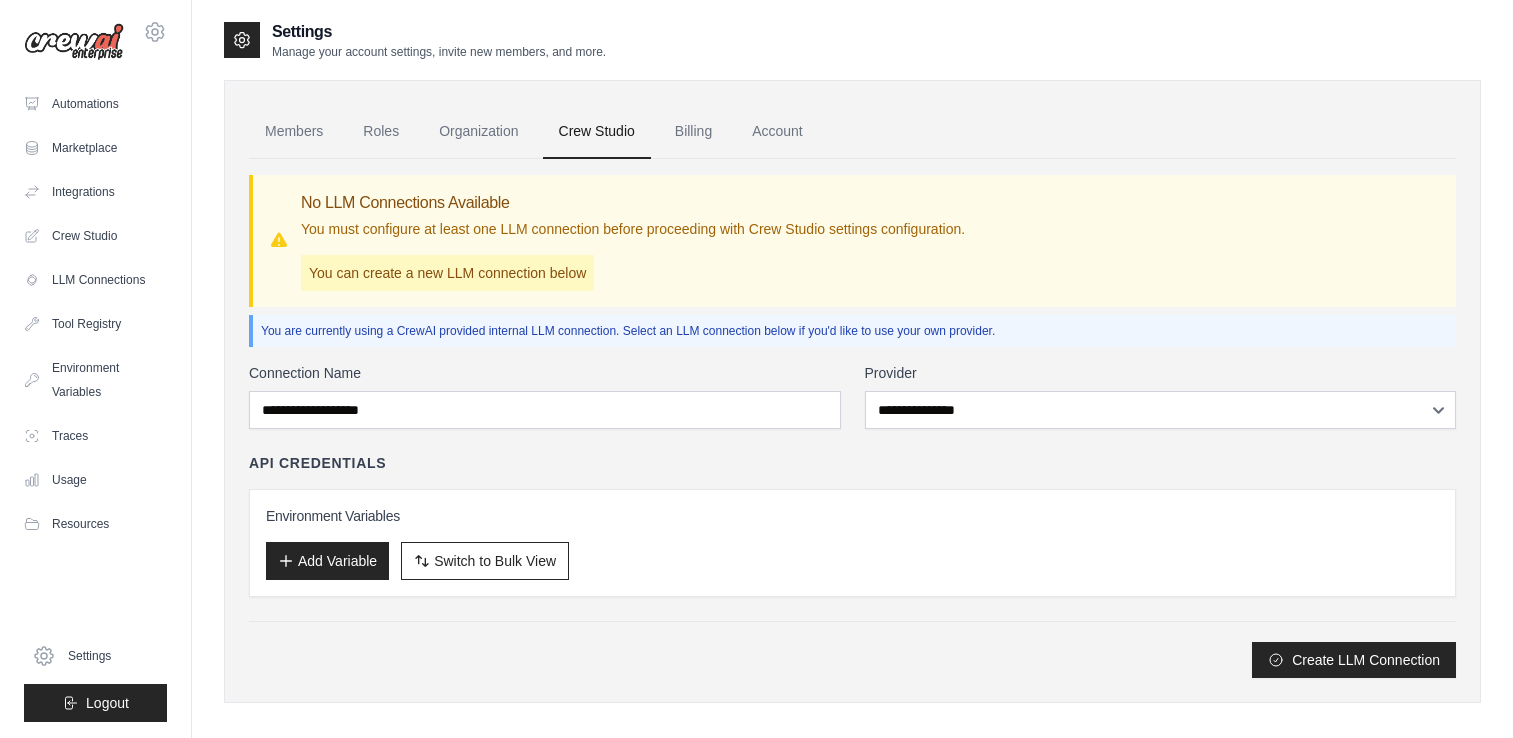 scroll, scrollTop: 0, scrollLeft: 0, axis: both 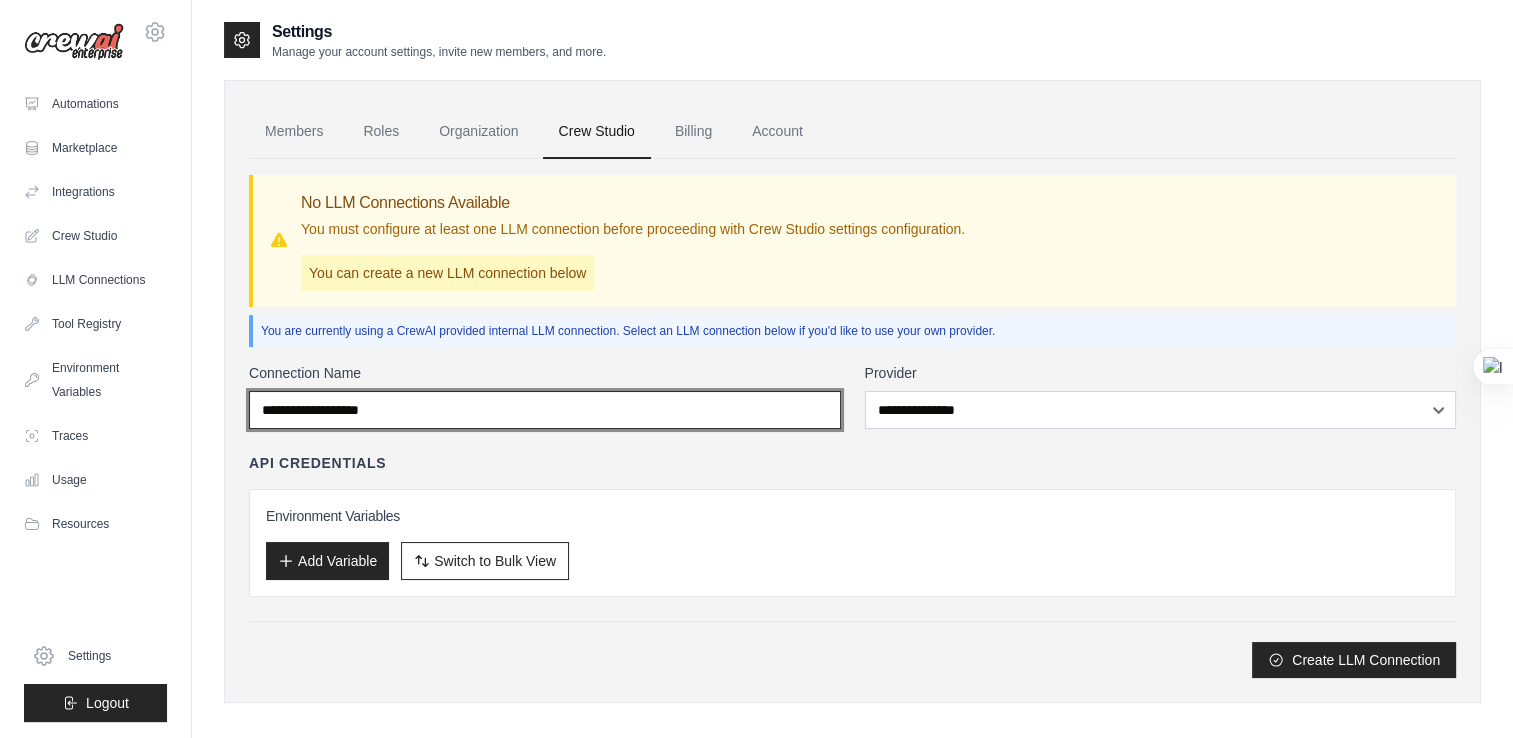 type on "**********" 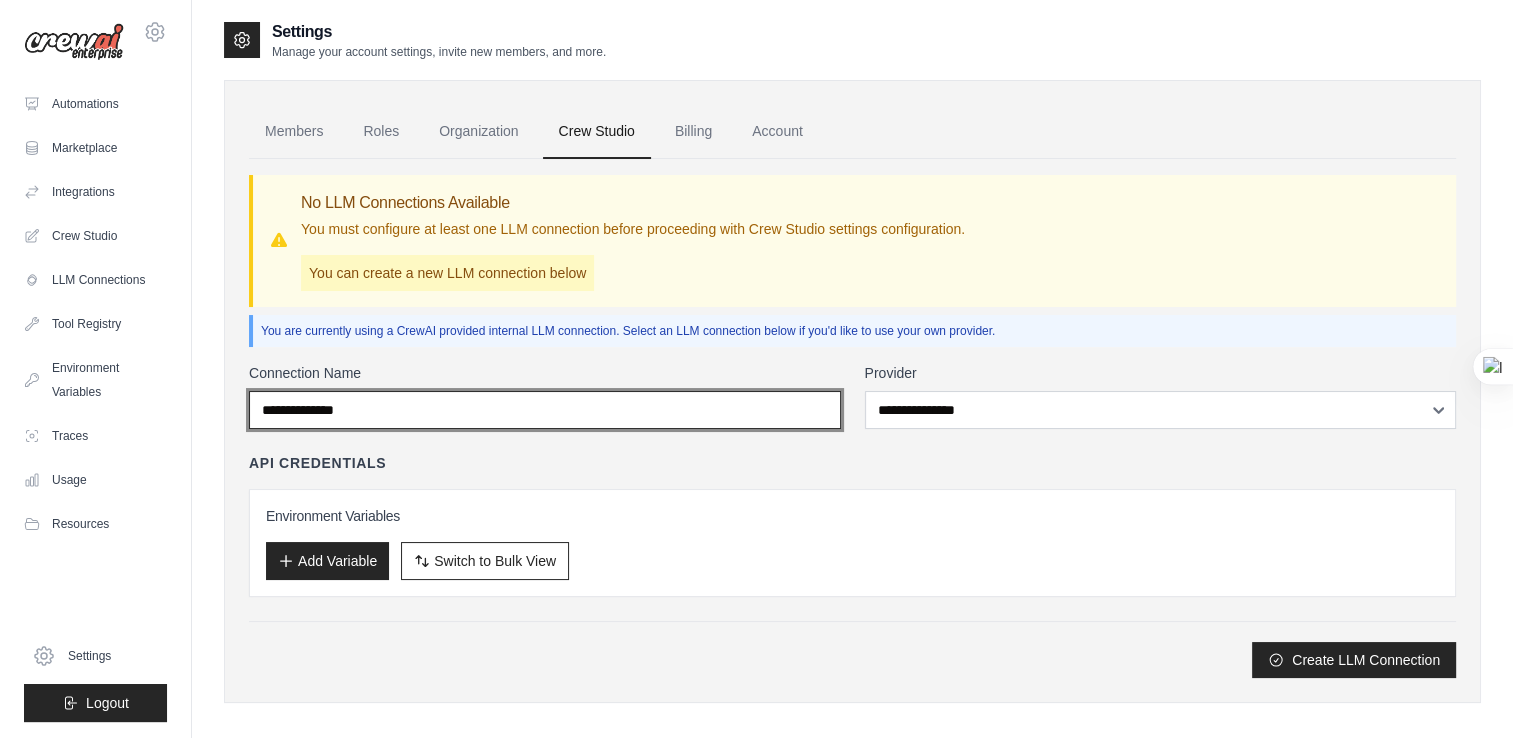 click on "**********" at bounding box center [545, 410] 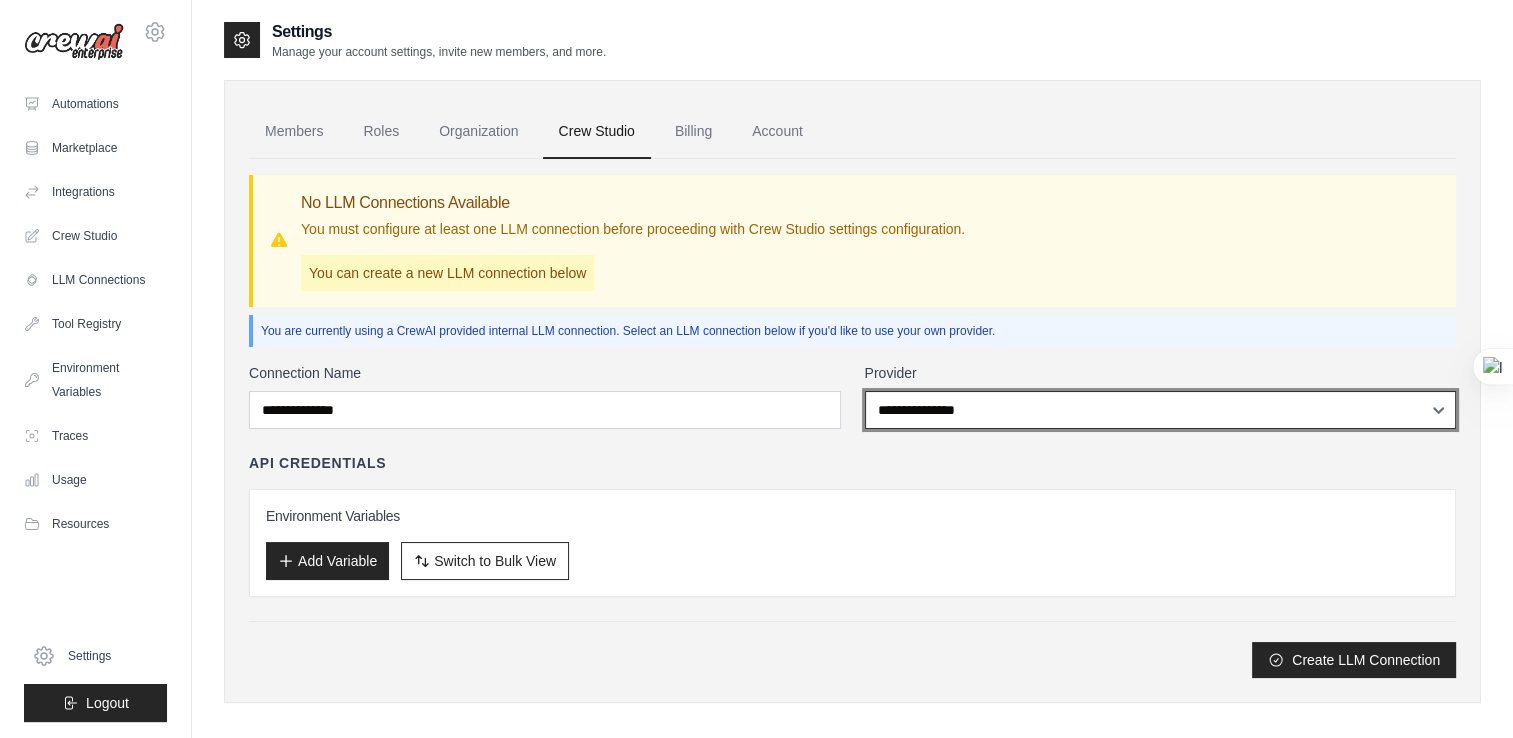 click on "**********" at bounding box center [1161, 410] 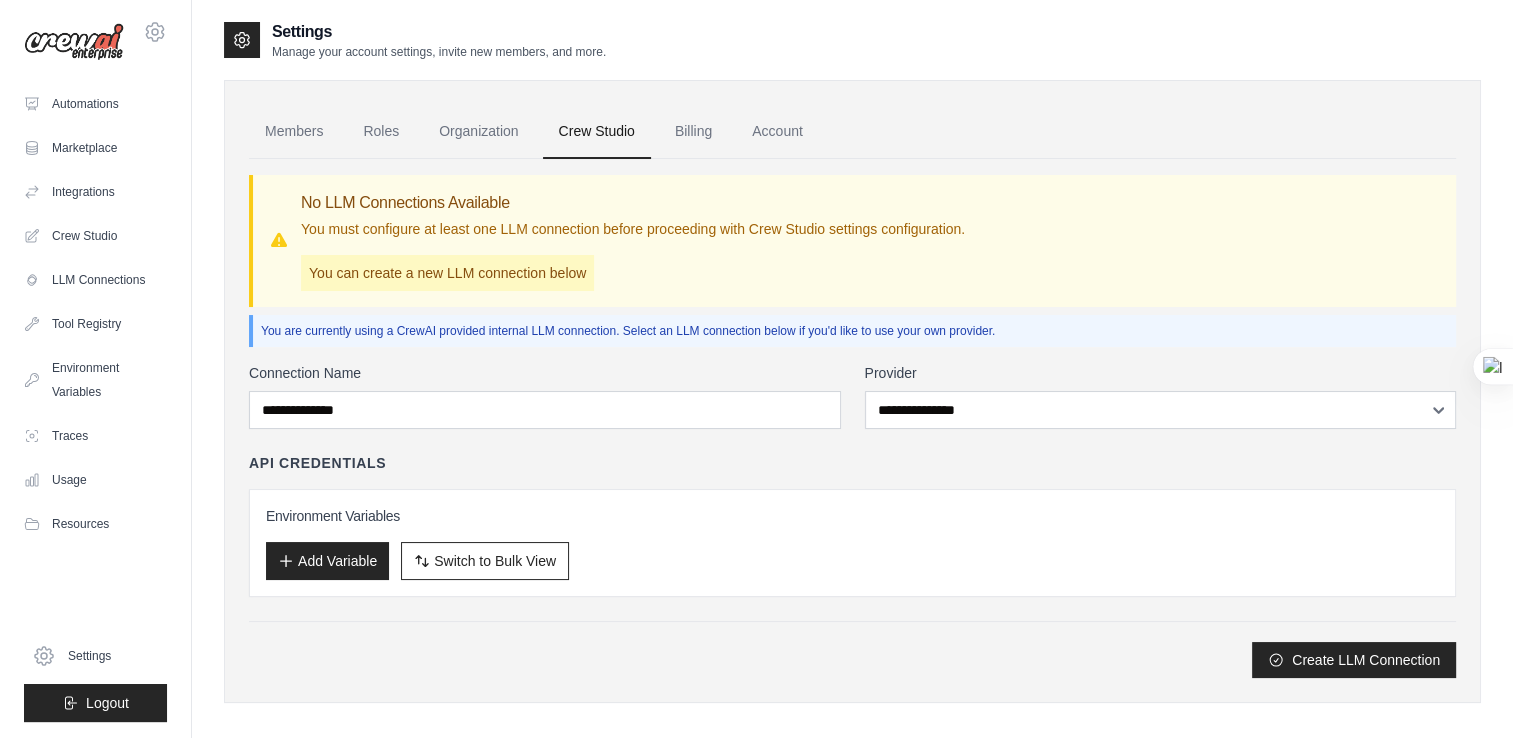 click on "**********" at bounding box center [852, 520] 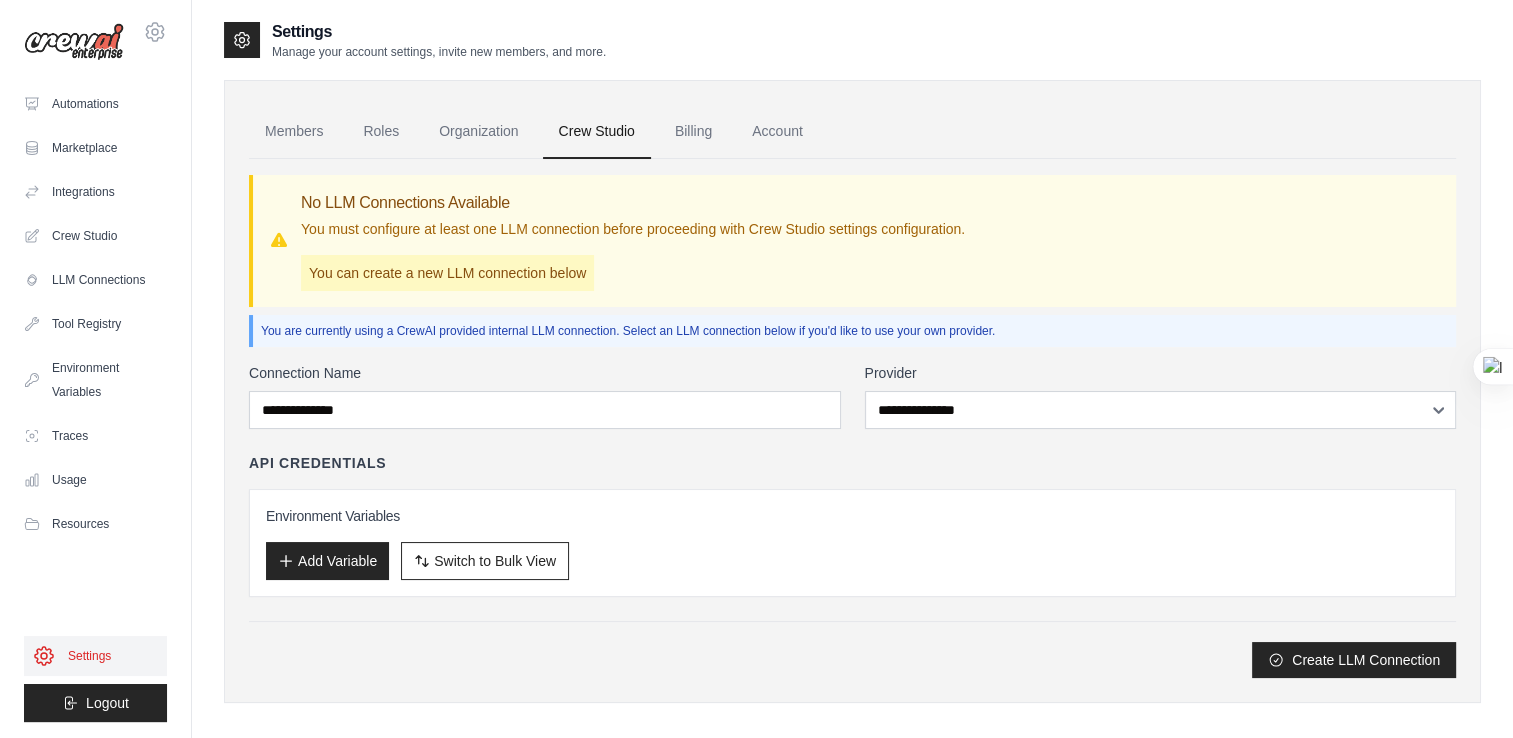 click on "Settings" at bounding box center (95, 656) 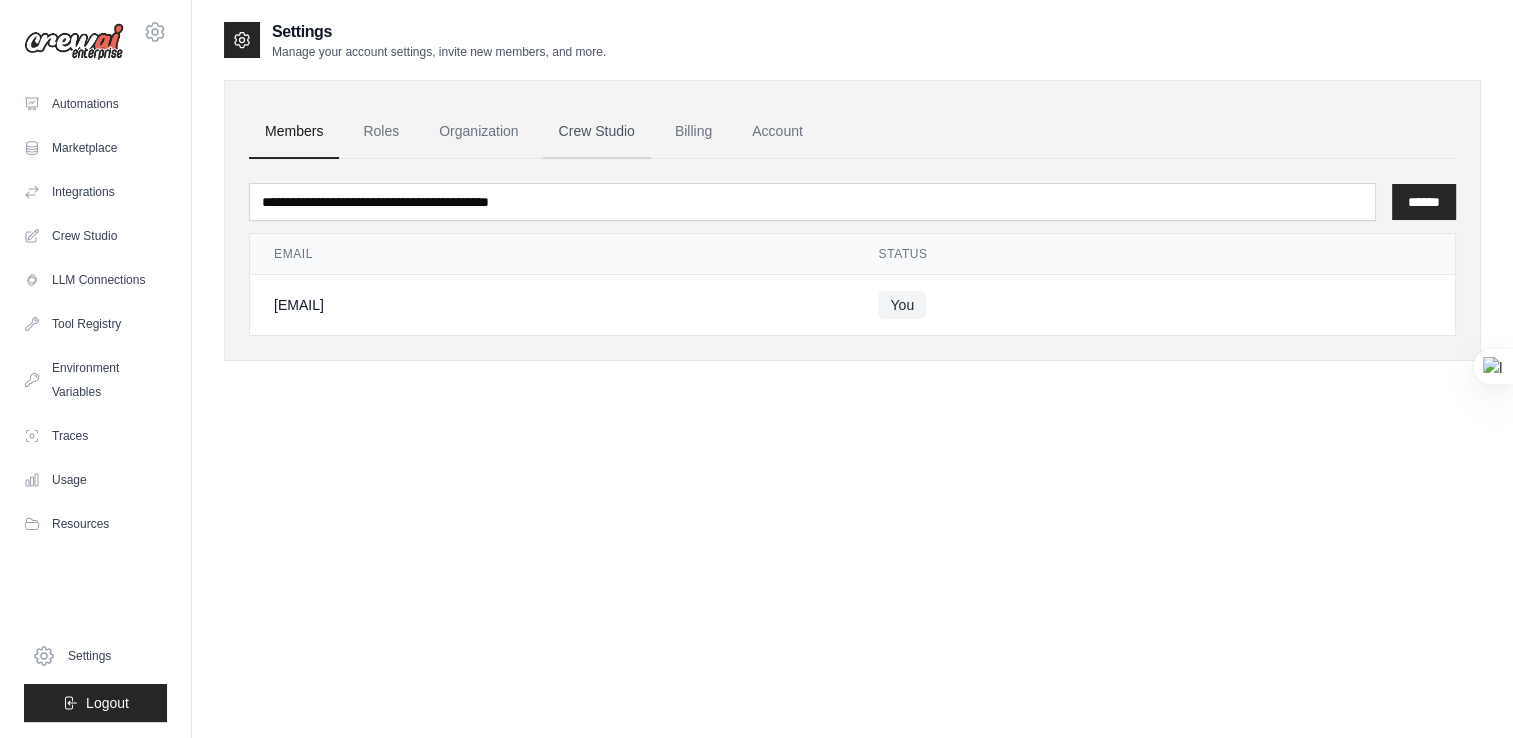 click on "Crew Studio" at bounding box center [597, 132] 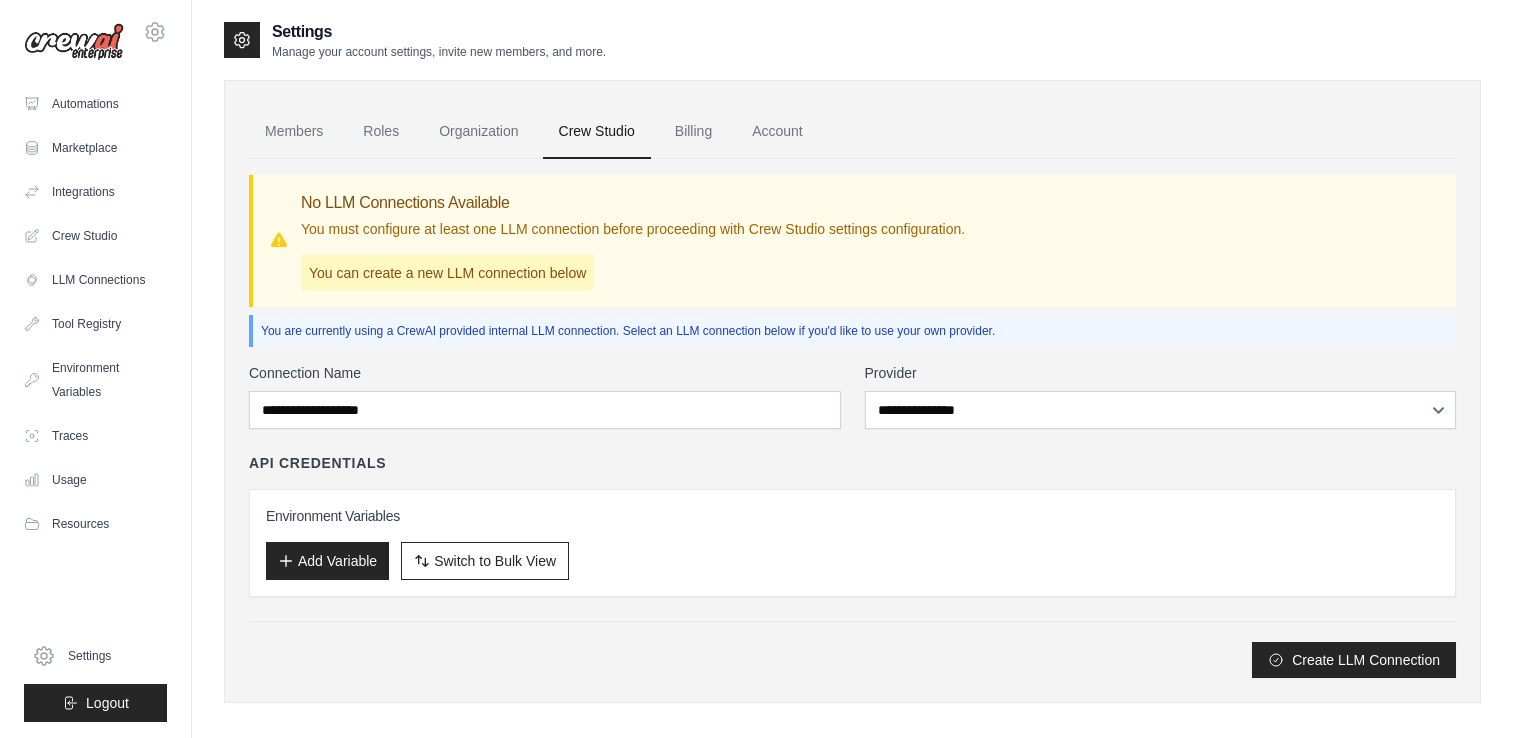 scroll, scrollTop: 0, scrollLeft: 0, axis: both 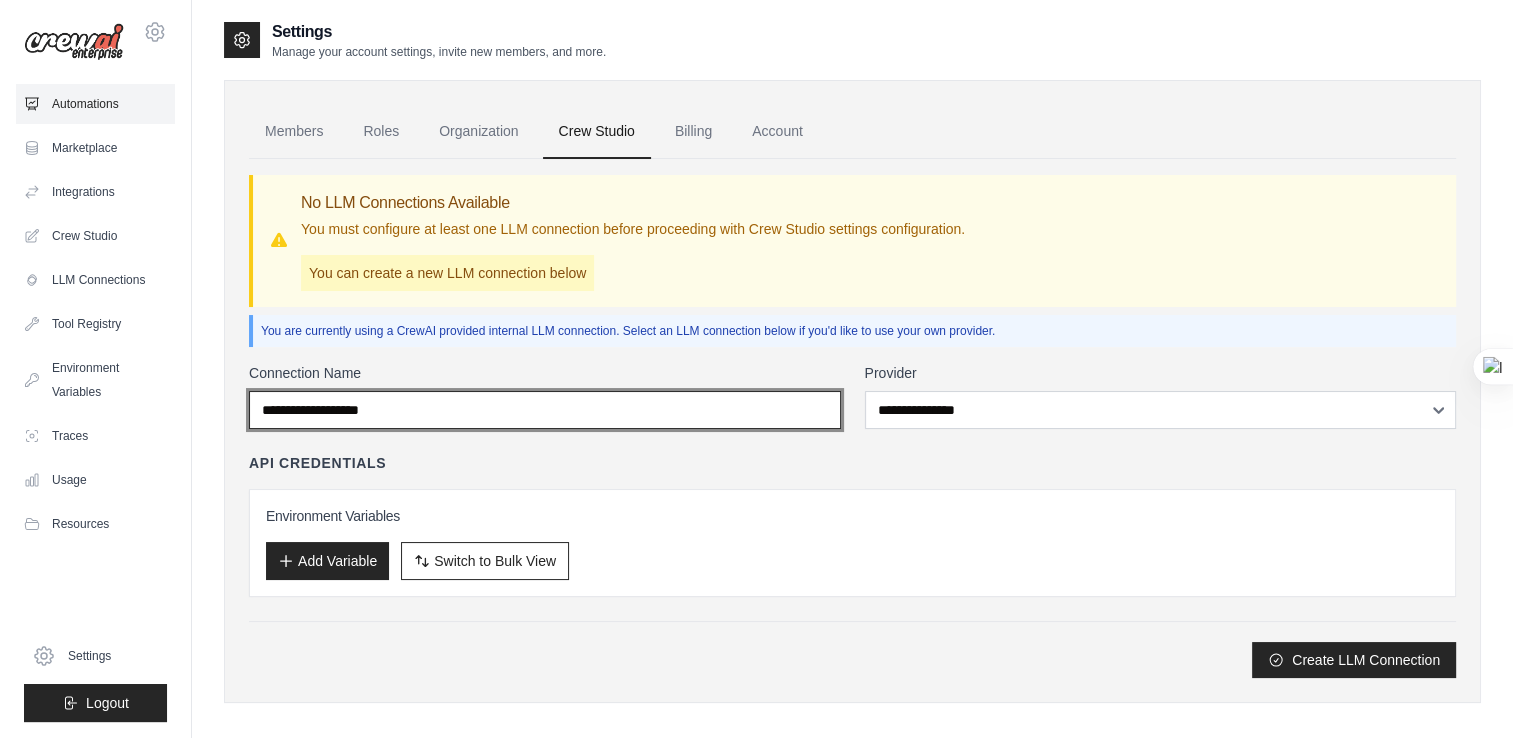 type on "**********" 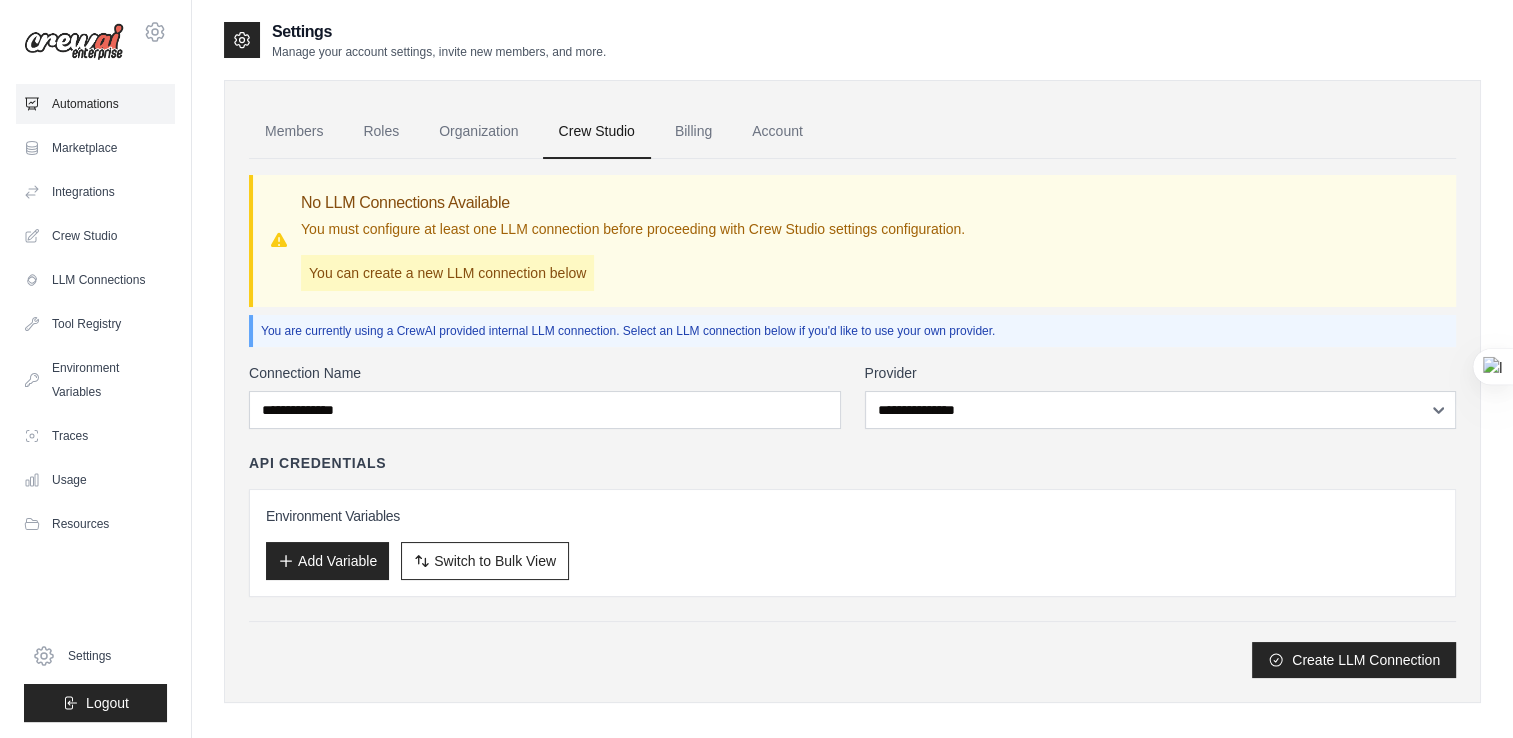 click on "Automations" at bounding box center [95, 104] 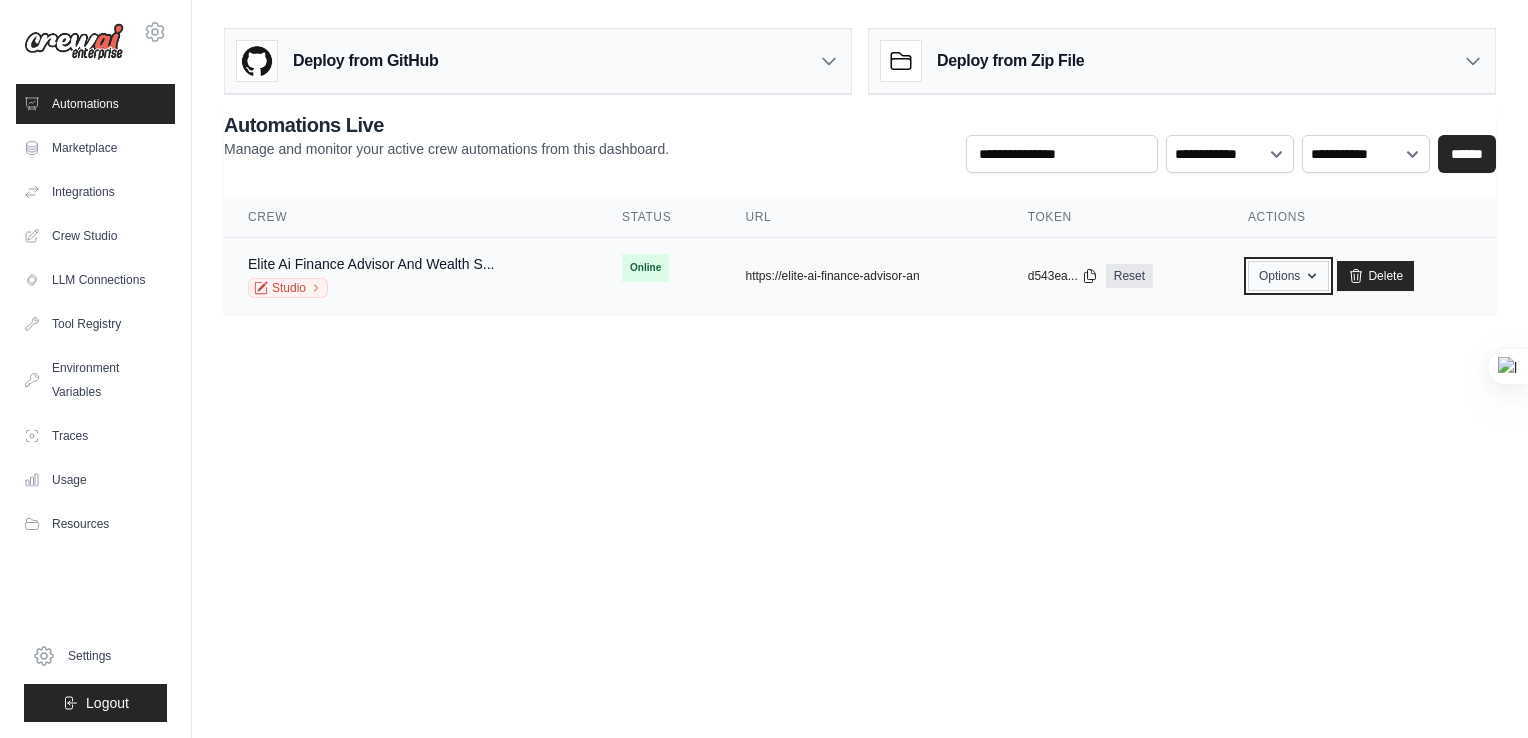 click on "Options" at bounding box center (1288, 276) 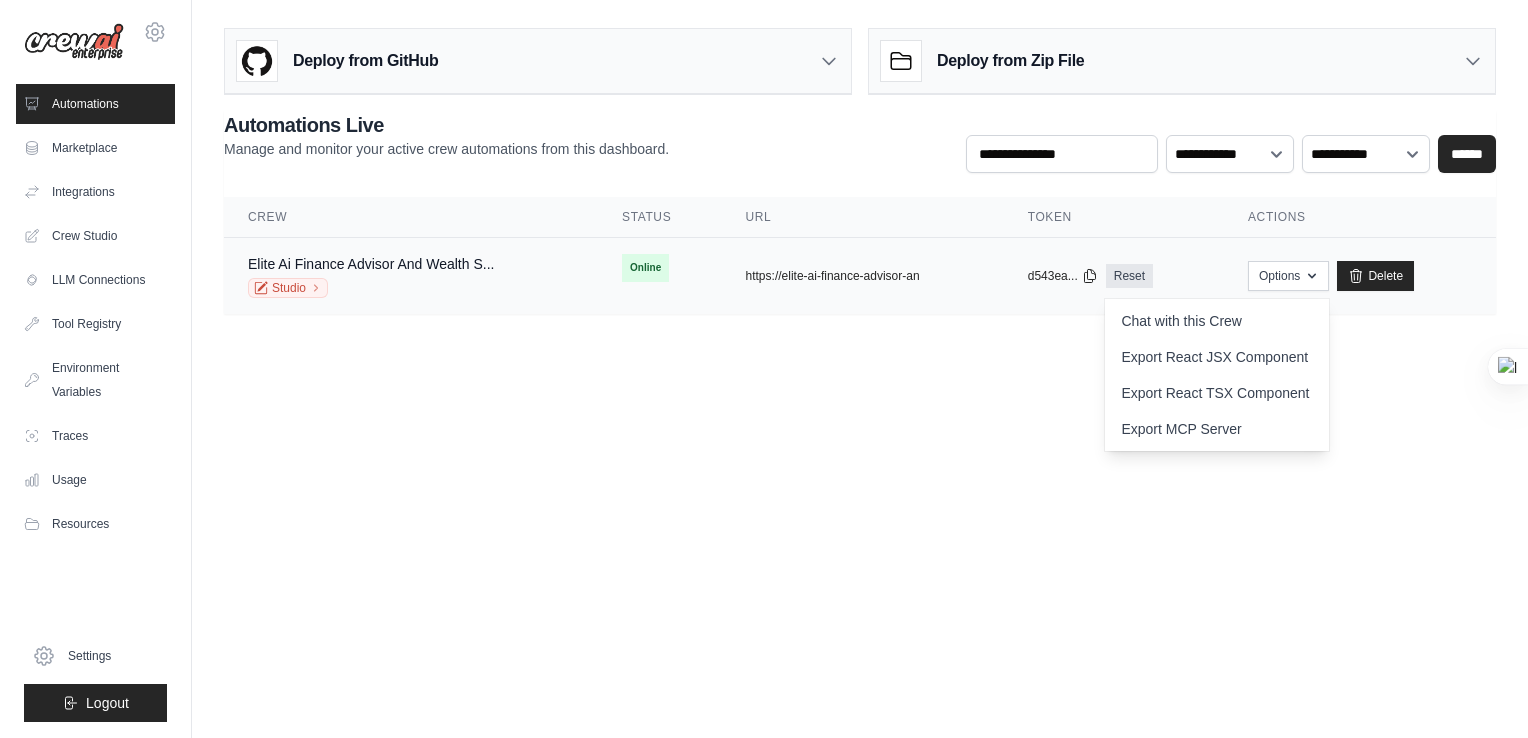 click on "copied
https://elite-ai-finance-advisor-an" at bounding box center [863, 276] 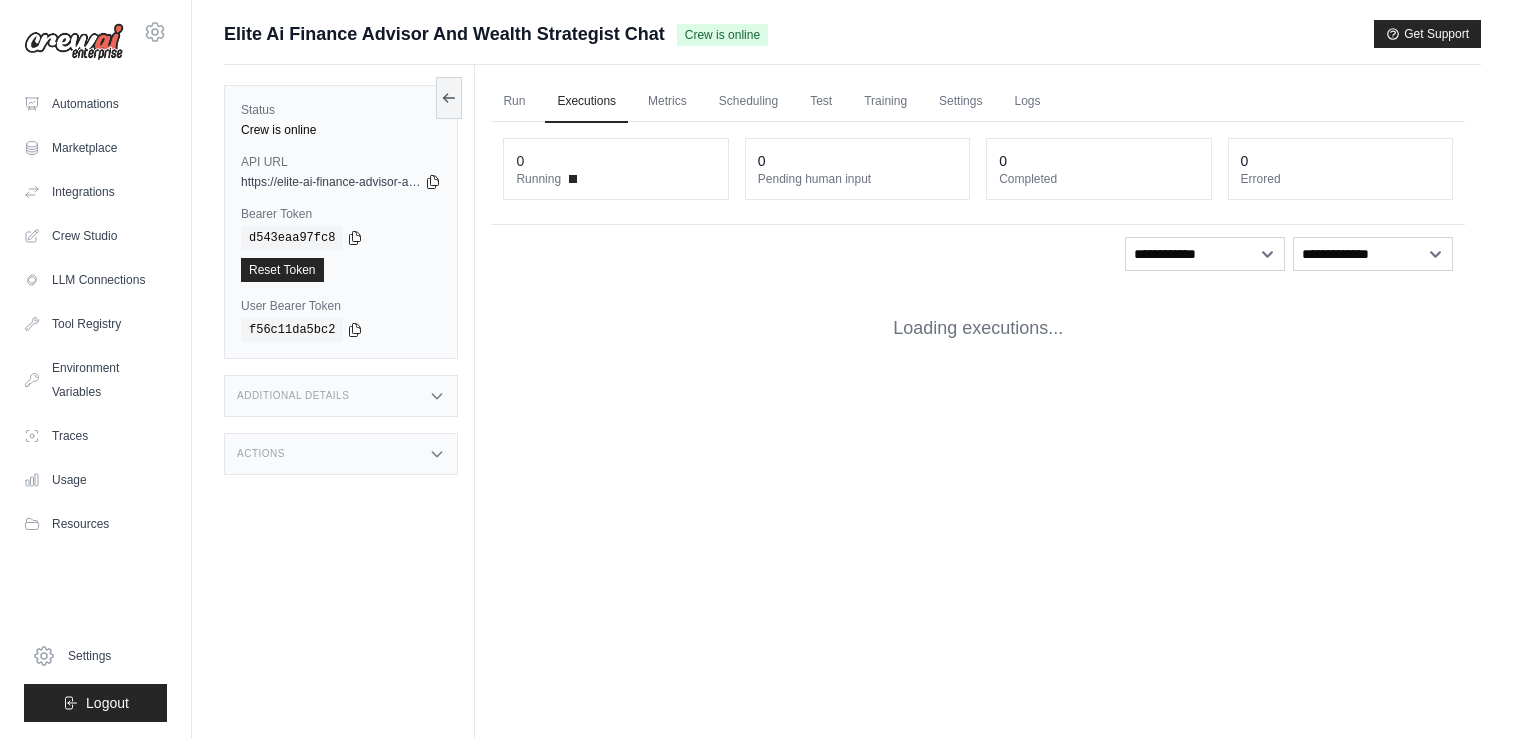 scroll, scrollTop: 0, scrollLeft: 0, axis: both 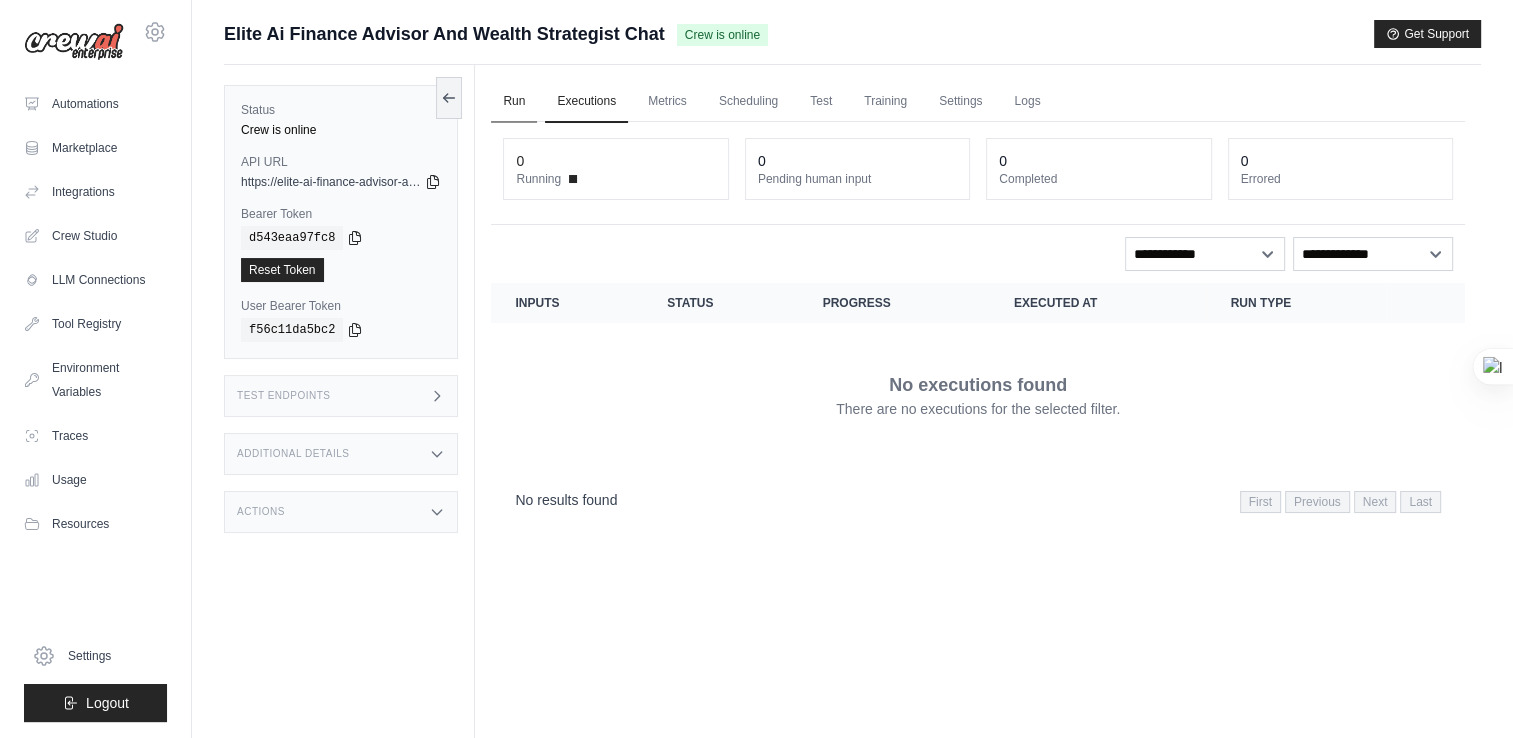click on "Run" at bounding box center (514, 102) 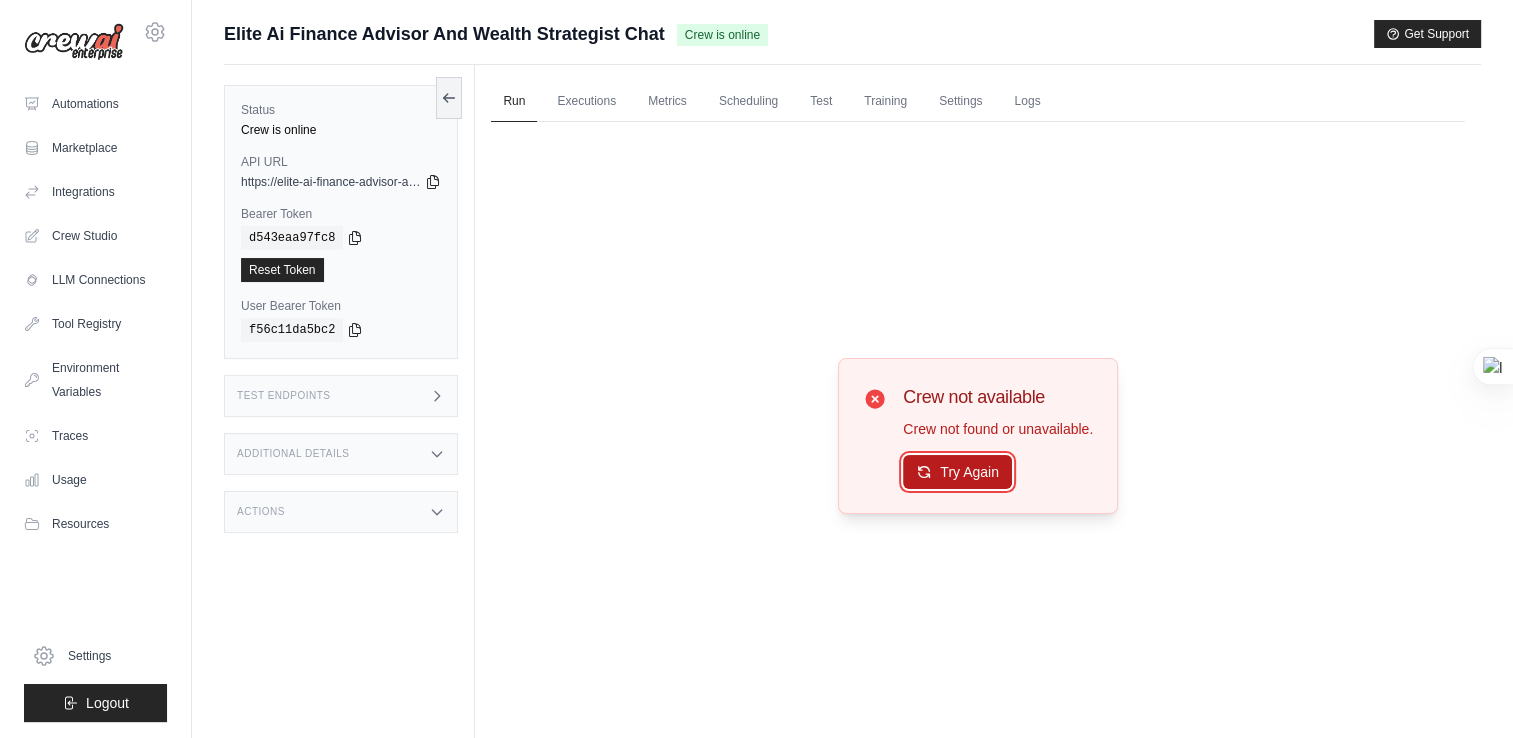 click on "Try Again" at bounding box center (957, 472) 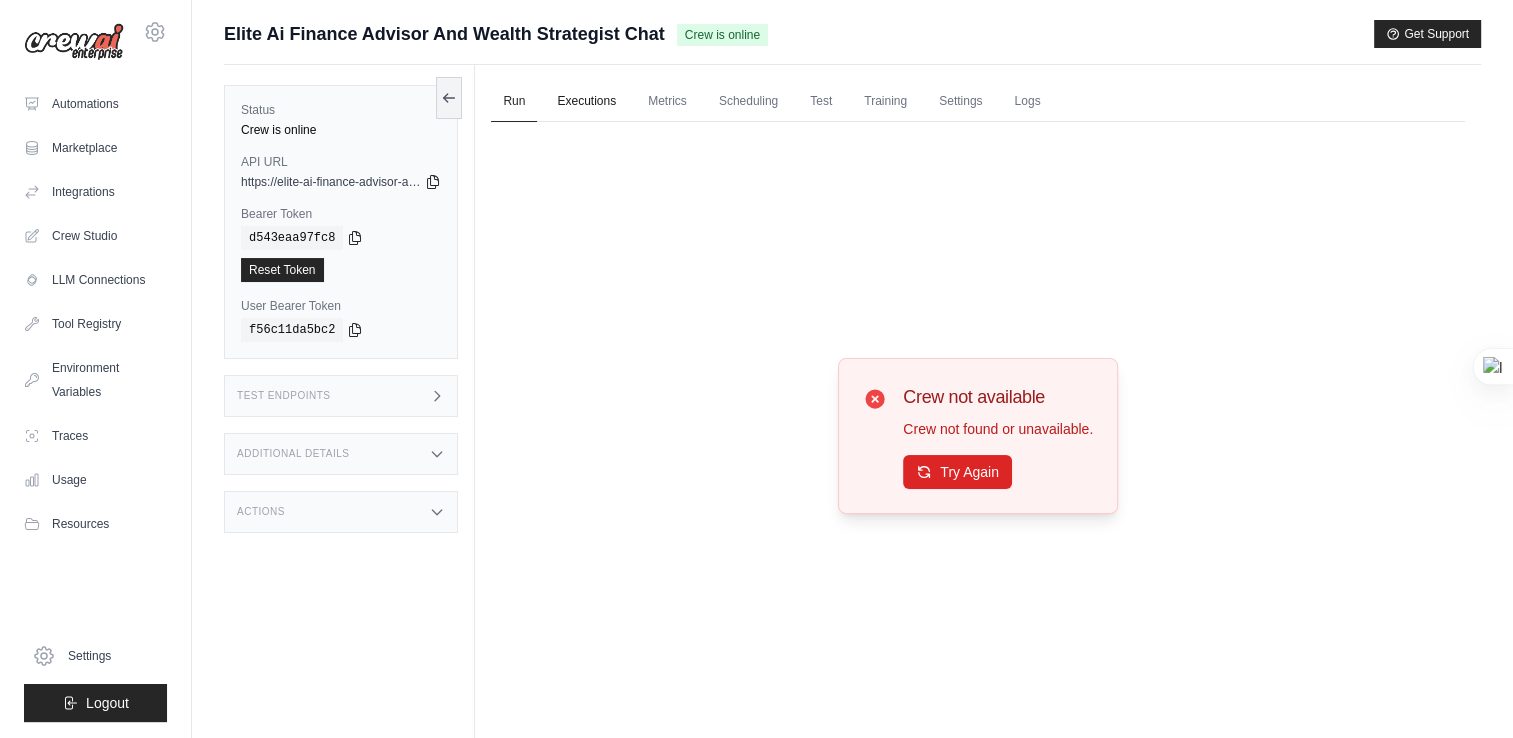 click on "Executions" at bounding box center (586, 102) 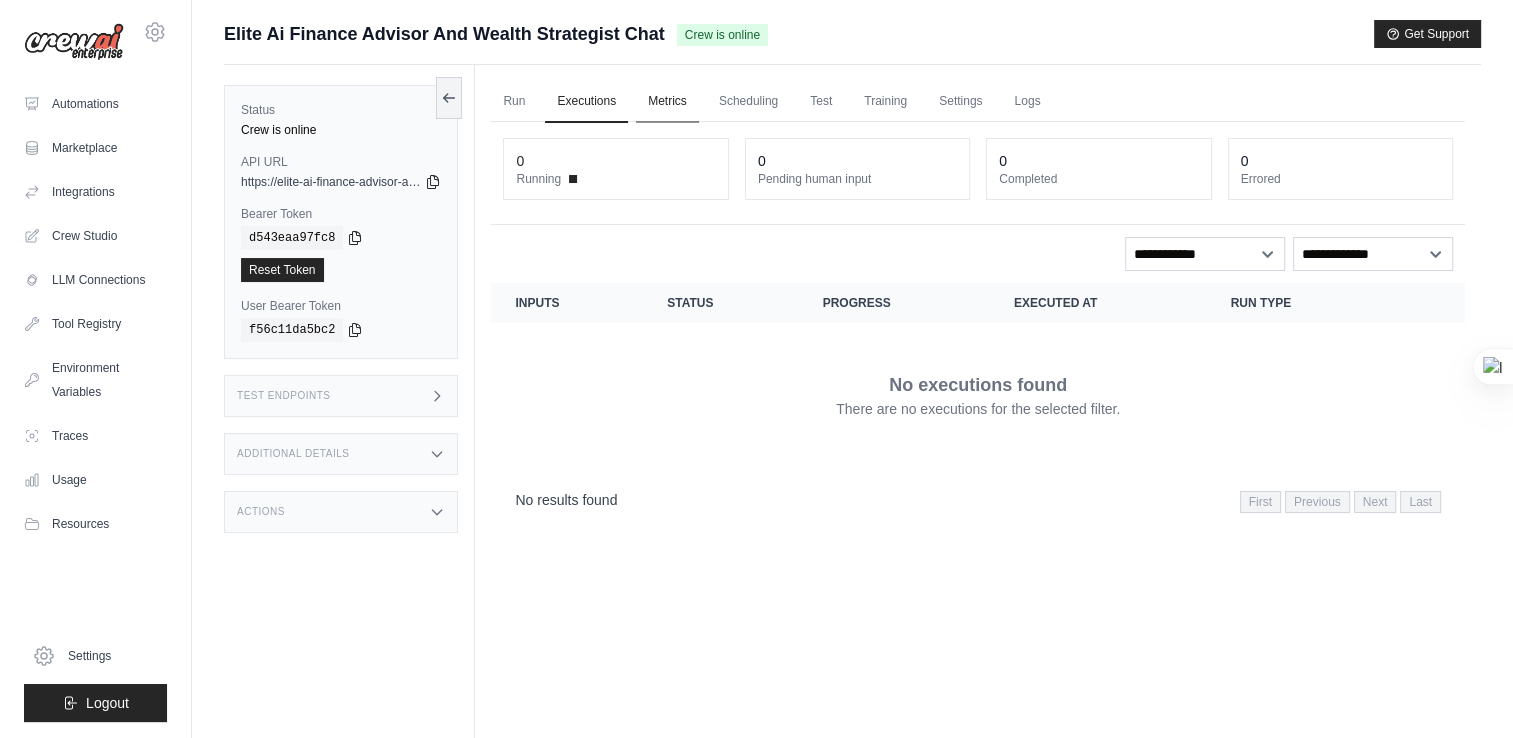 drag, startPoint x: 711, startPoint y: 83, endPoint x: 700, endPoint y: 88, distance: 12.083046 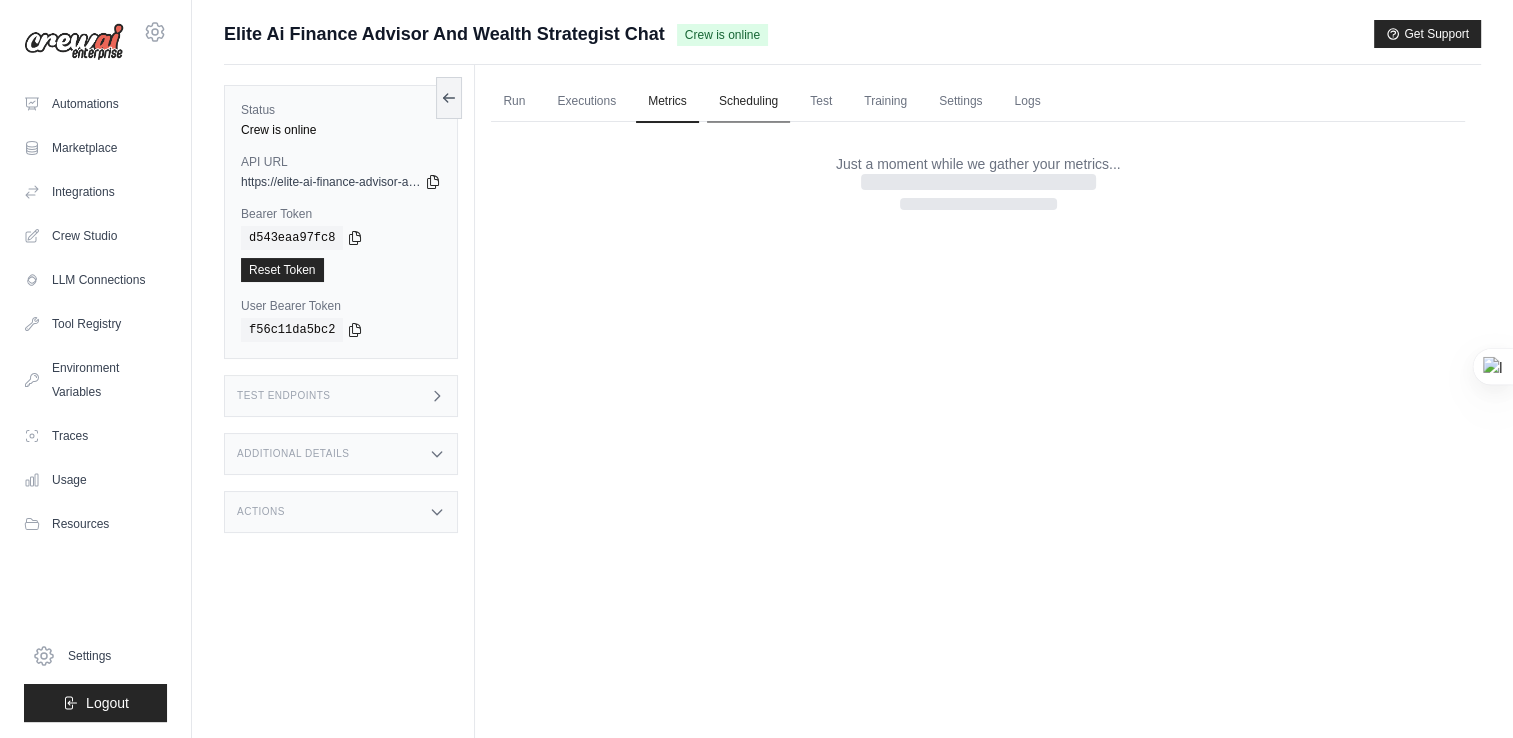 click on "Scheduling" at bounding box center (748, 102) 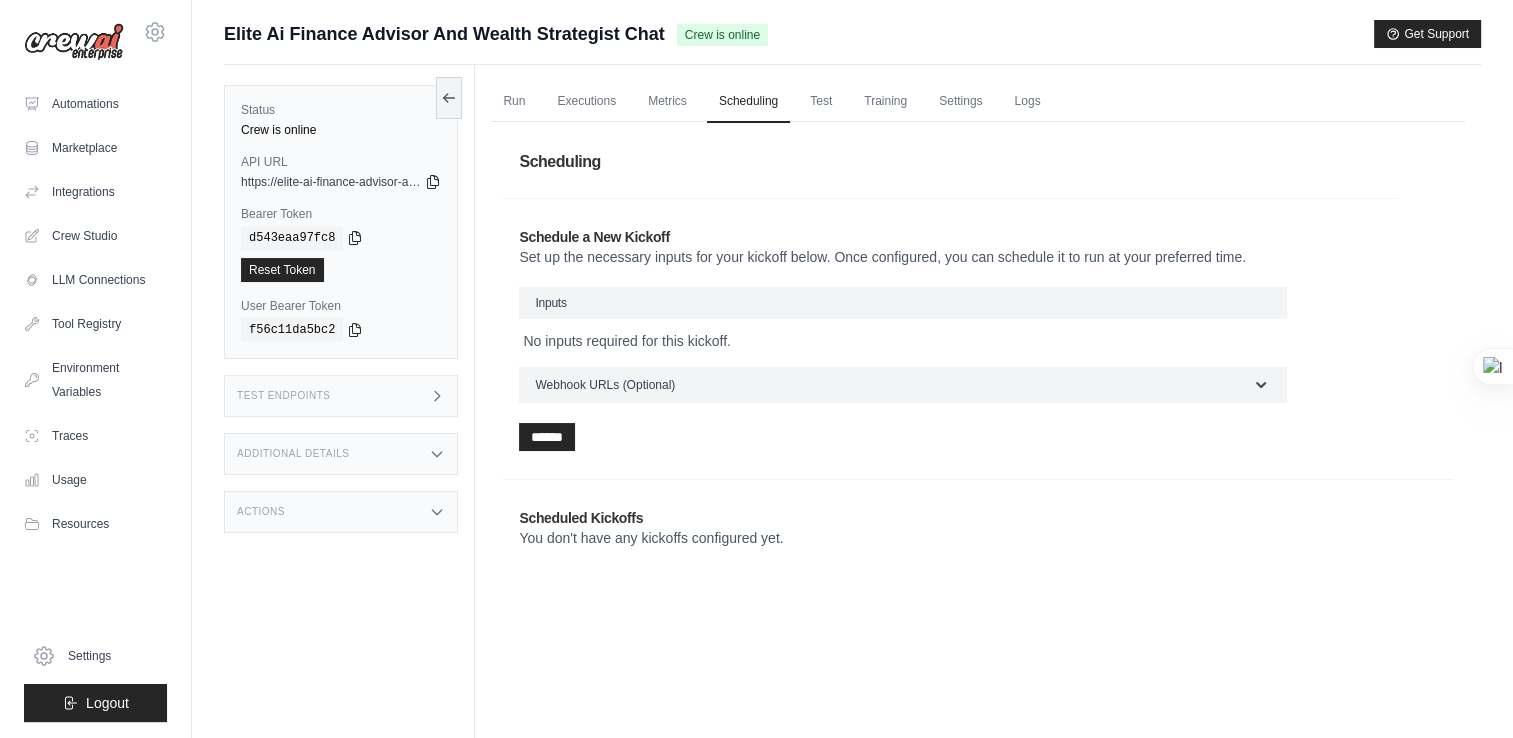 click on "Run
Executions
Metrics
Scheduling
Test
Training
Settings
Logs" at bounding box center [978, 101] 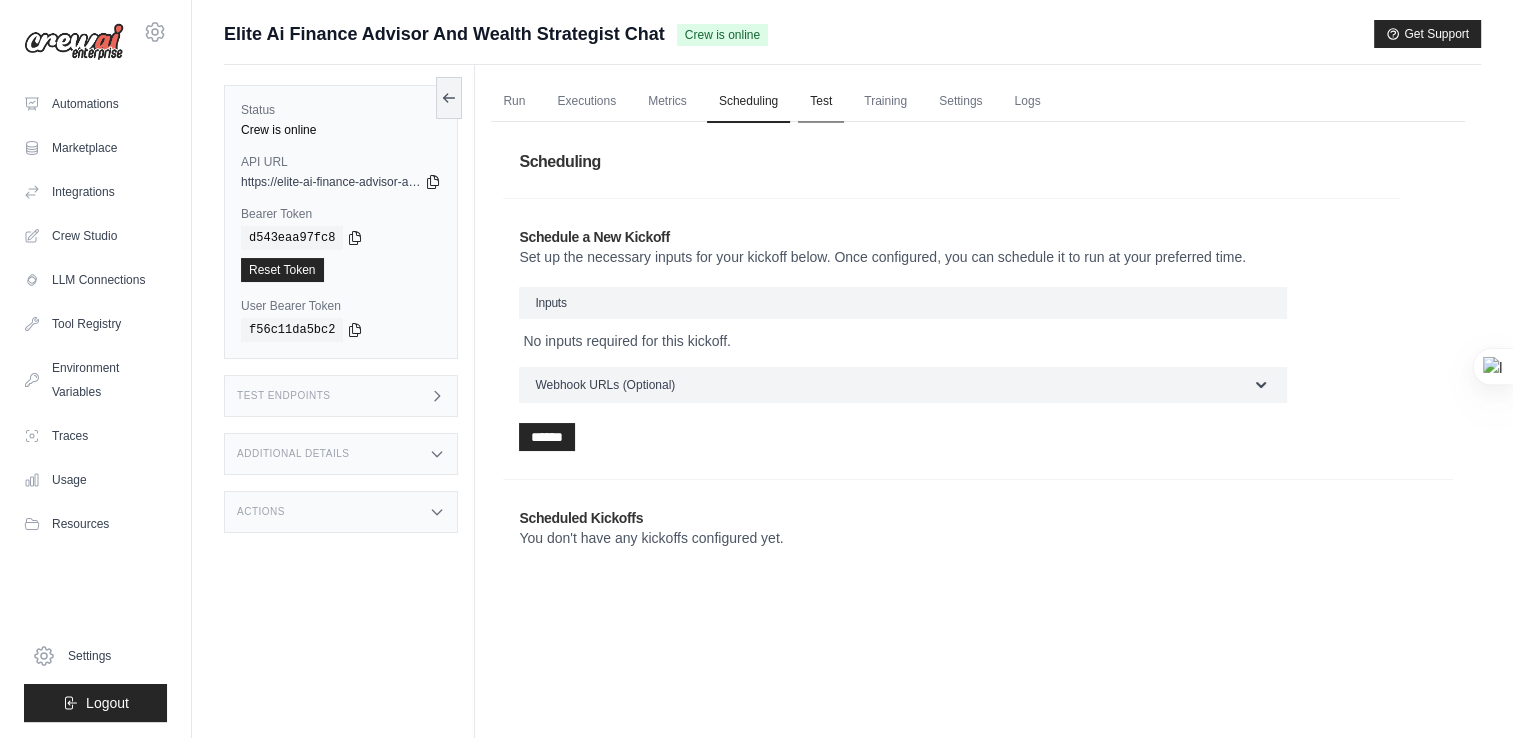 click on "Test" at bounding box center (821, 102) 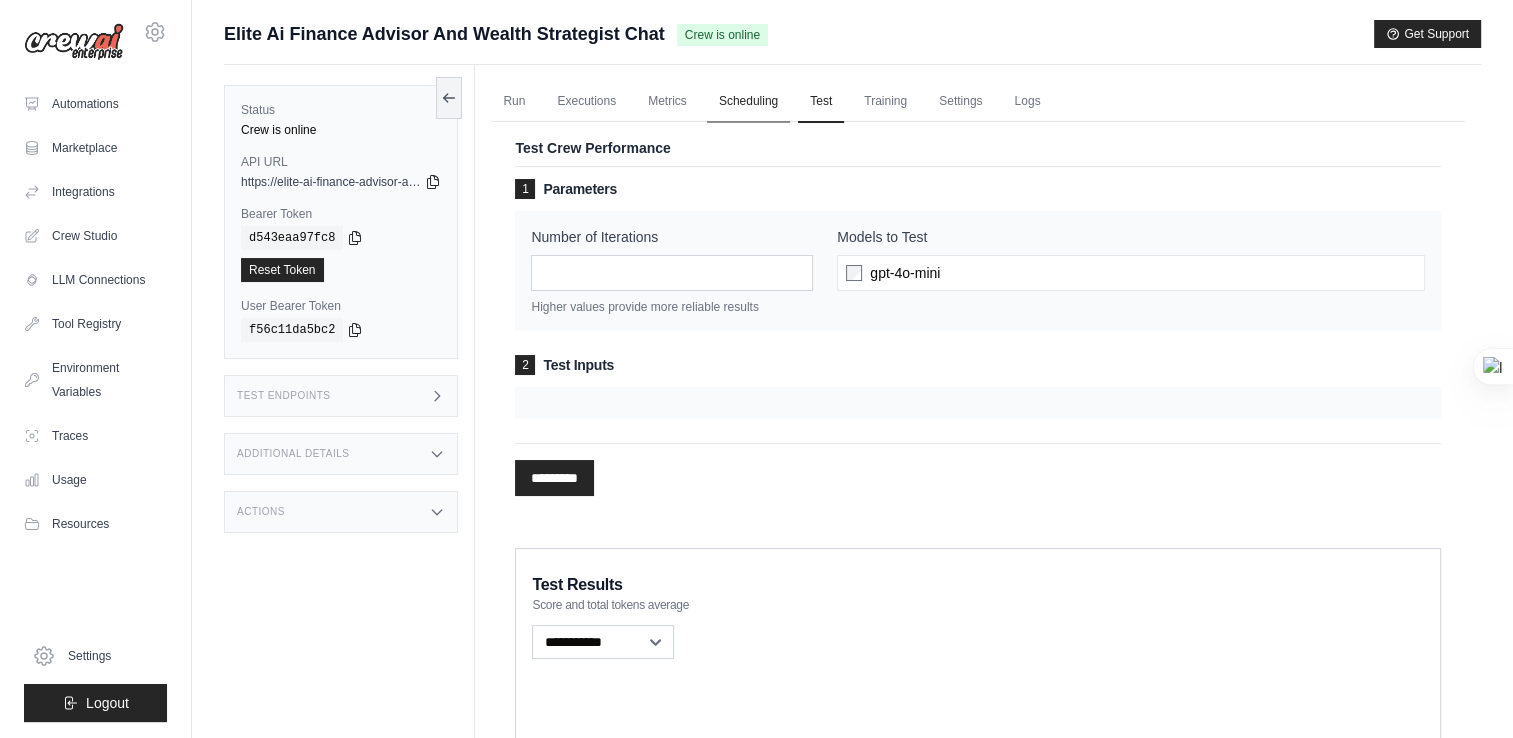 click on "Scheduling" at bounding box center [748, 102] 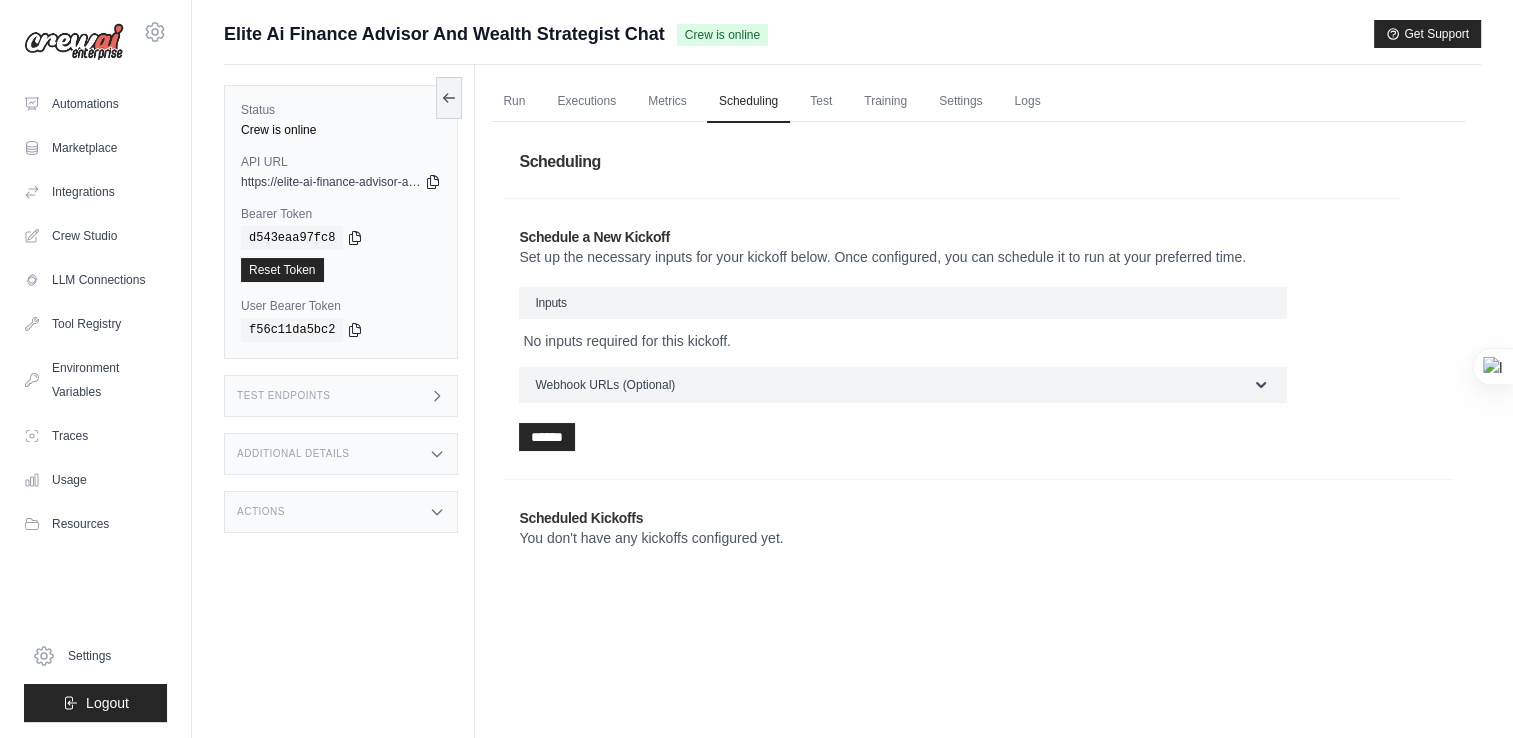 click on "Run
Executions
Metrics
Scheduling
Test
Training
Settings
Logs" at bounding box center (978, 101) 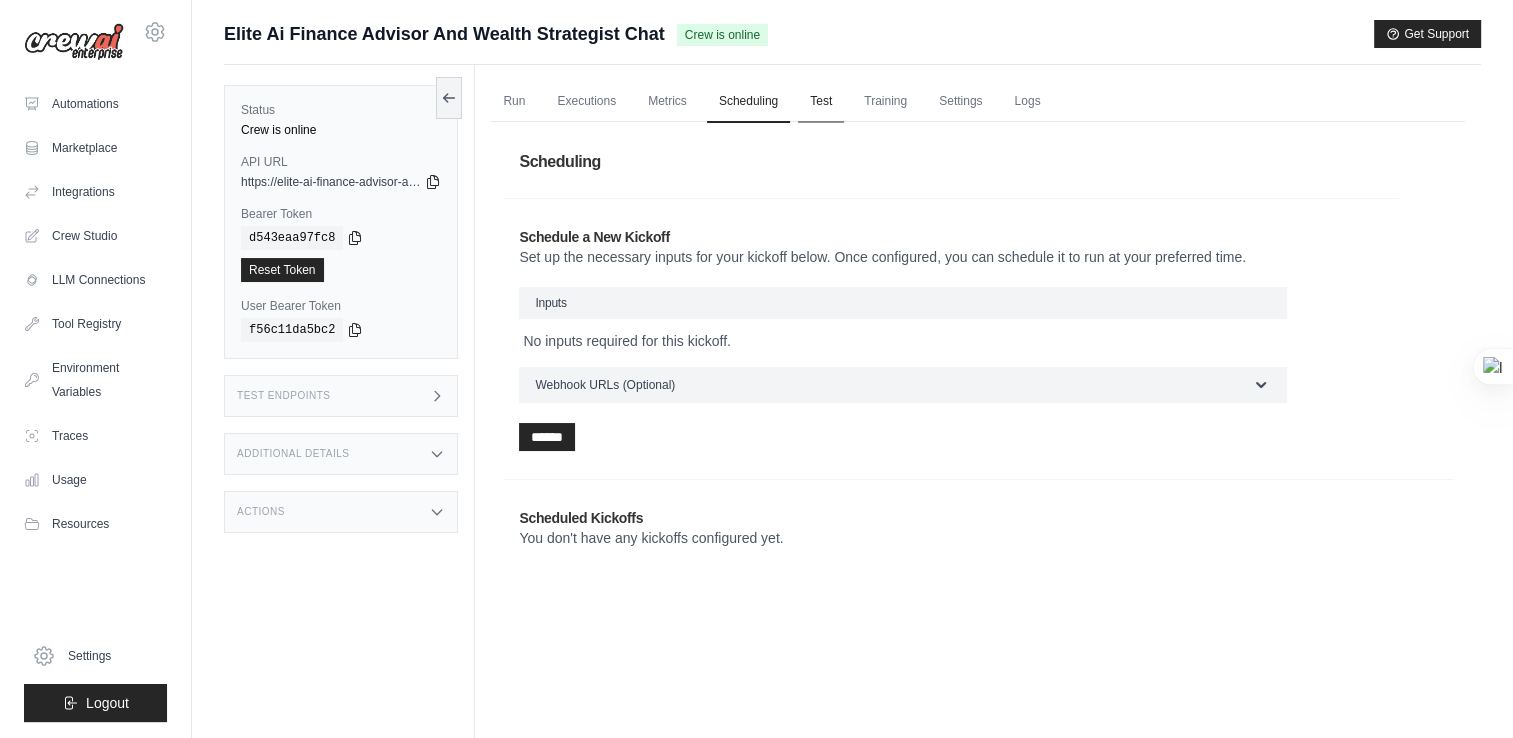 click on "Test" at bounding box center (821, 102) 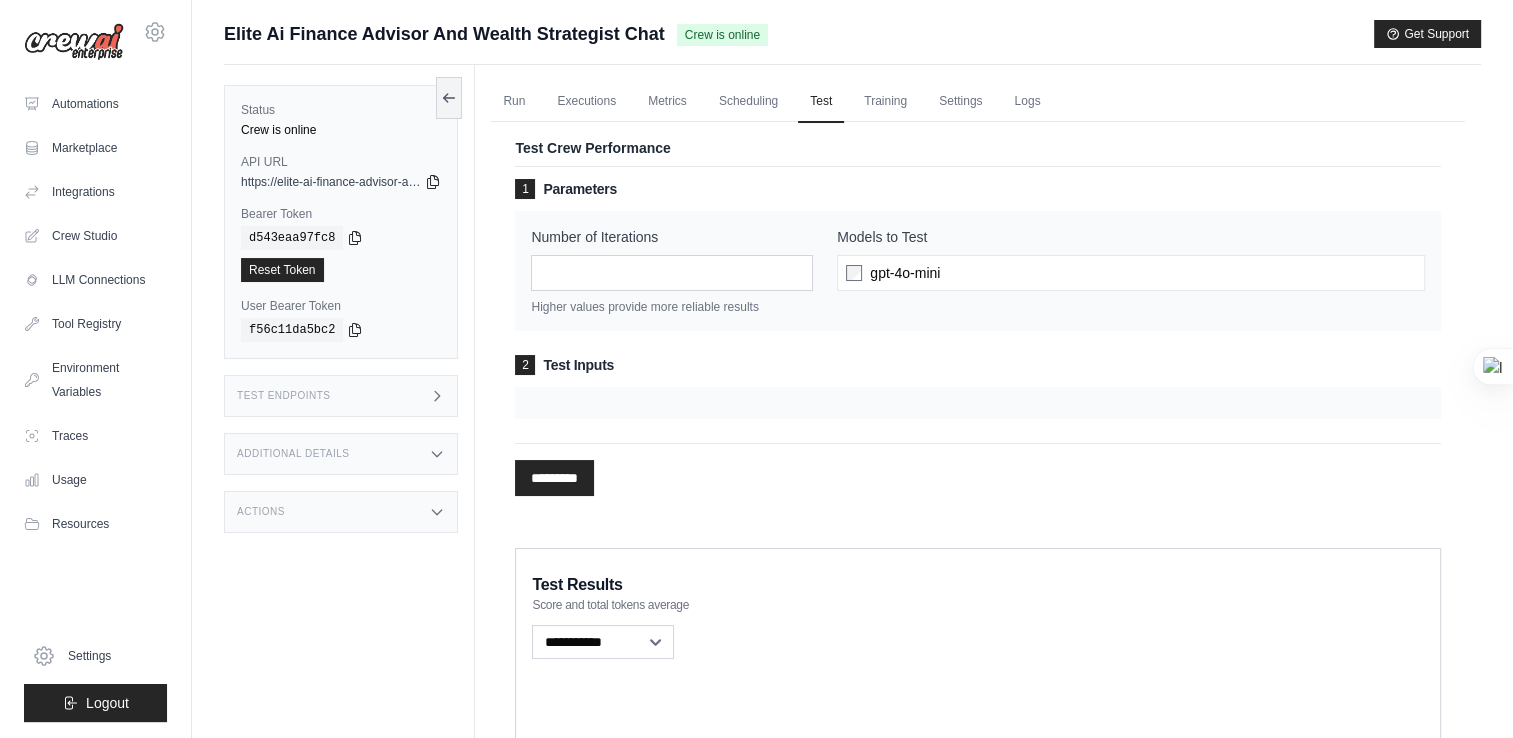 click on "gpt-4o-mini" at bounding box center (905, 273) 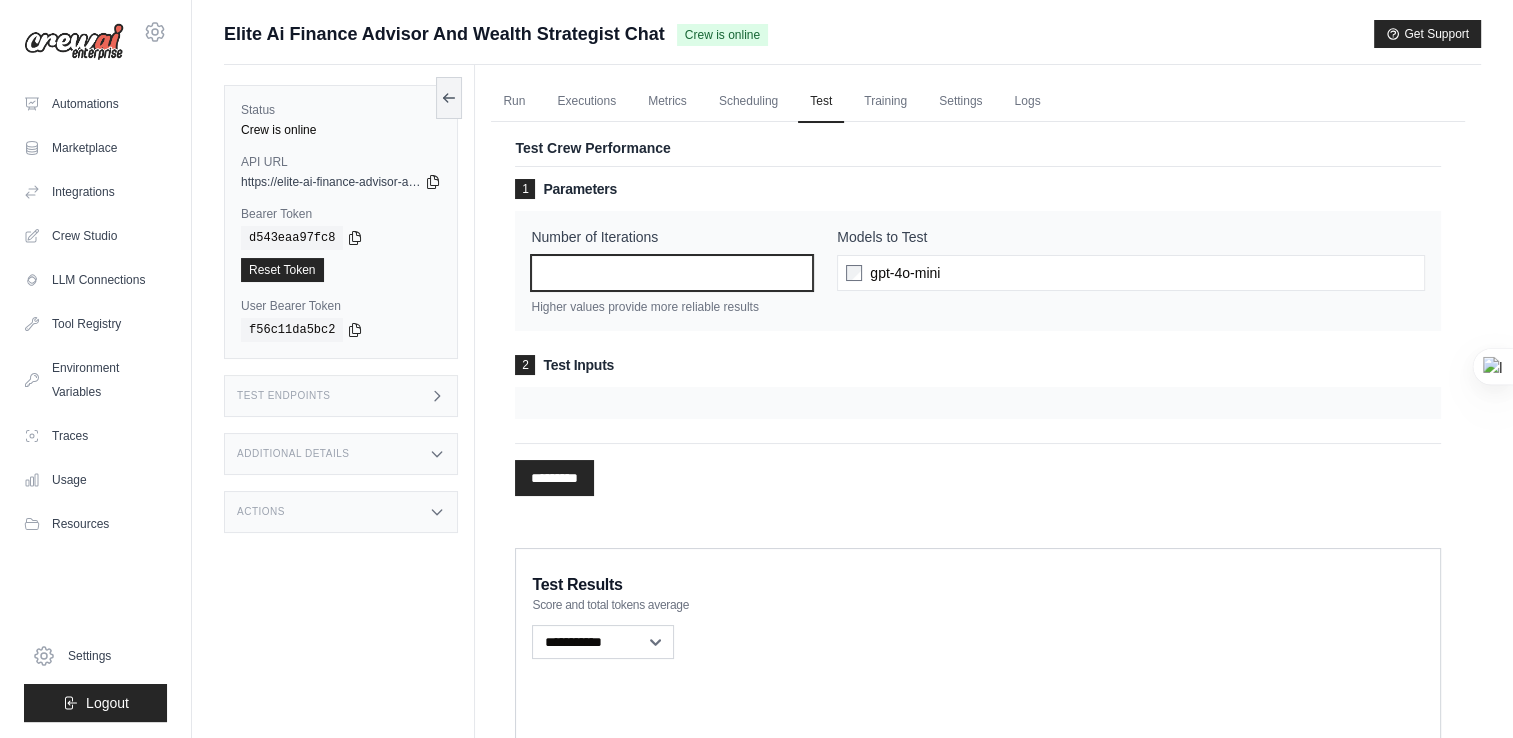 click on "*" at bounding box center [672, 273] 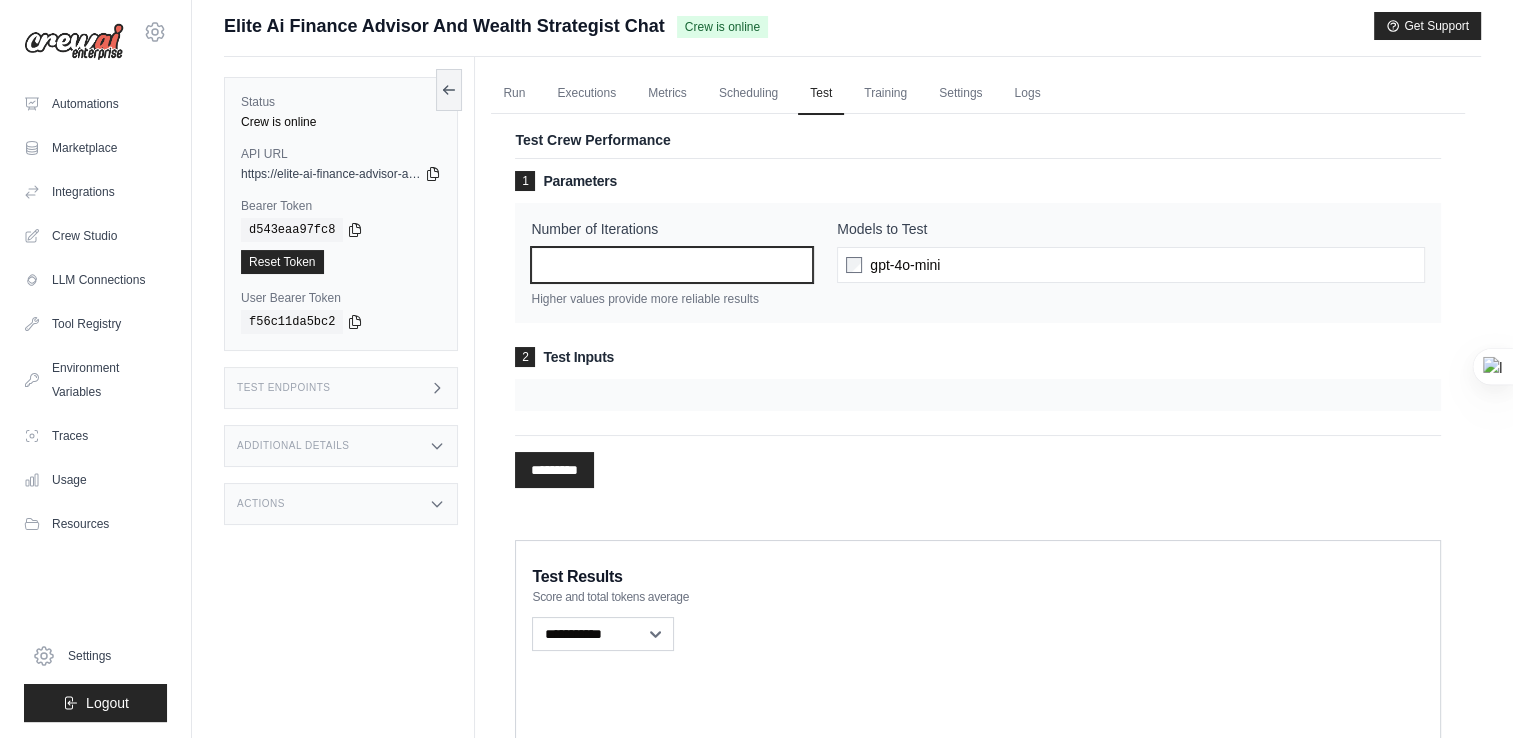 scroll, scrollTop: 0, scrollLeft: 0, axis: both 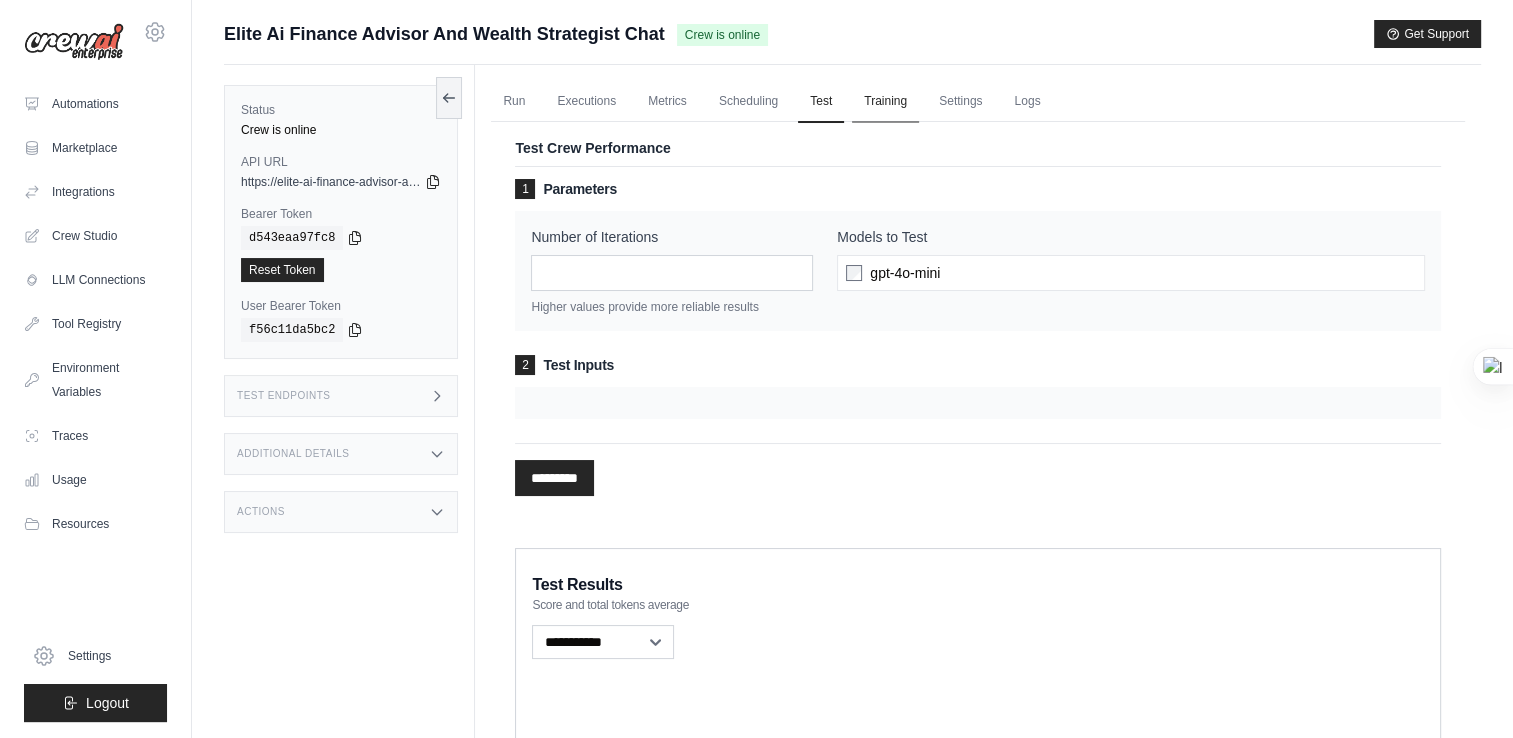 click on "Training" at bounding box center (885, 102) 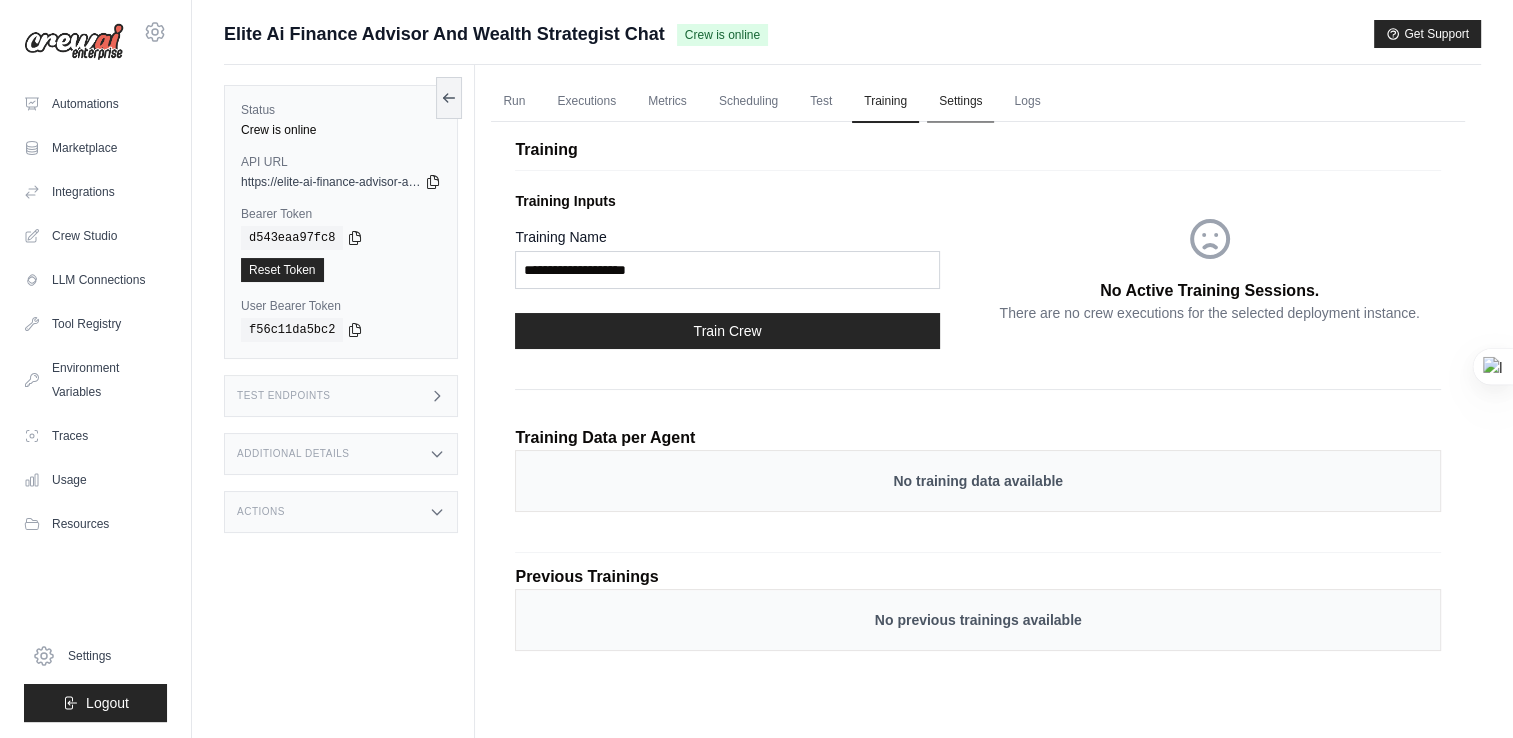 click on "Settings" at bounding box center (960, 102) 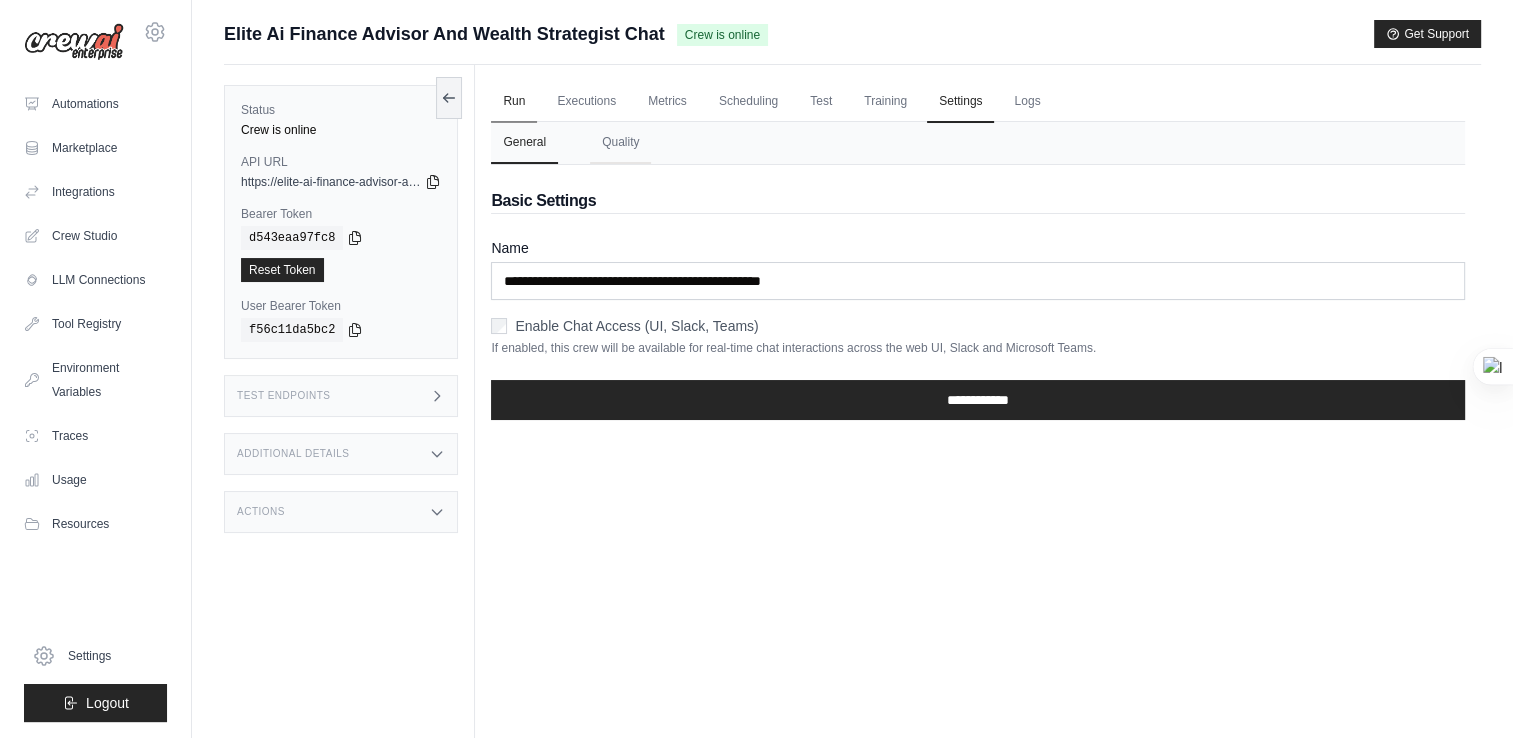 click on "Run" at bounding box center (514, 102) 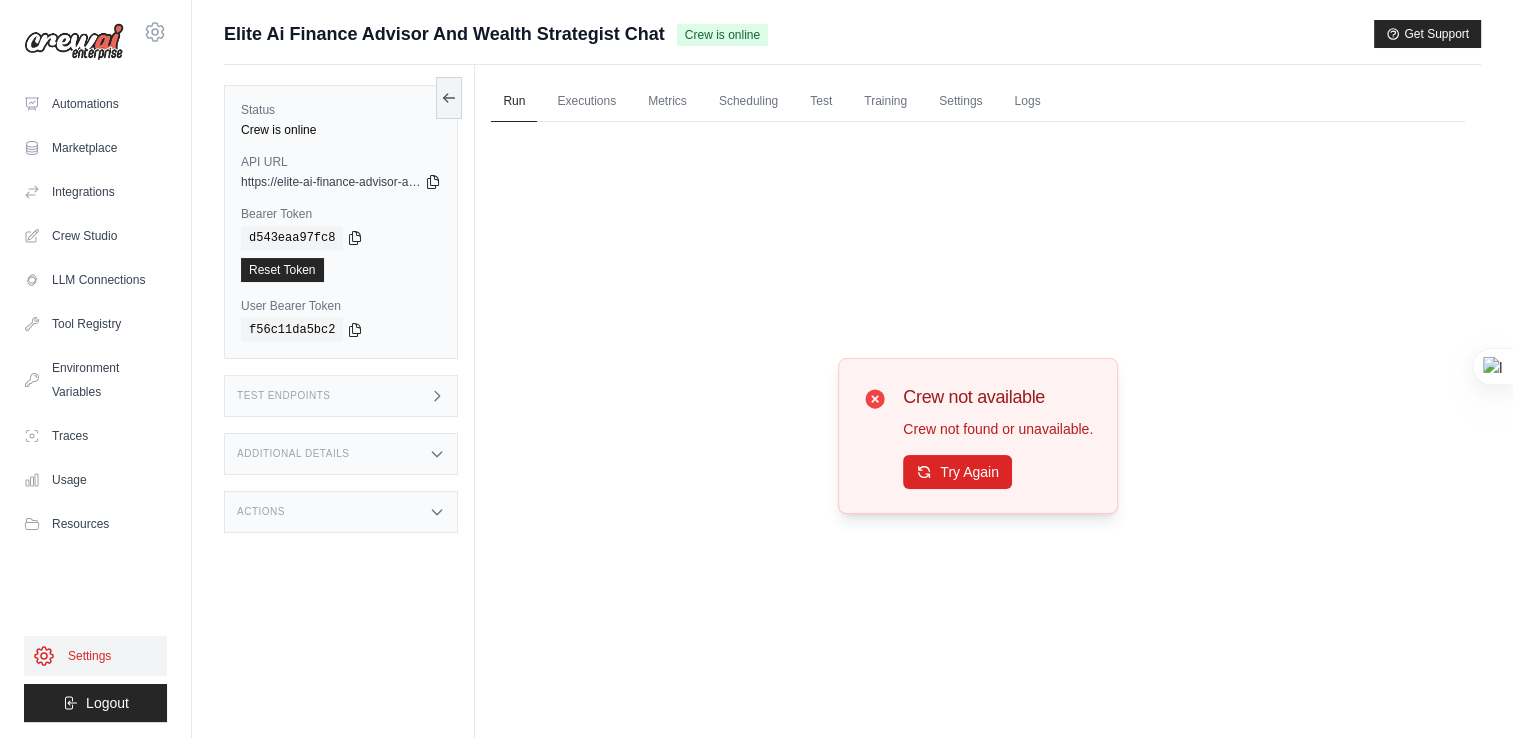 click on "Settings" at bounding box center (95, 656) 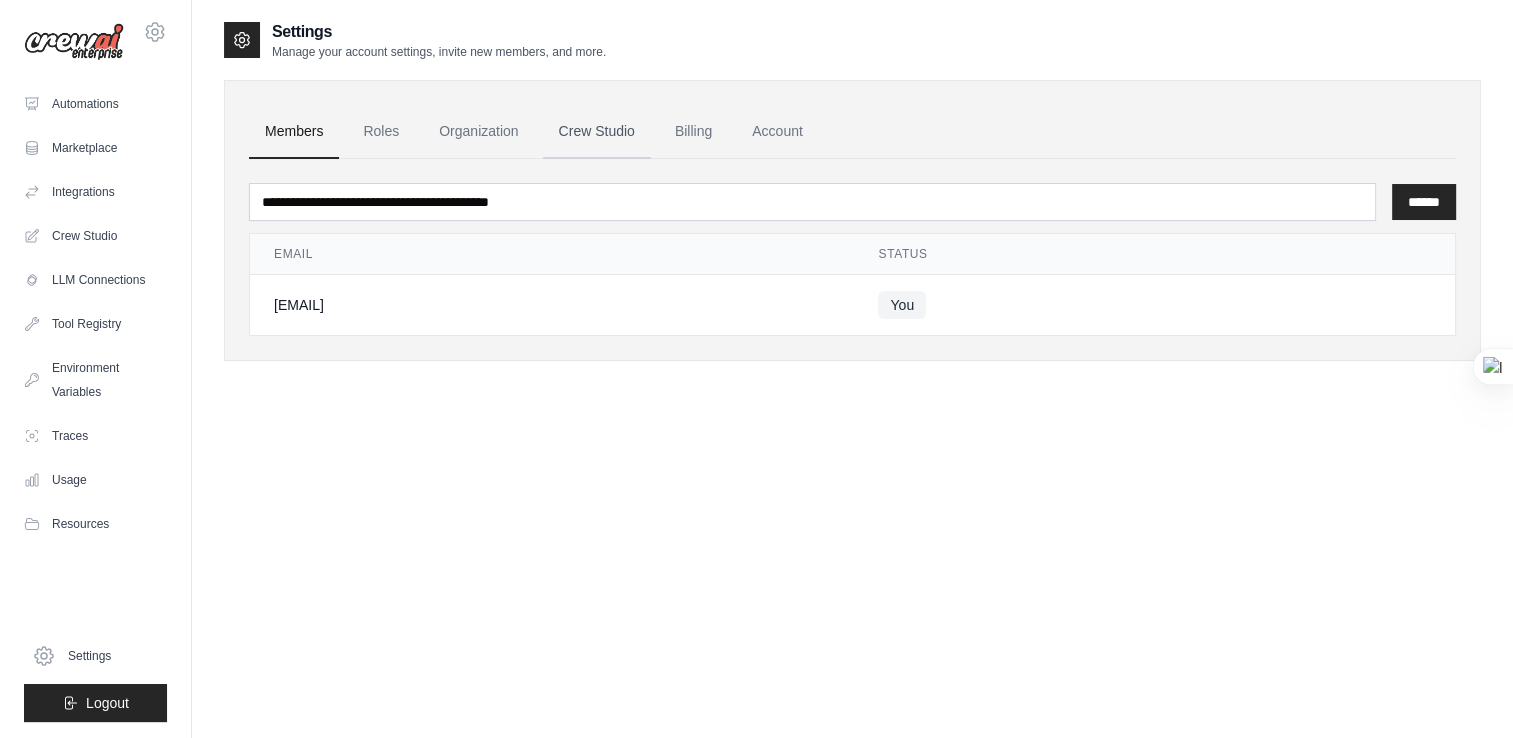 click on "Crew Studio" at bounding box center (597, 132) 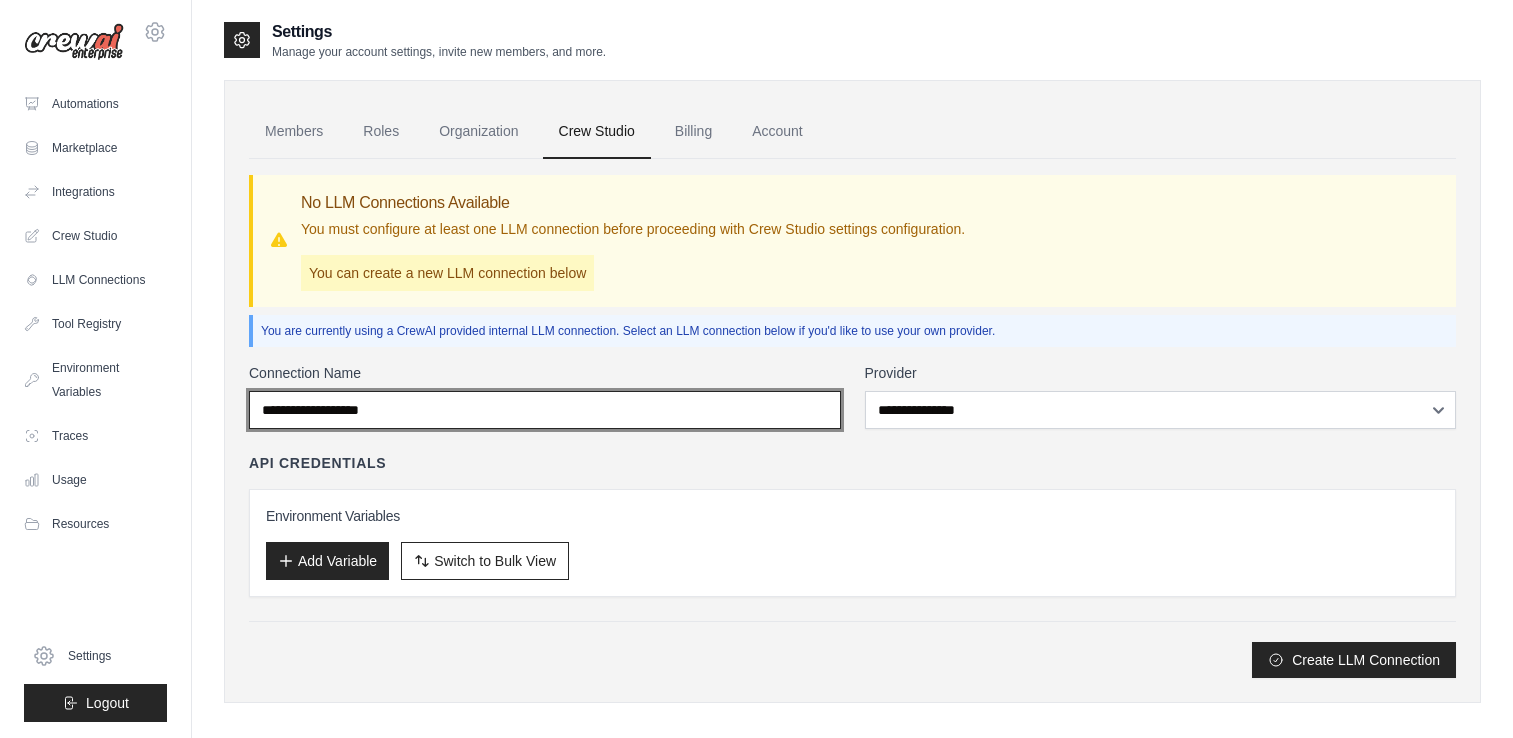 type on "**********" 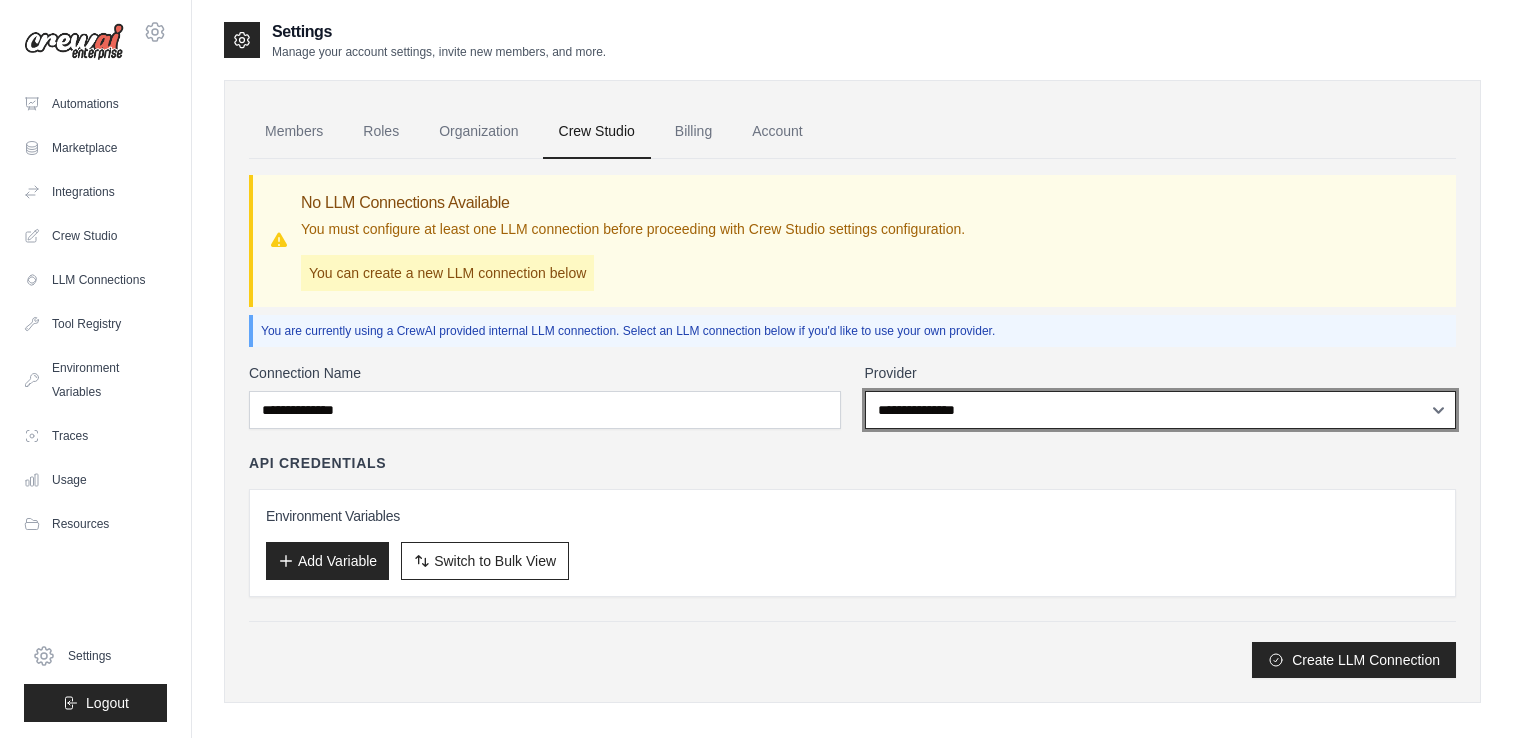 click on "**********" at bounding box center (1161, 410) 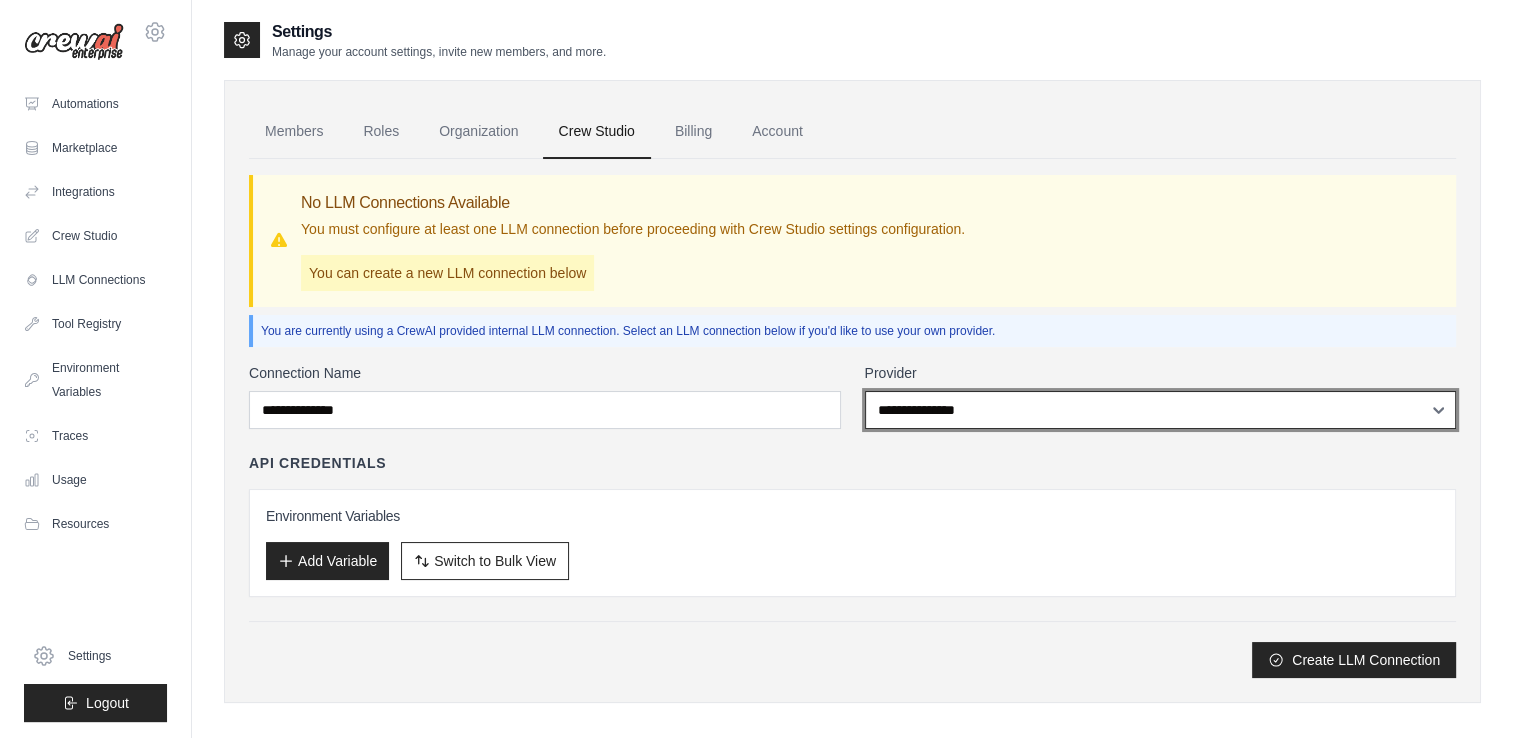 scroll, scrollTop: 0, scrollLeft: 0, axis: both 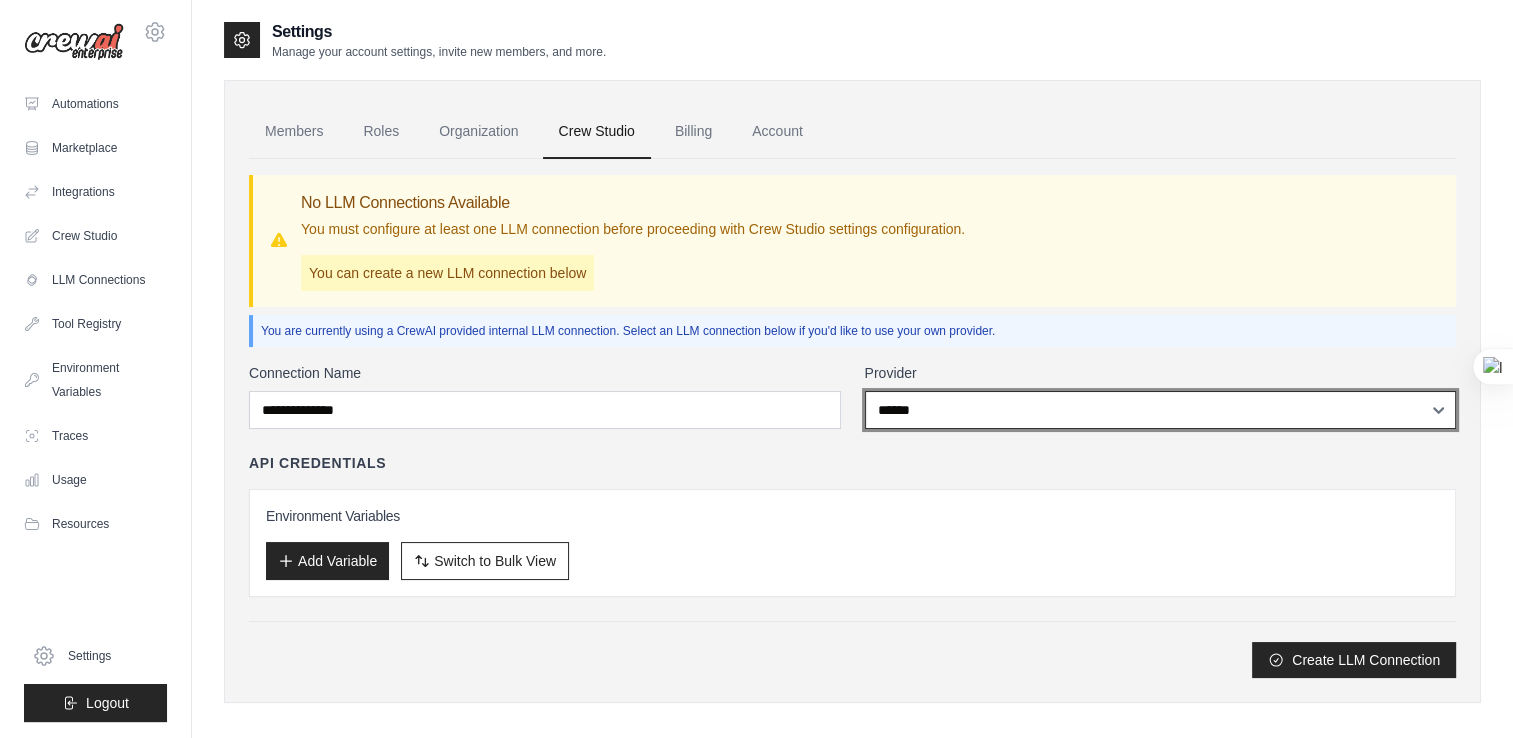 click on "**********" at bounding box center [1161, 410] 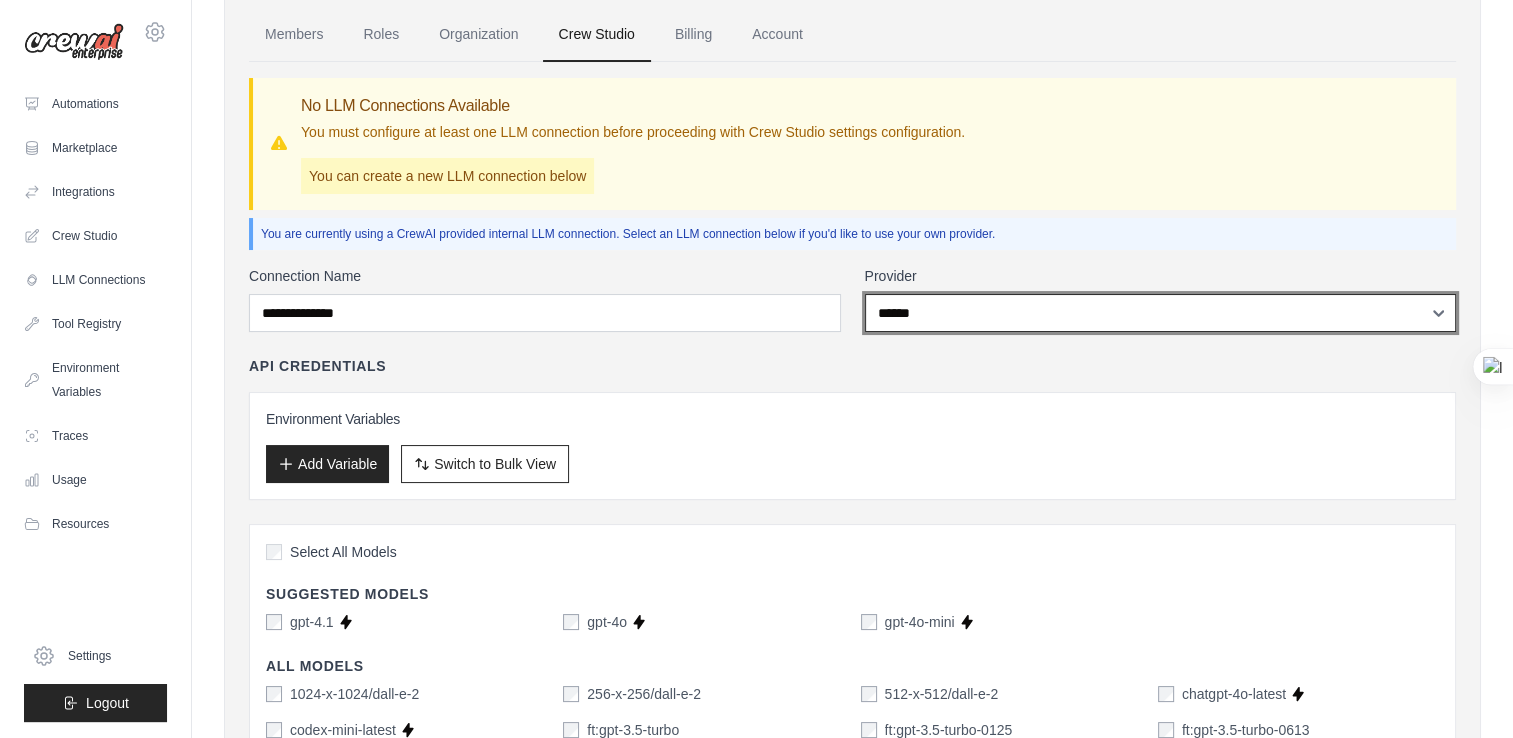 scroll, scrollTop: 133, scrollLeft: 0, axis: vertical 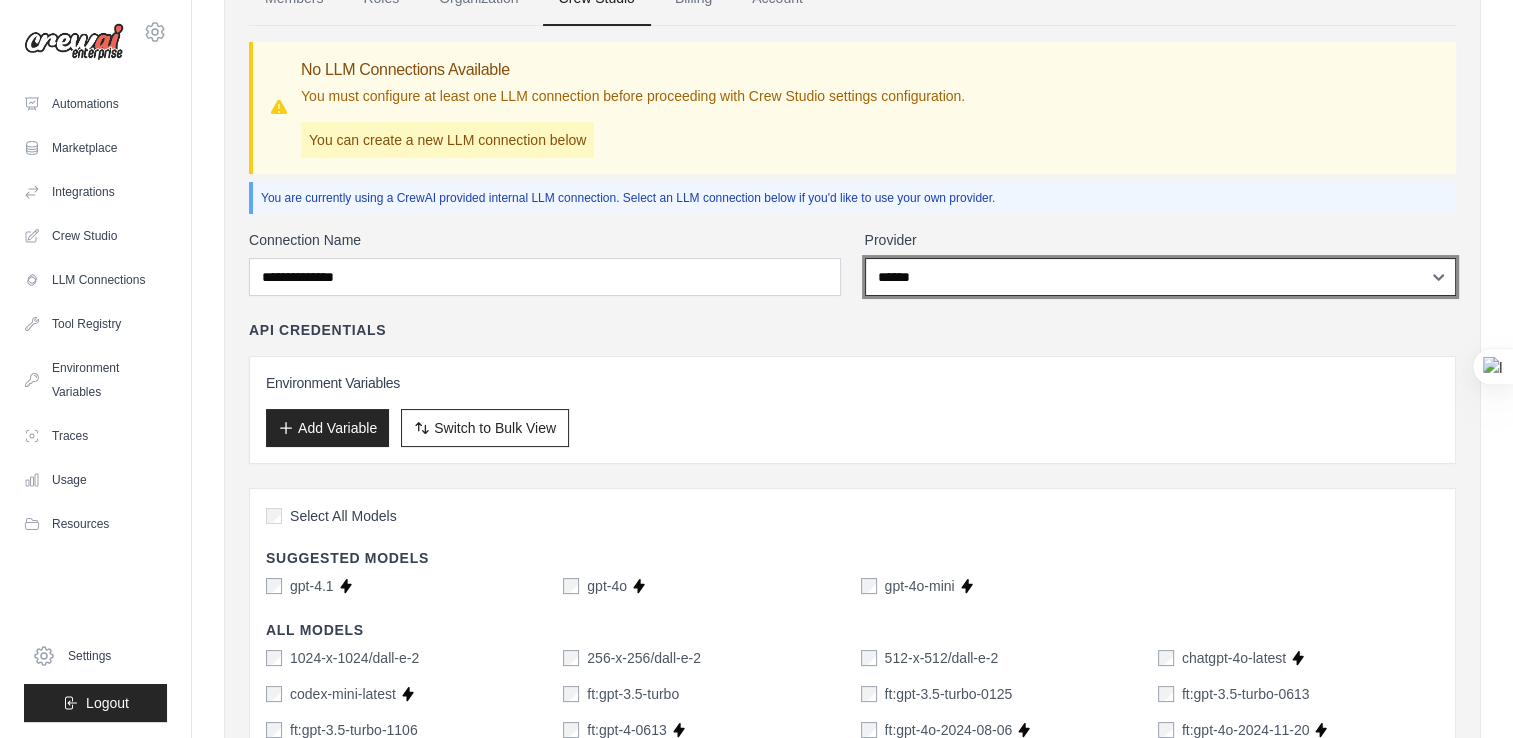 click on "**********" at bounding box center (1161, 277) 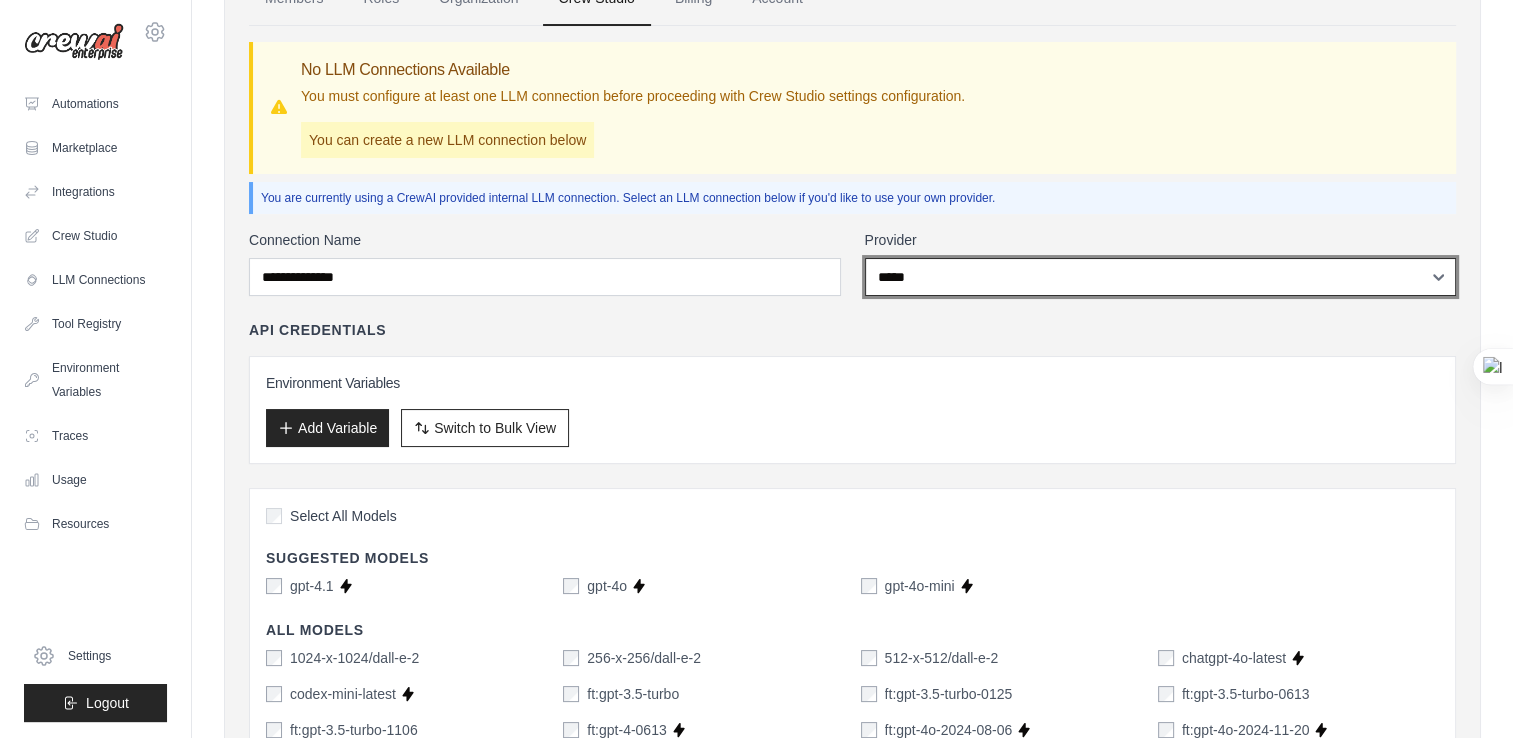 click on "**********" at bounding box center [1161, 277] 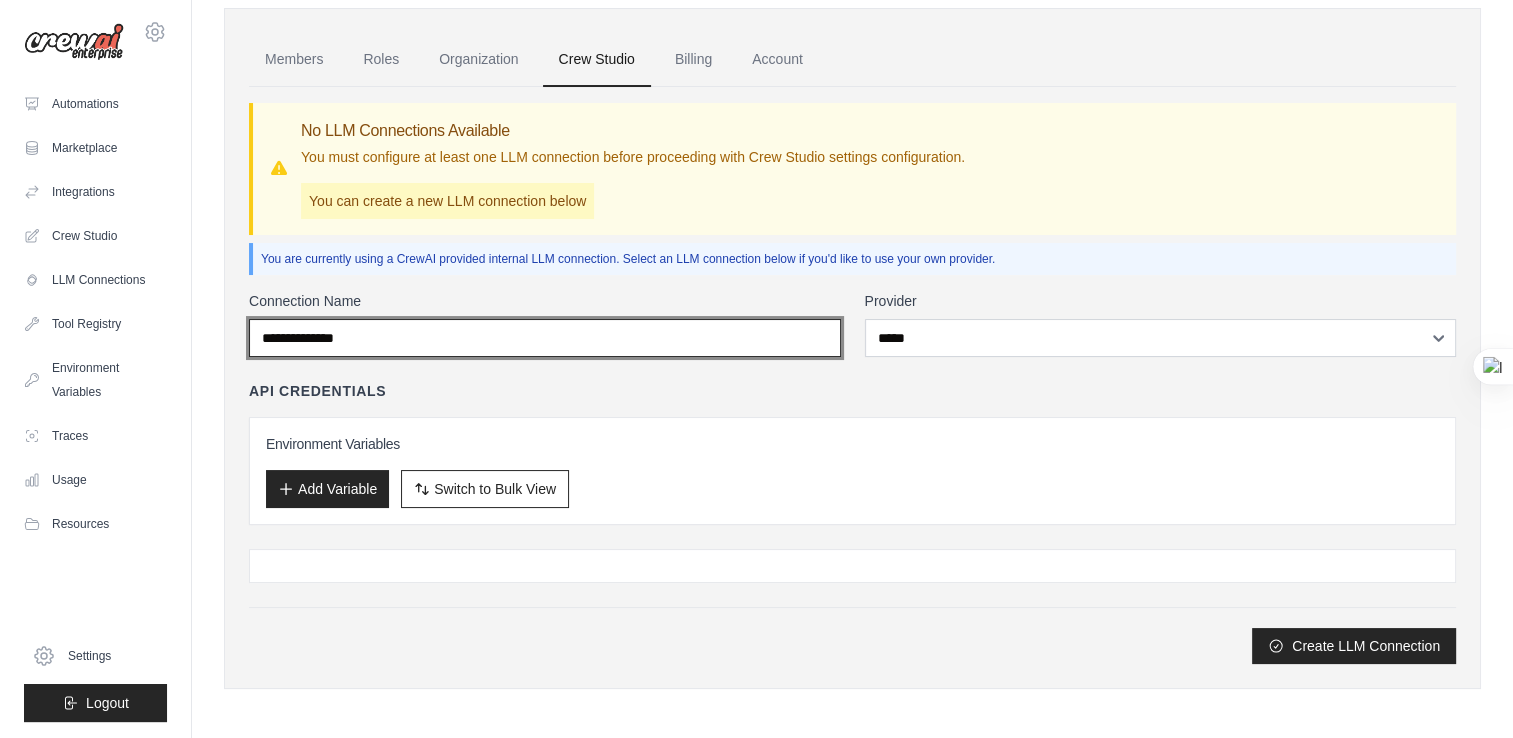 click on "**********" at bounding box center (545, 338) 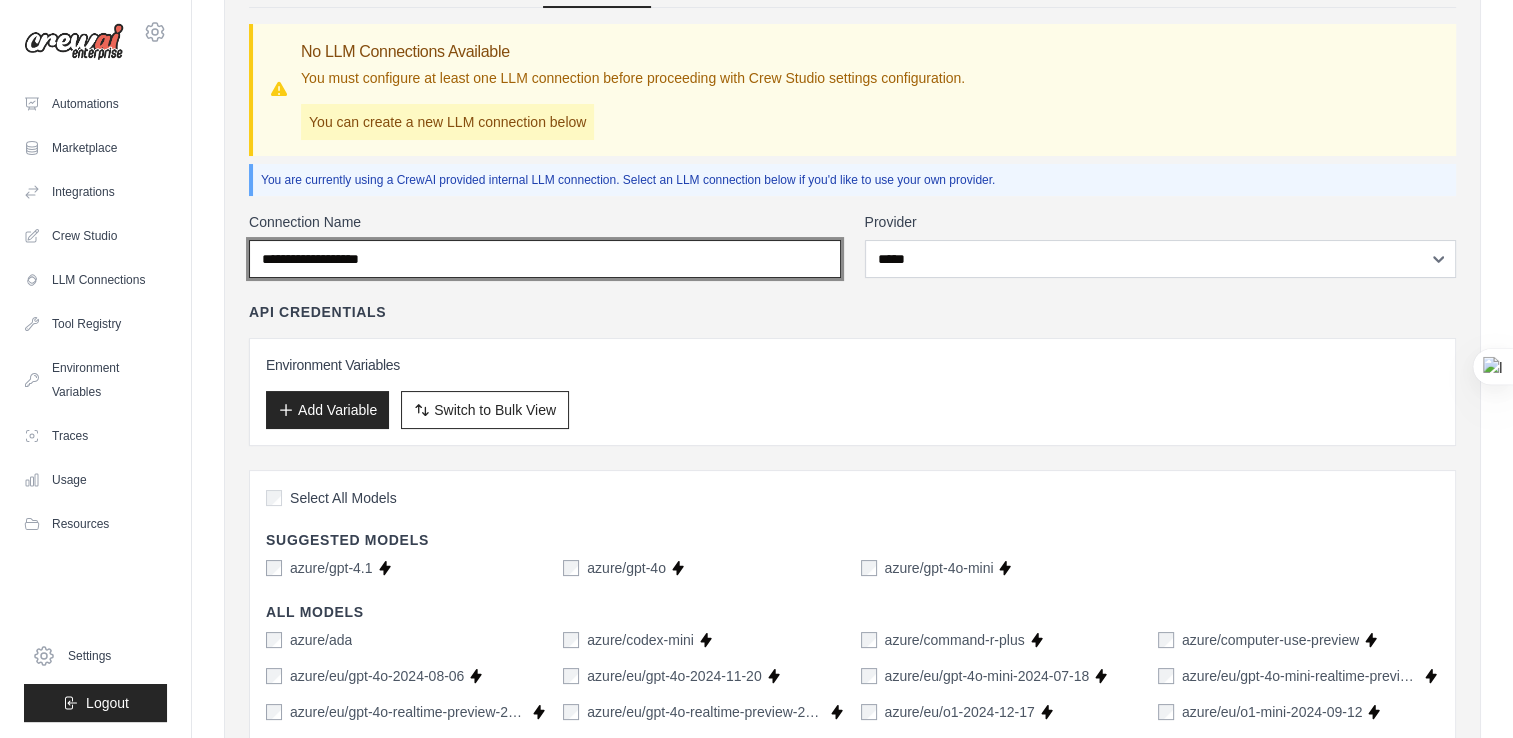 scroll, scrollTop: 205, scrollLeft: 0, axis: vertical 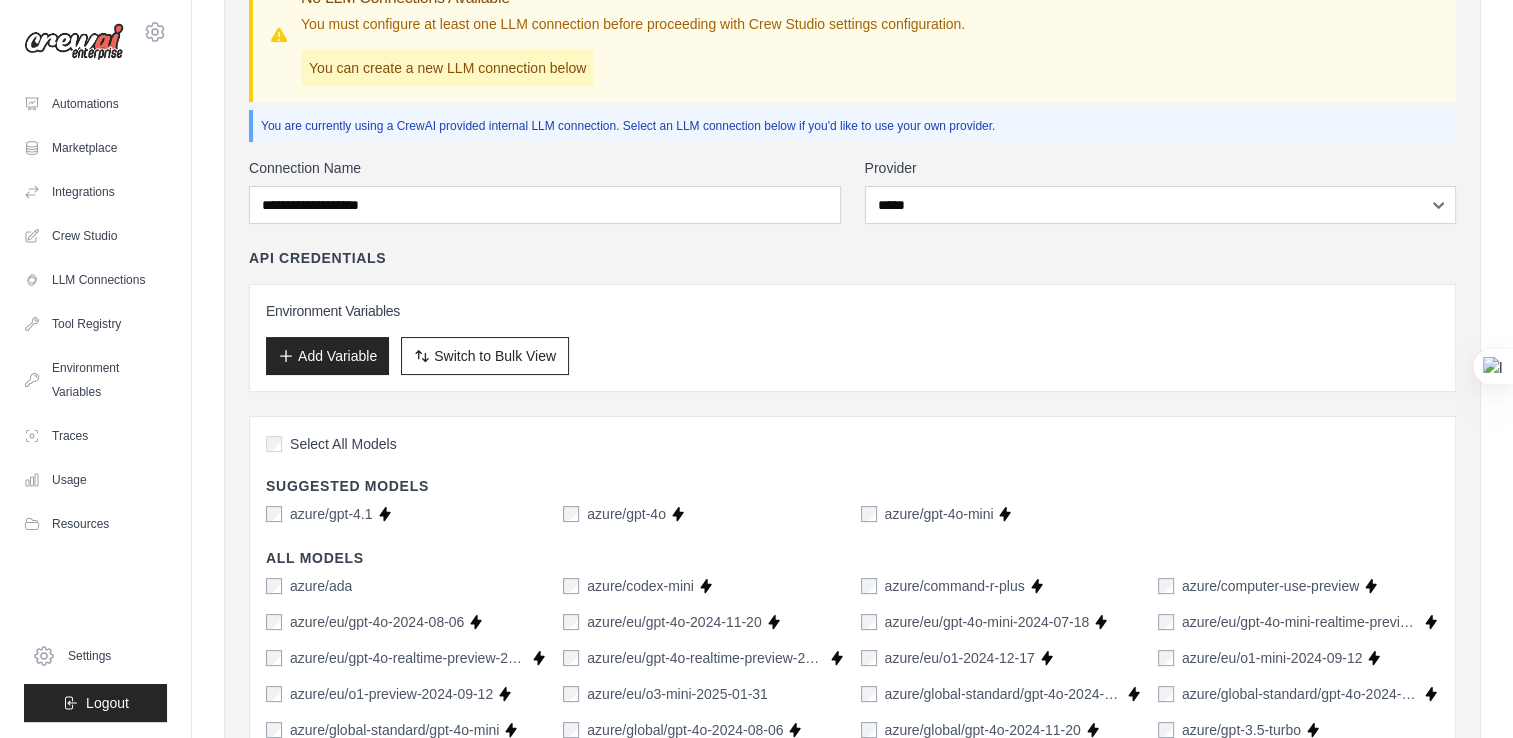 click on "Environment Variables" at bounding box center (852, 311) 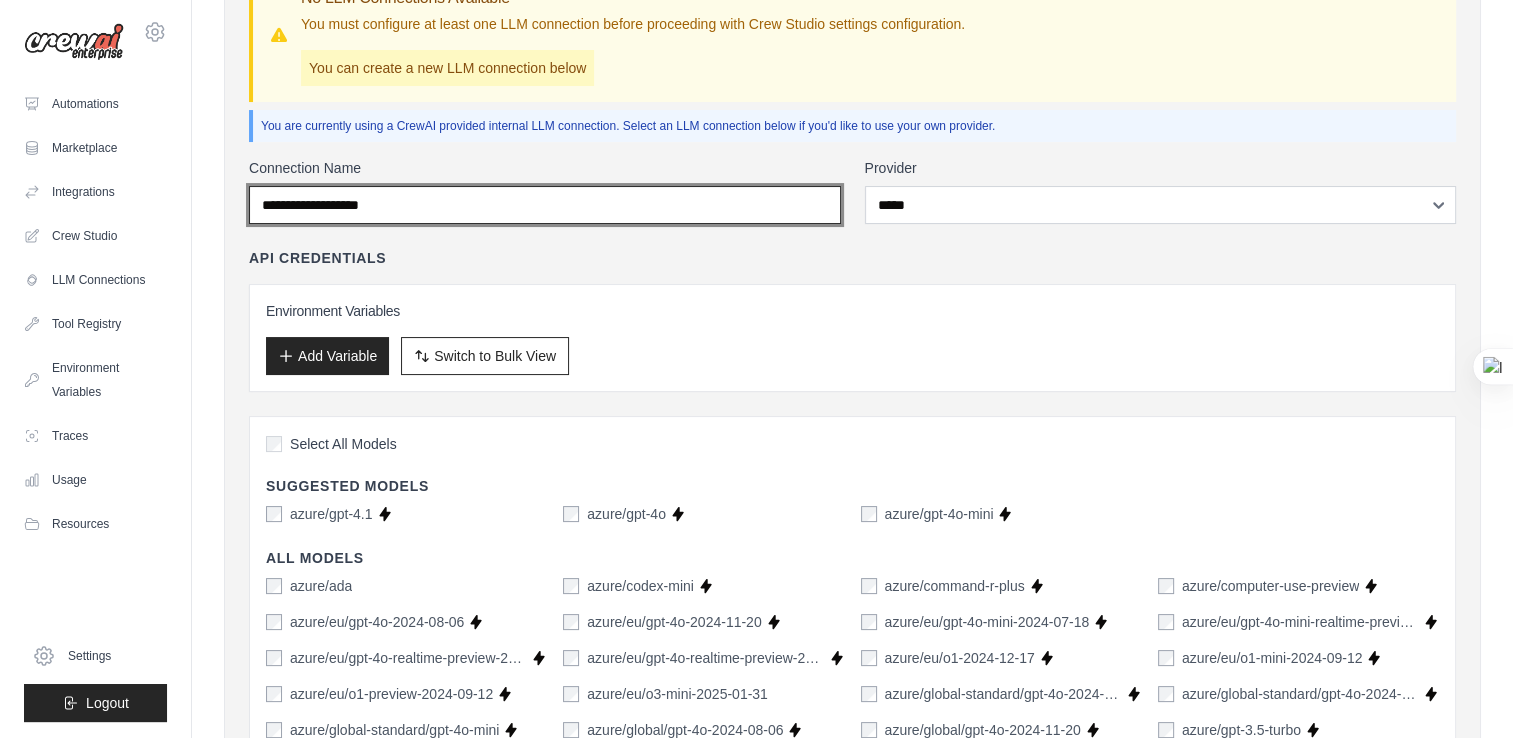 click on "Connection Name" at bounding box center [545, 205] 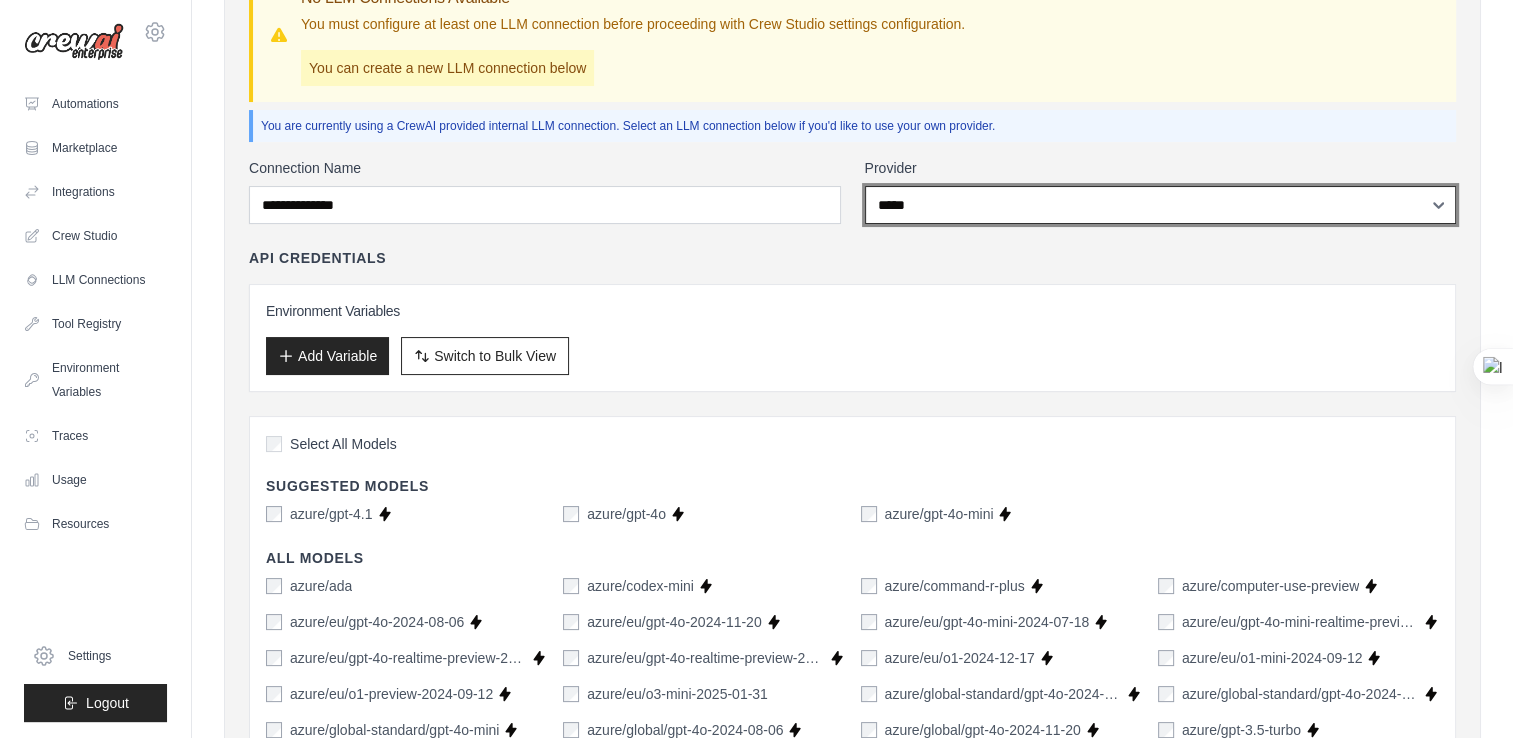 click on "**********" at bounding box center [1161, 205] 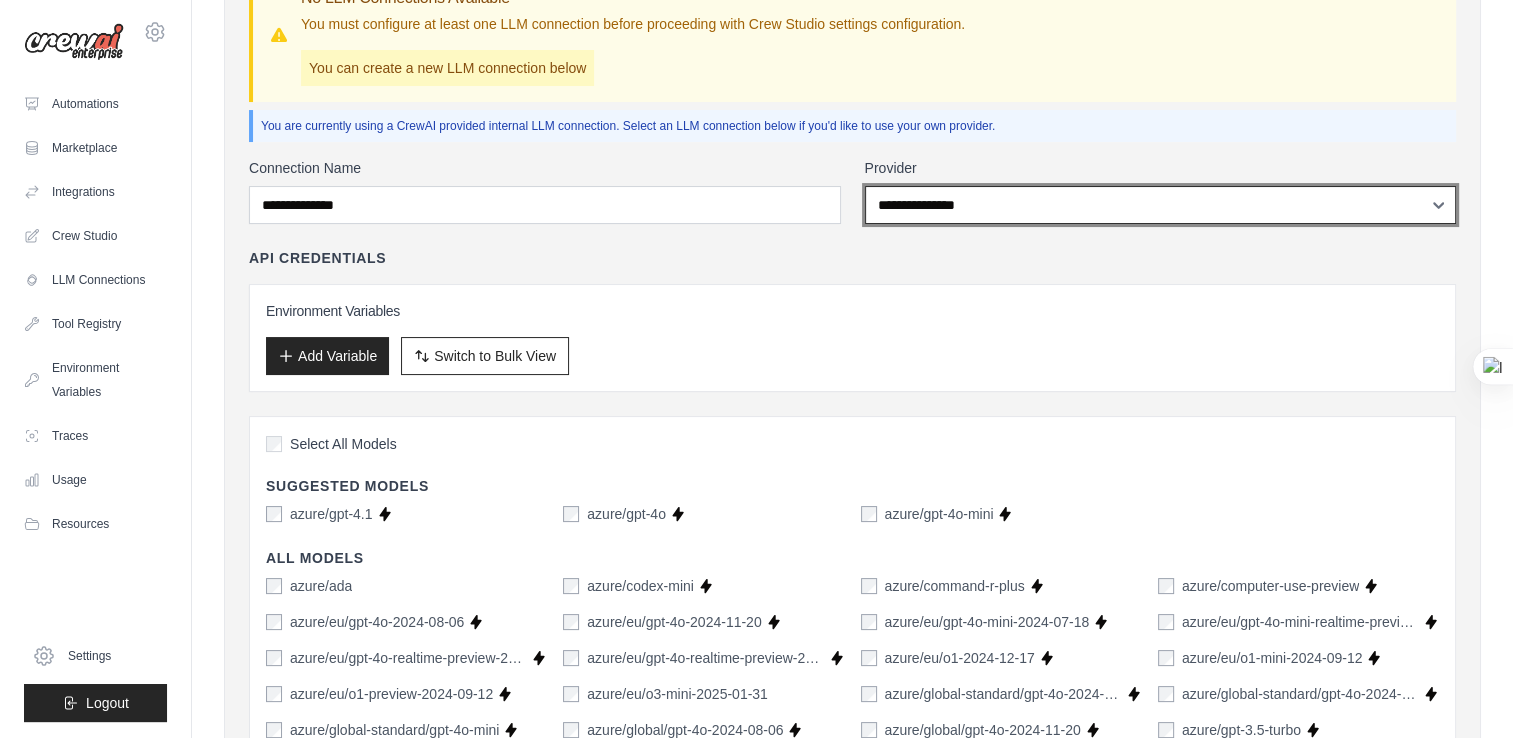 click on "**********" at bounding box center (1161, 205) 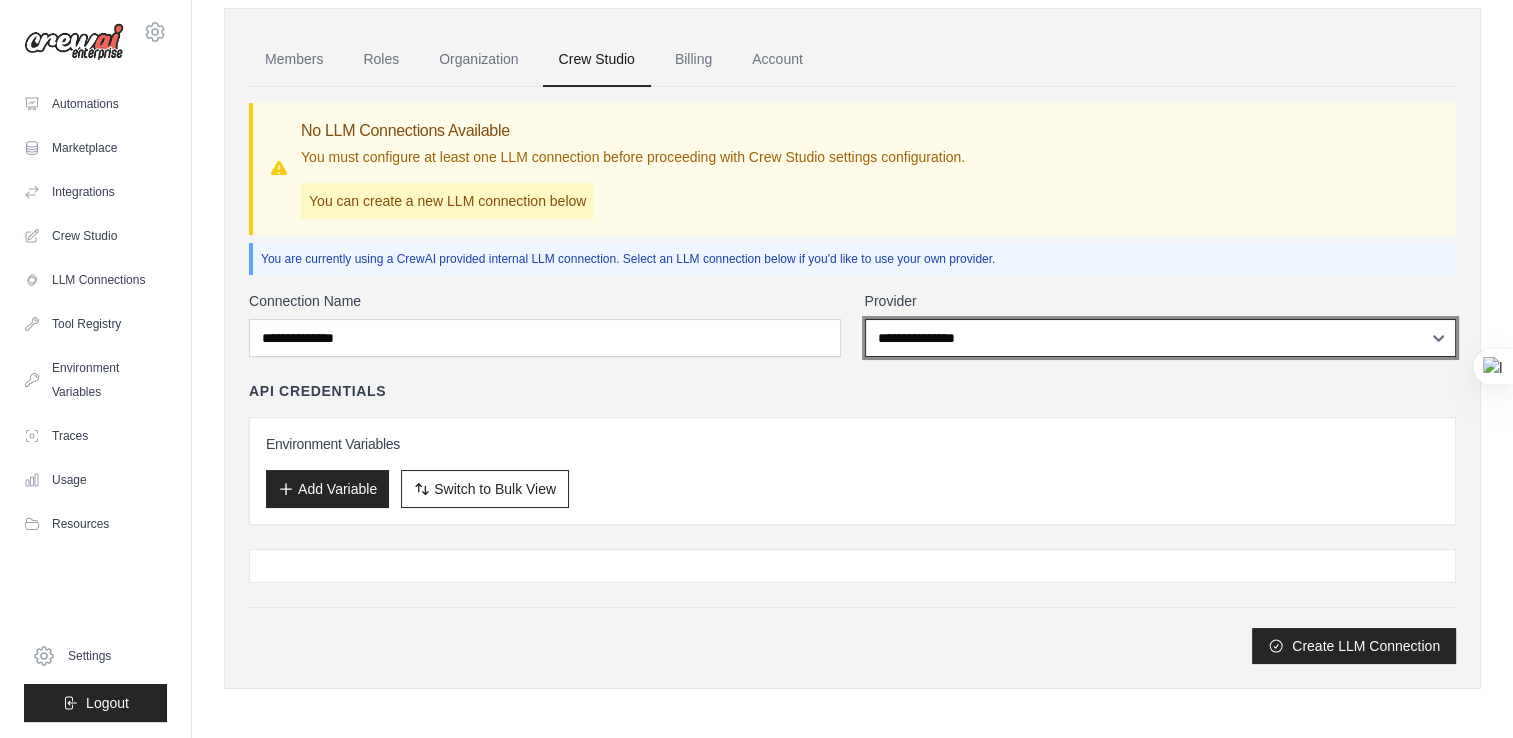 click on "**********" at bounding box center (1161, 338) 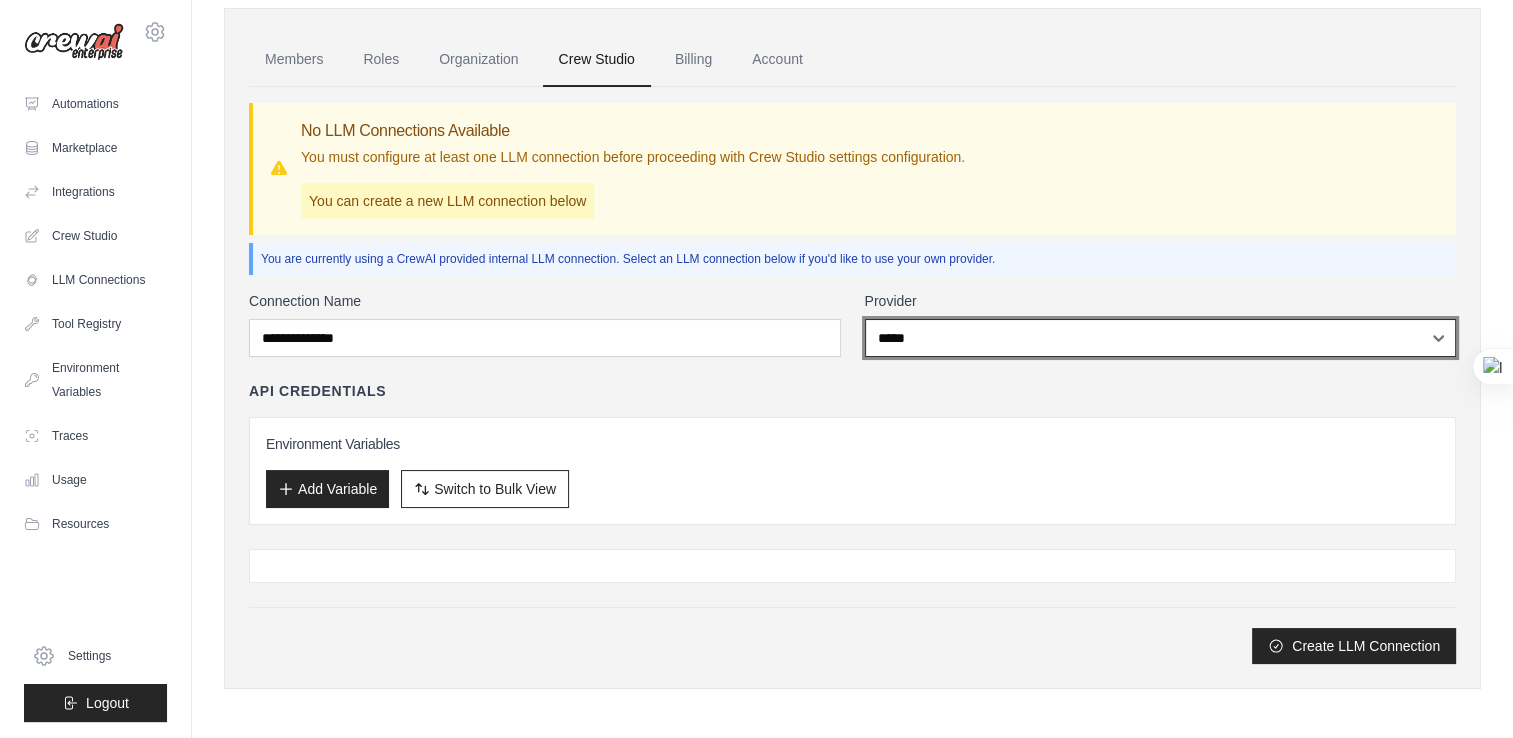 click on "**********" at bounding box center [1161, 338] 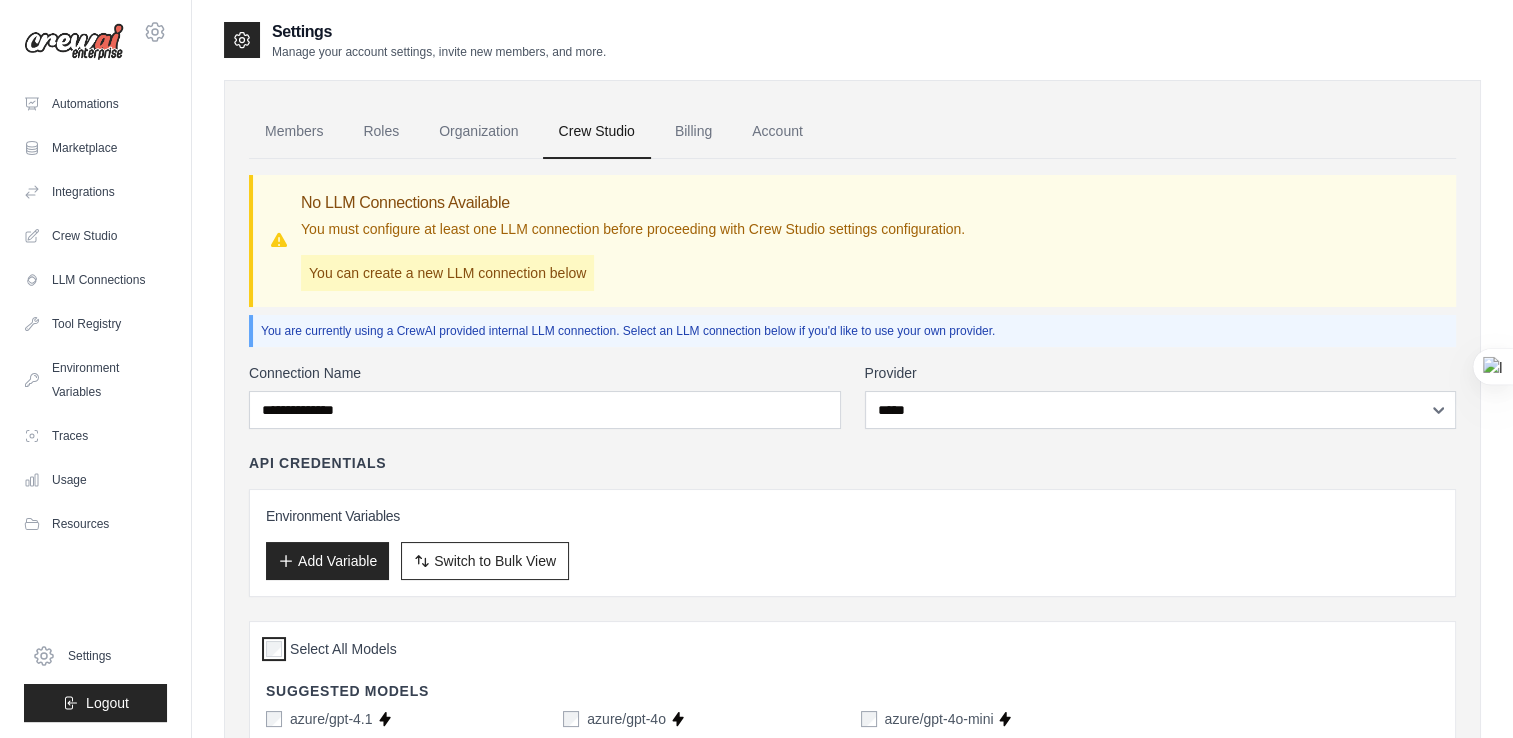 scroll, scrollTop: 0, scrollLeft: 0, axis: both 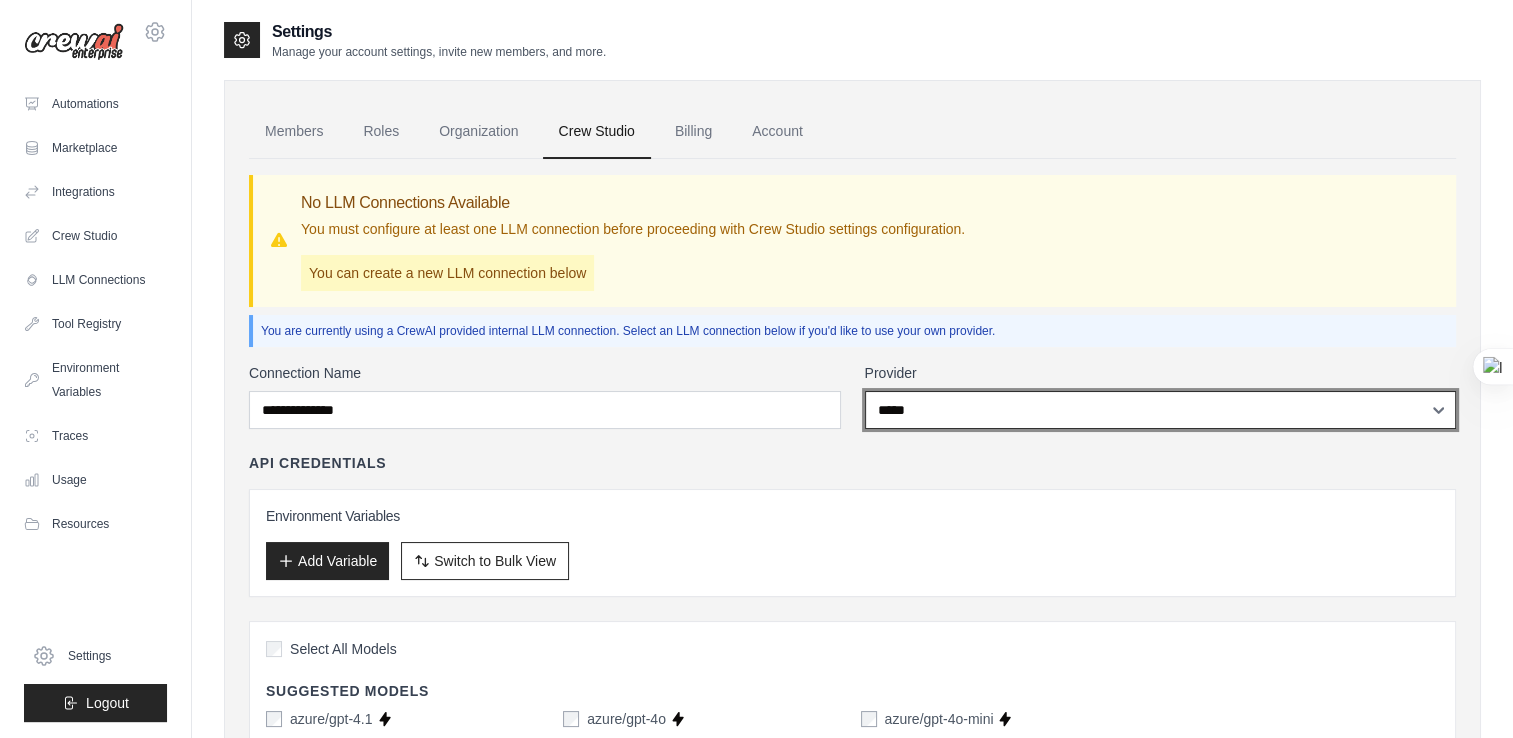 click on "**********" at bounding box center (1161, 410) 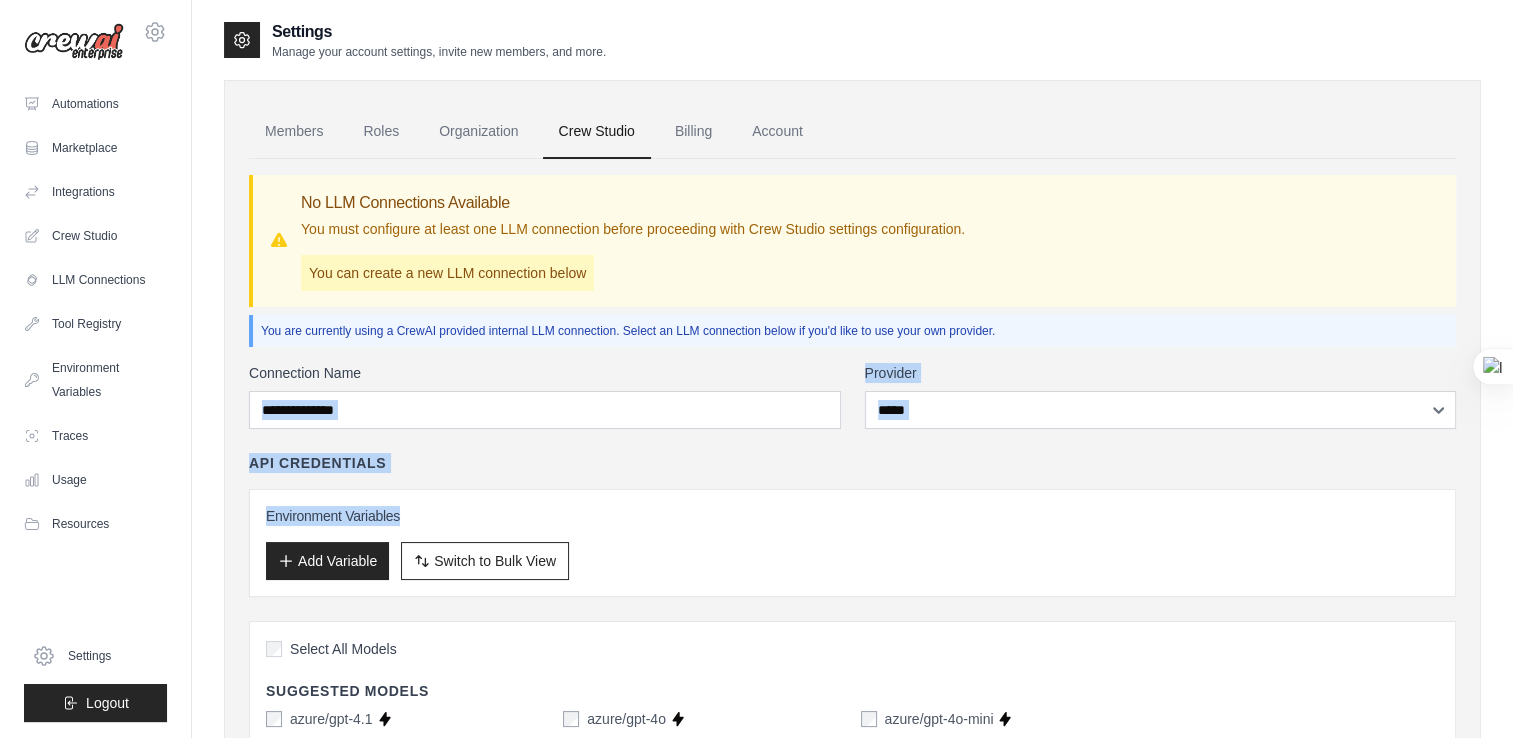 drag, startPoint x: 947, startPoint y: 448, endPoint x: 966, endPoint y: 482, distance: 38.948685 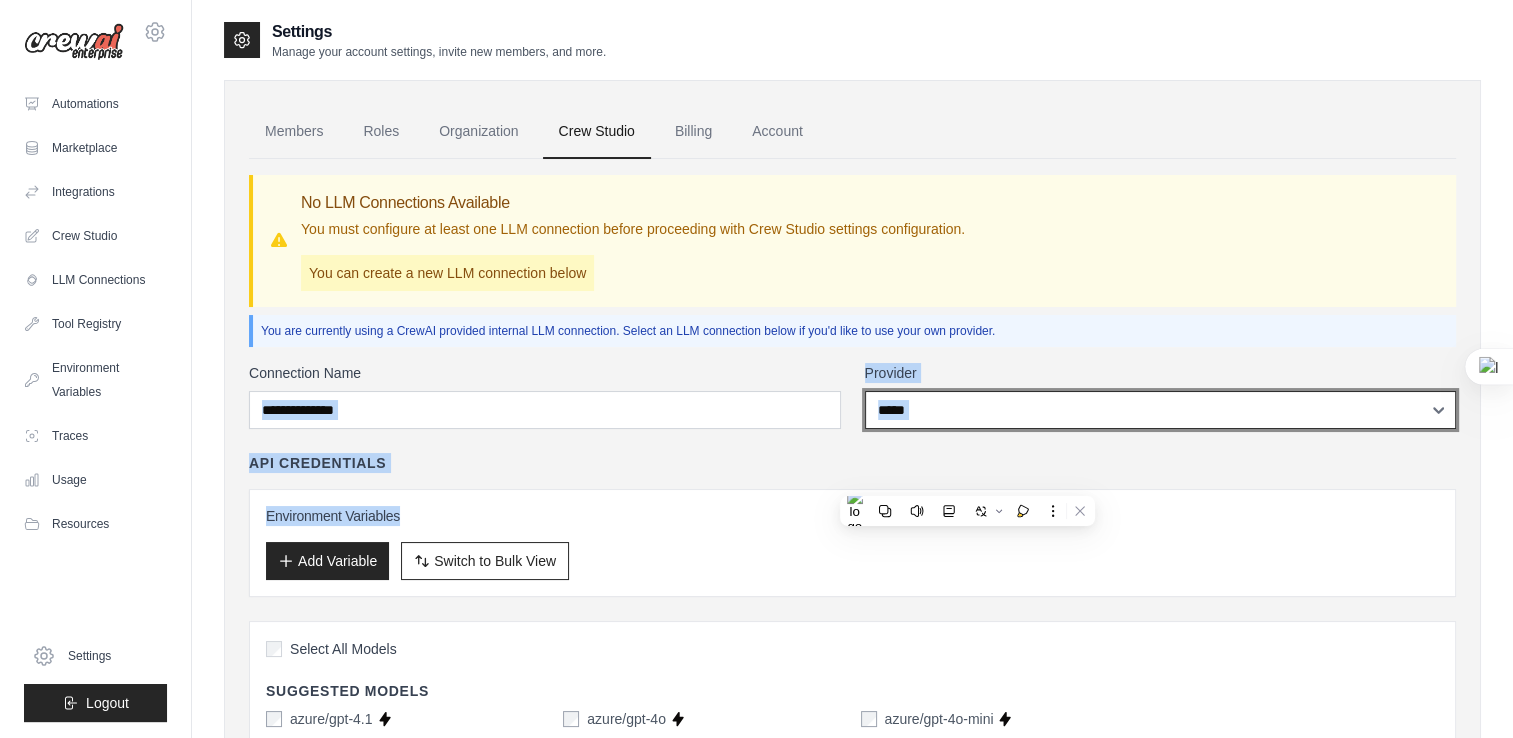 drag, startPoint x: 966, startPoint y: 482, endPoint x: 883, endPoint y: 402, distance: 115.27792 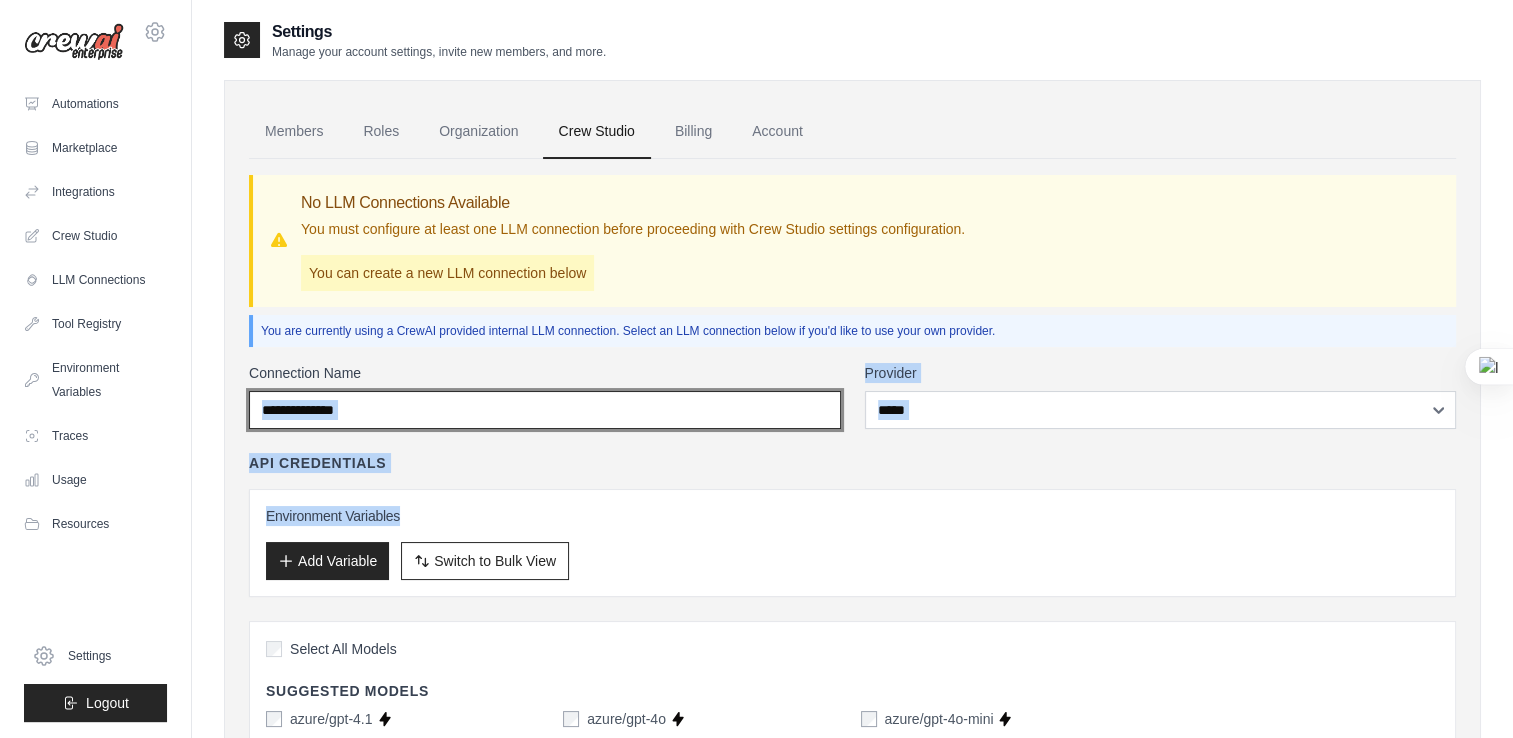 click on "**********" at bounding box center [545, 410] 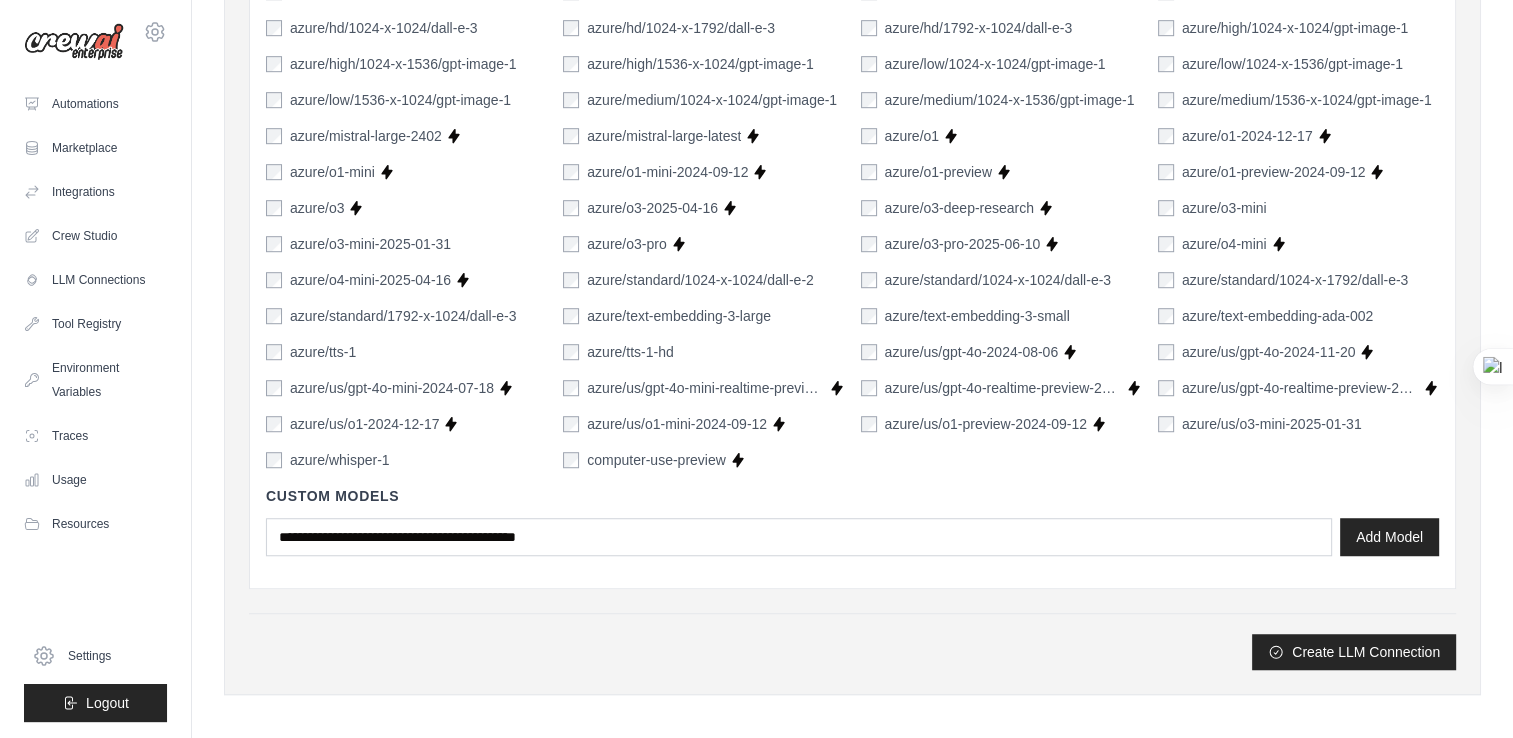 scroll, scrollTop: 1272, scrollLeft: 0, axis: vertical 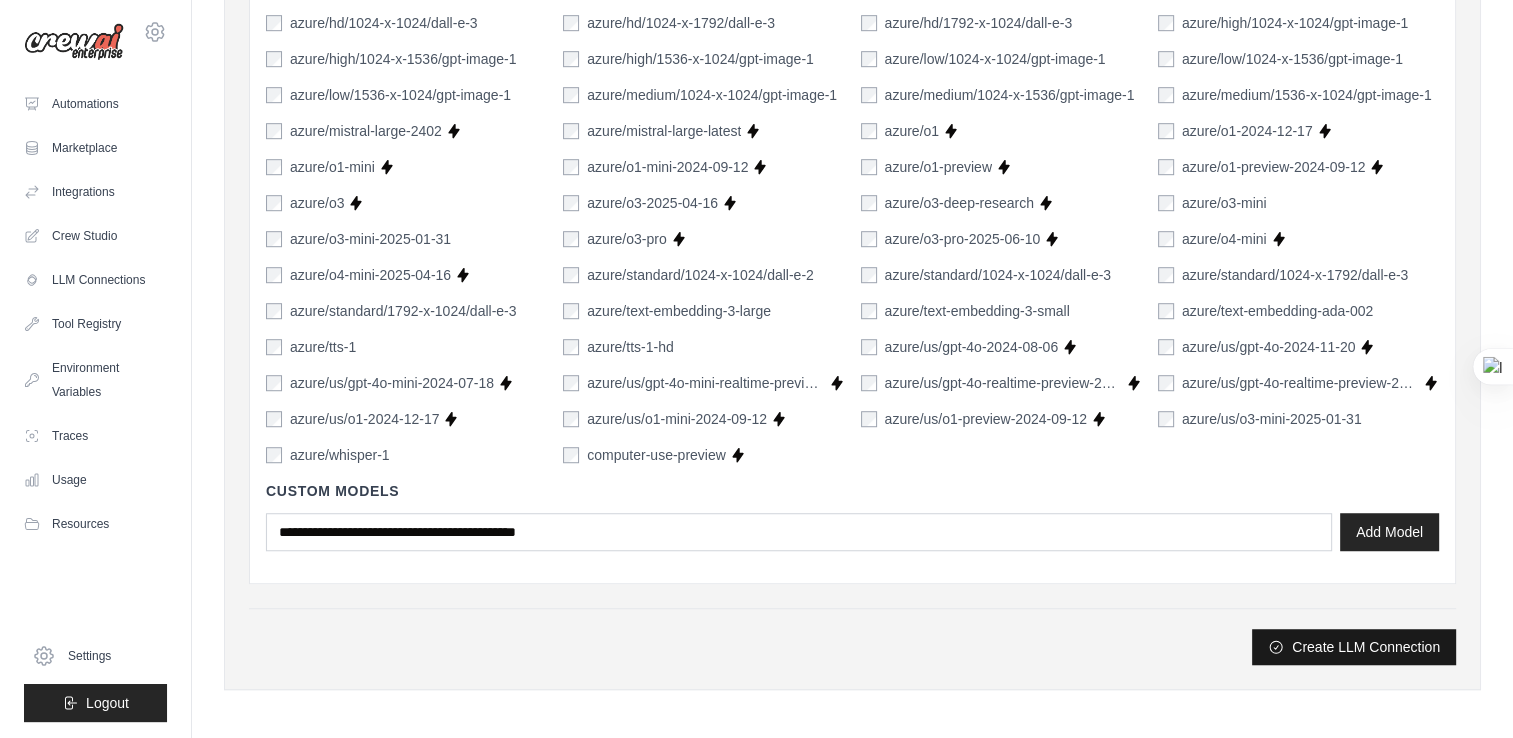 click on "Create LLM Connection" at bounding box center [1354, 647] 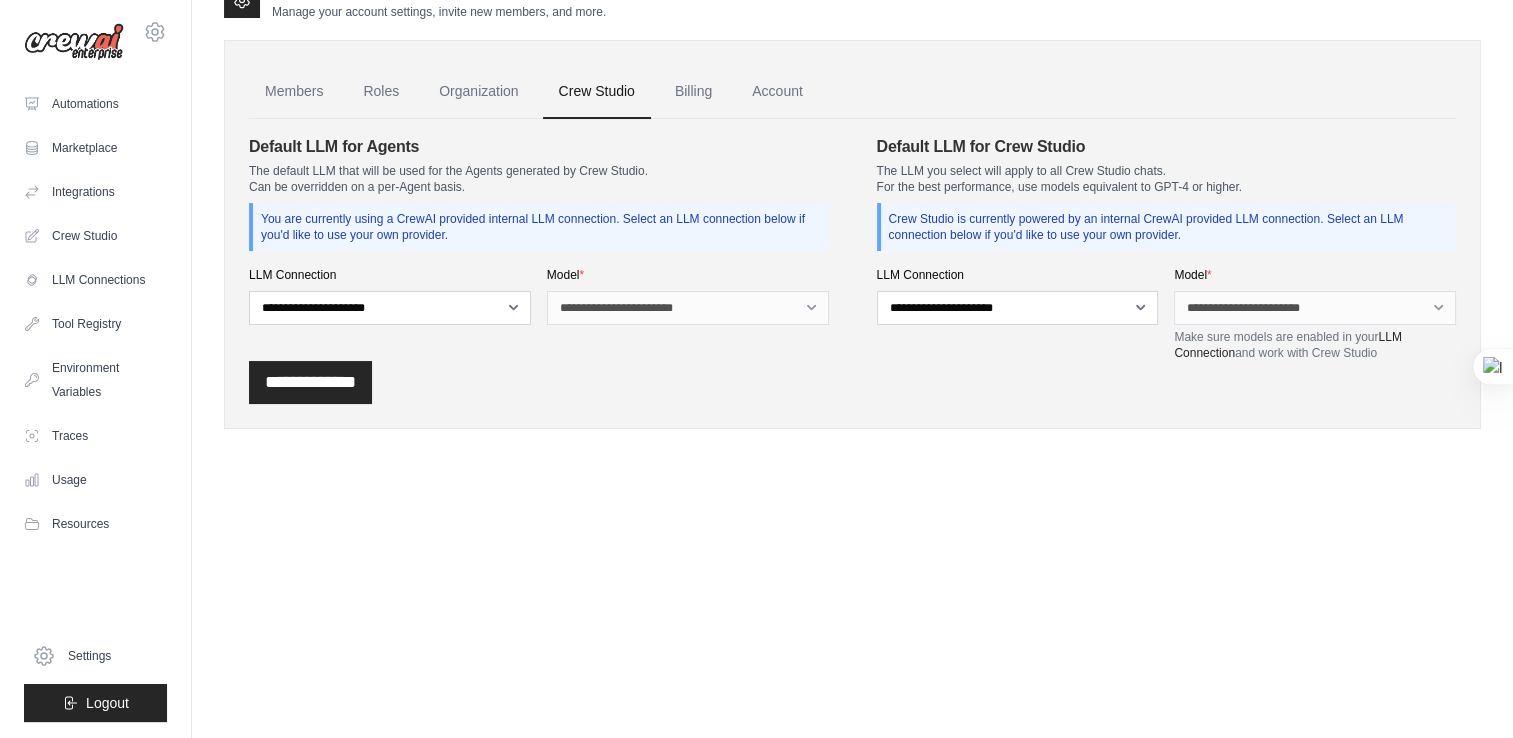 scroll, scrollTop: 0, scrollLeft: 0, axis: both 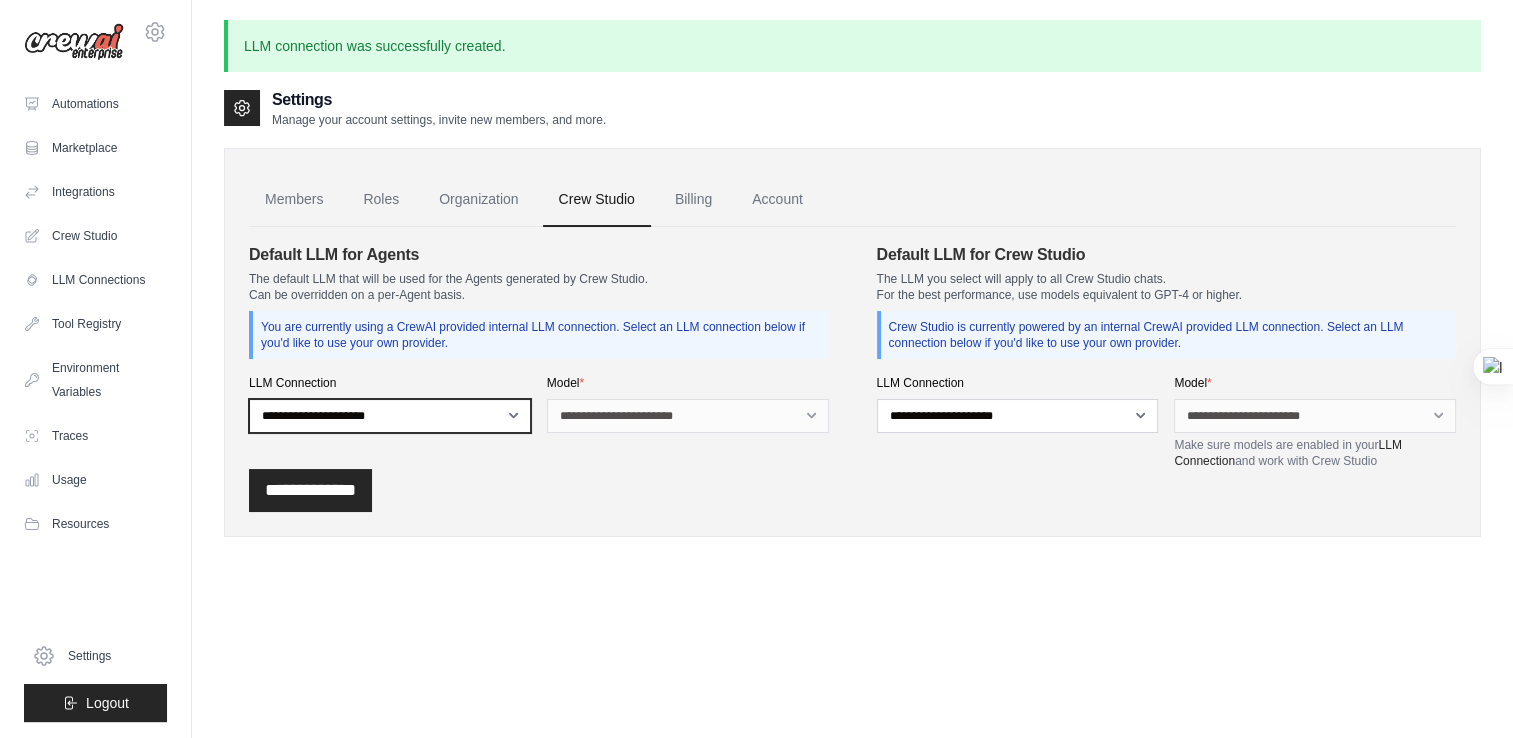 click on "**********" at bounding box center [390, 416] 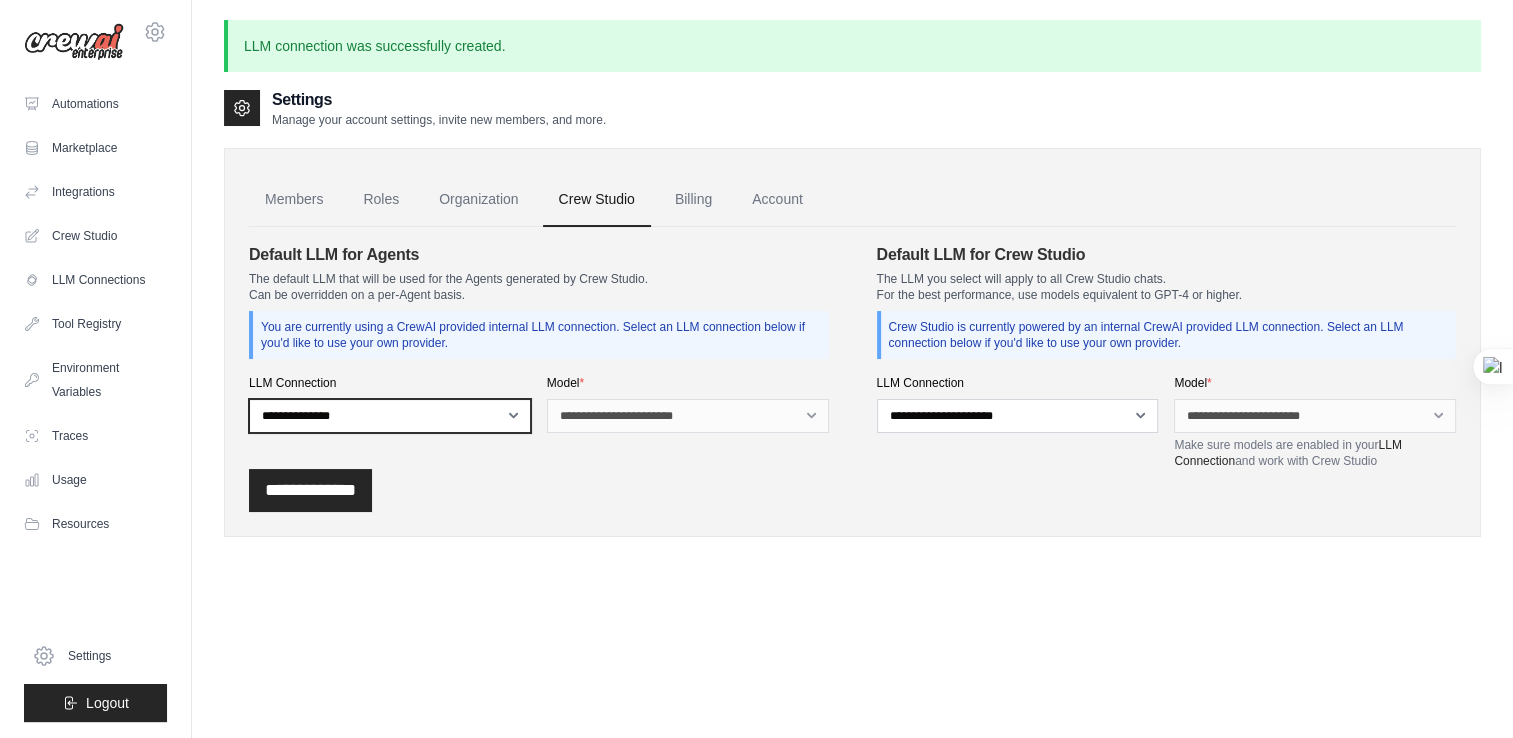 click on "**********" at bounding box center (390, 416) 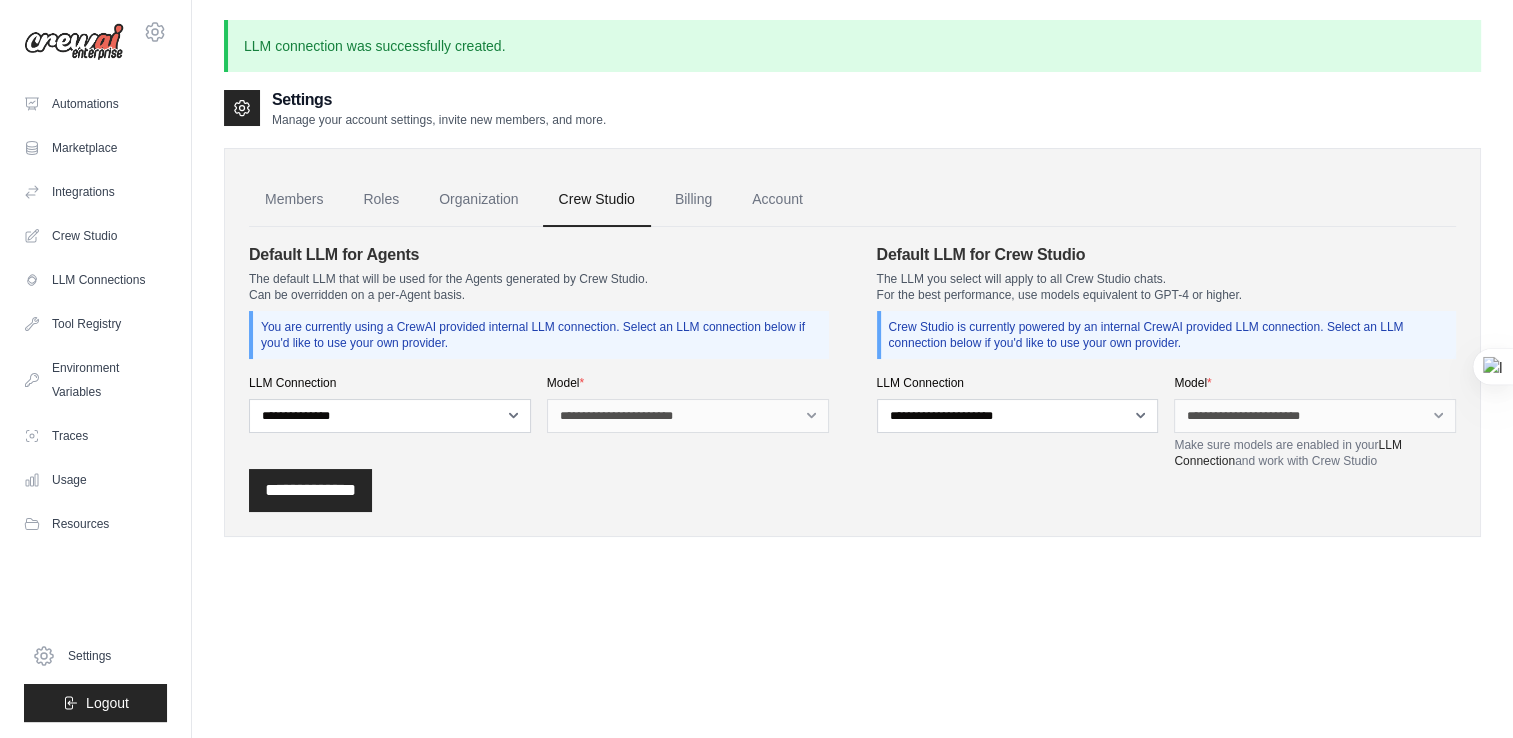 click on "**********" at bounding box center (688, 416) 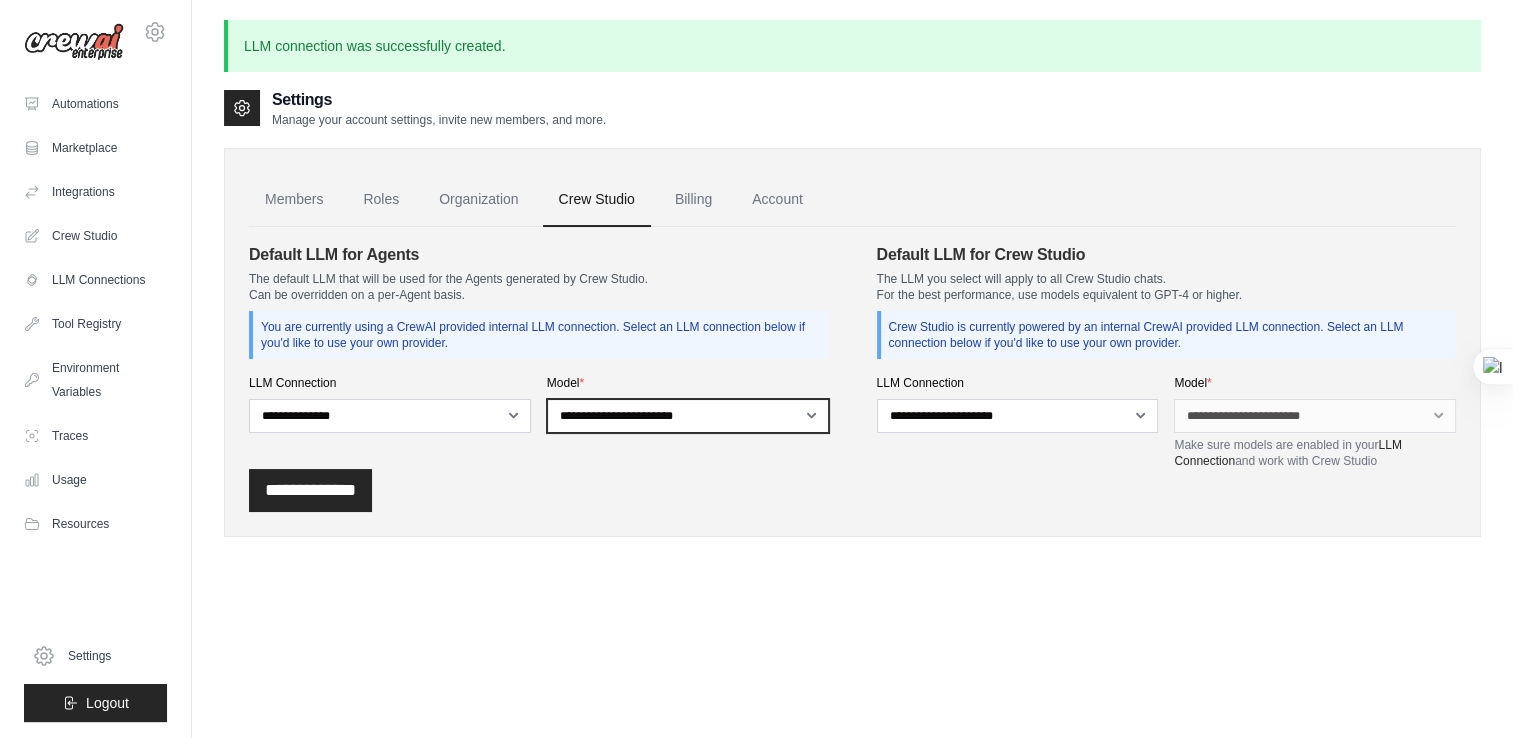 click on "**********" at bounding box center [688, 416] 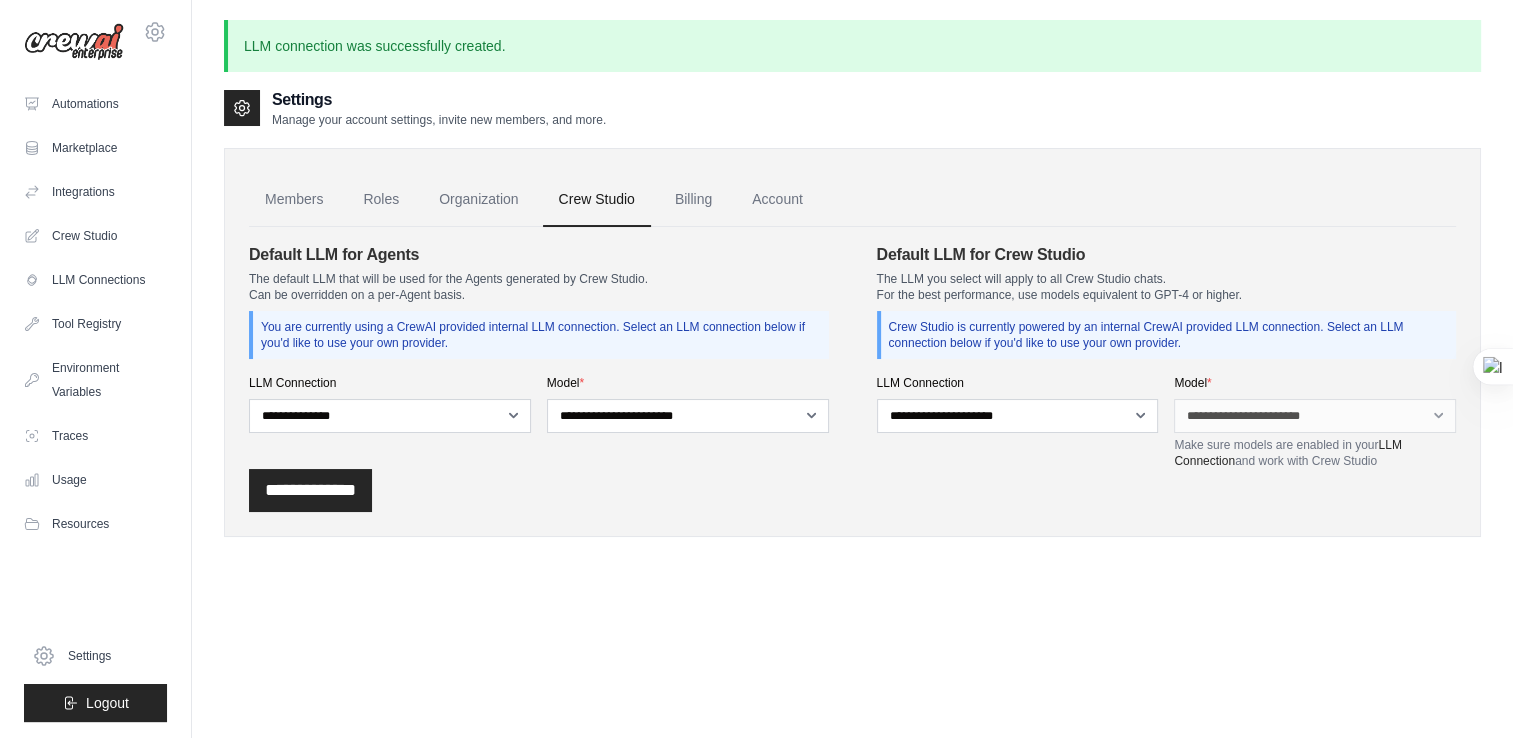 click on "**********" at bounding box center (852, 490) 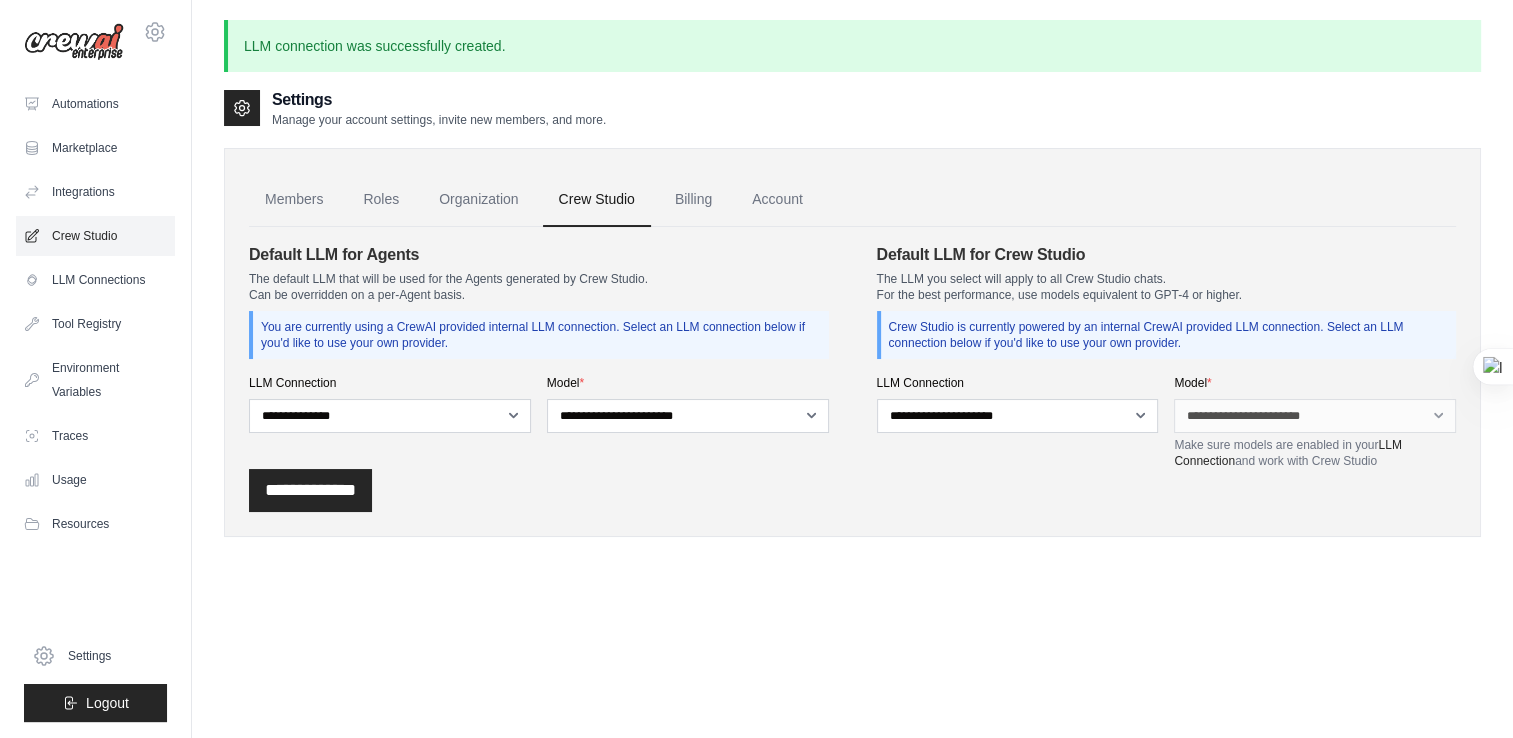 click on "Crew Studio" at bounding box center (95, 236) 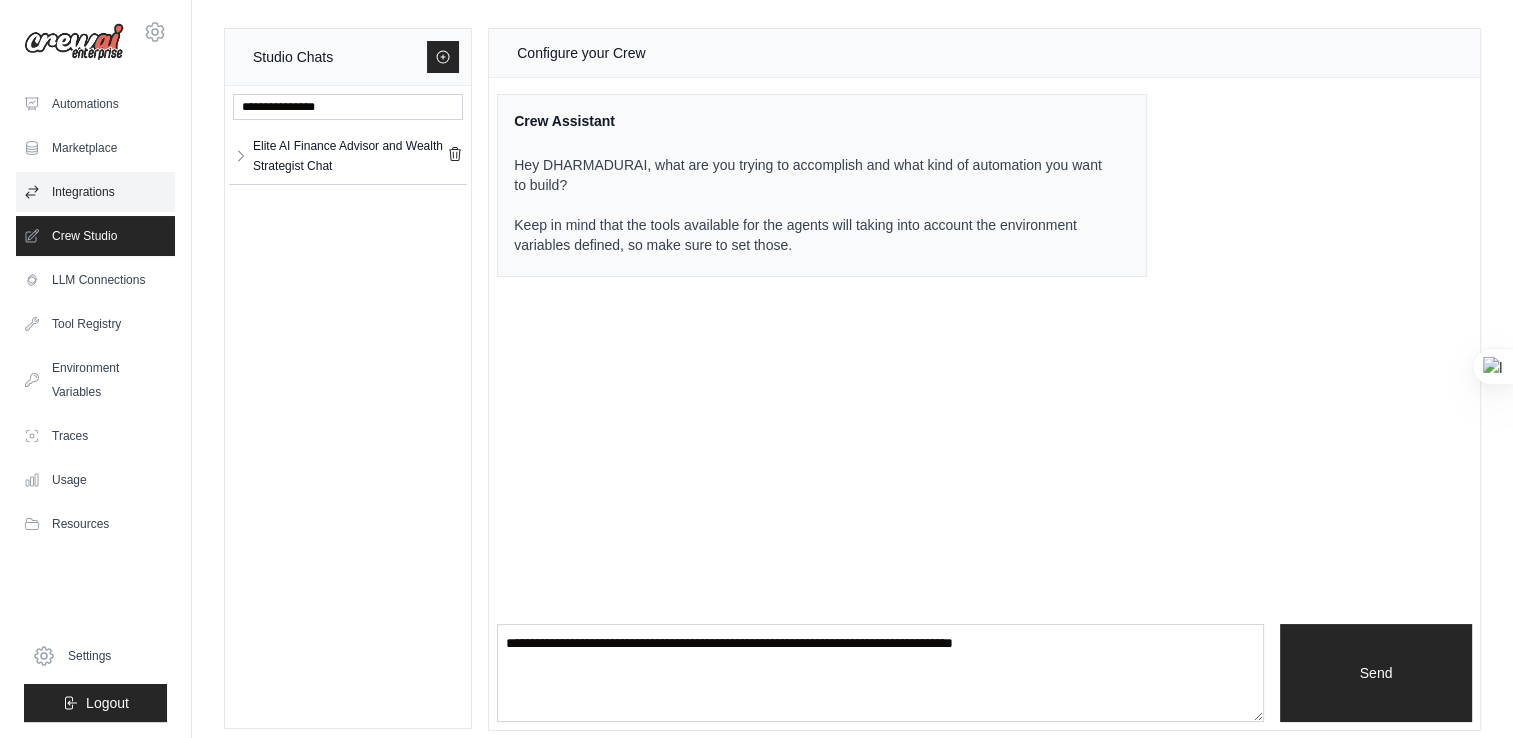 click on "Integrations" at bounding box center (95, 192) 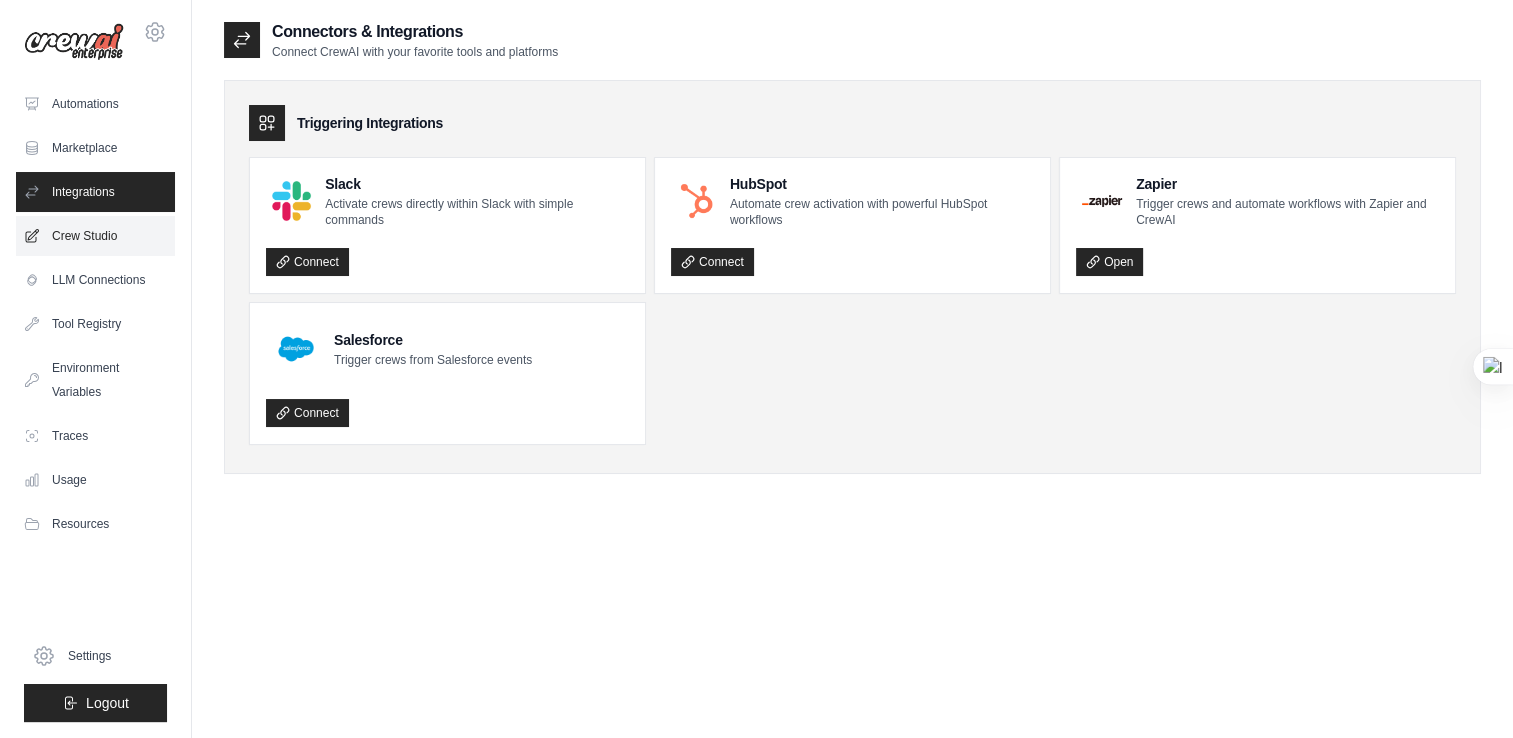 click on "Crew Studio" at bounding box center [95, 236] 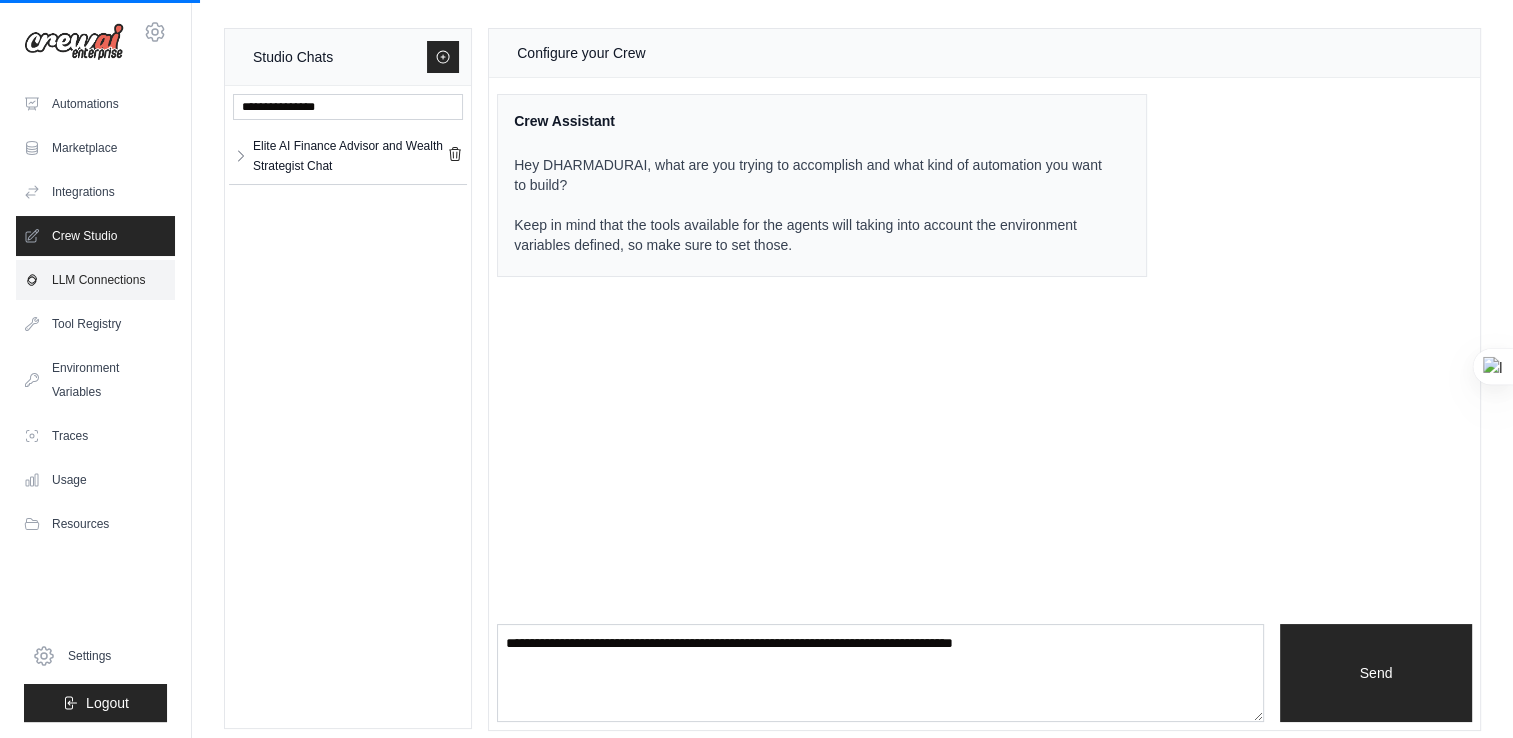 click on "LLM Connections" at bounding box center [95, 280] 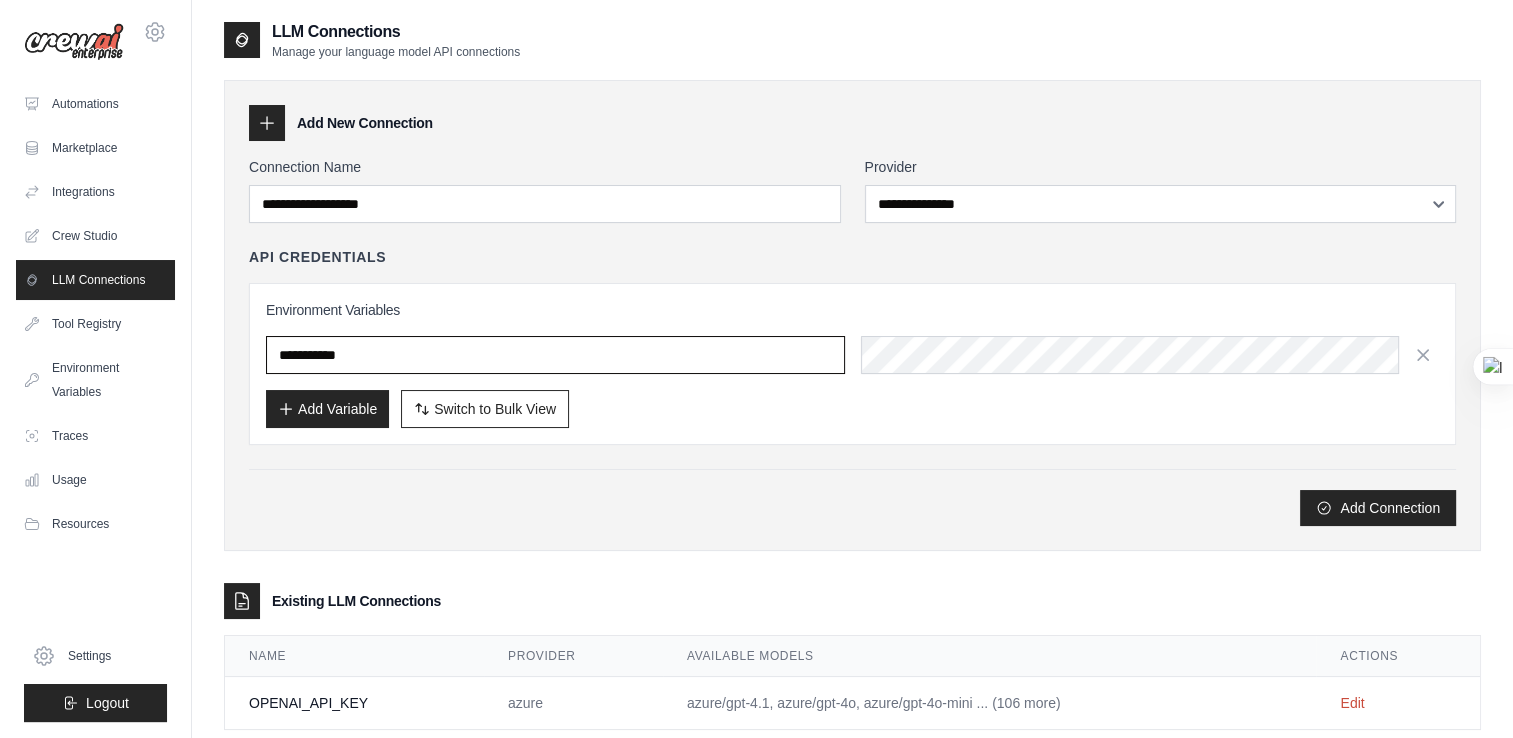 type on "**********" 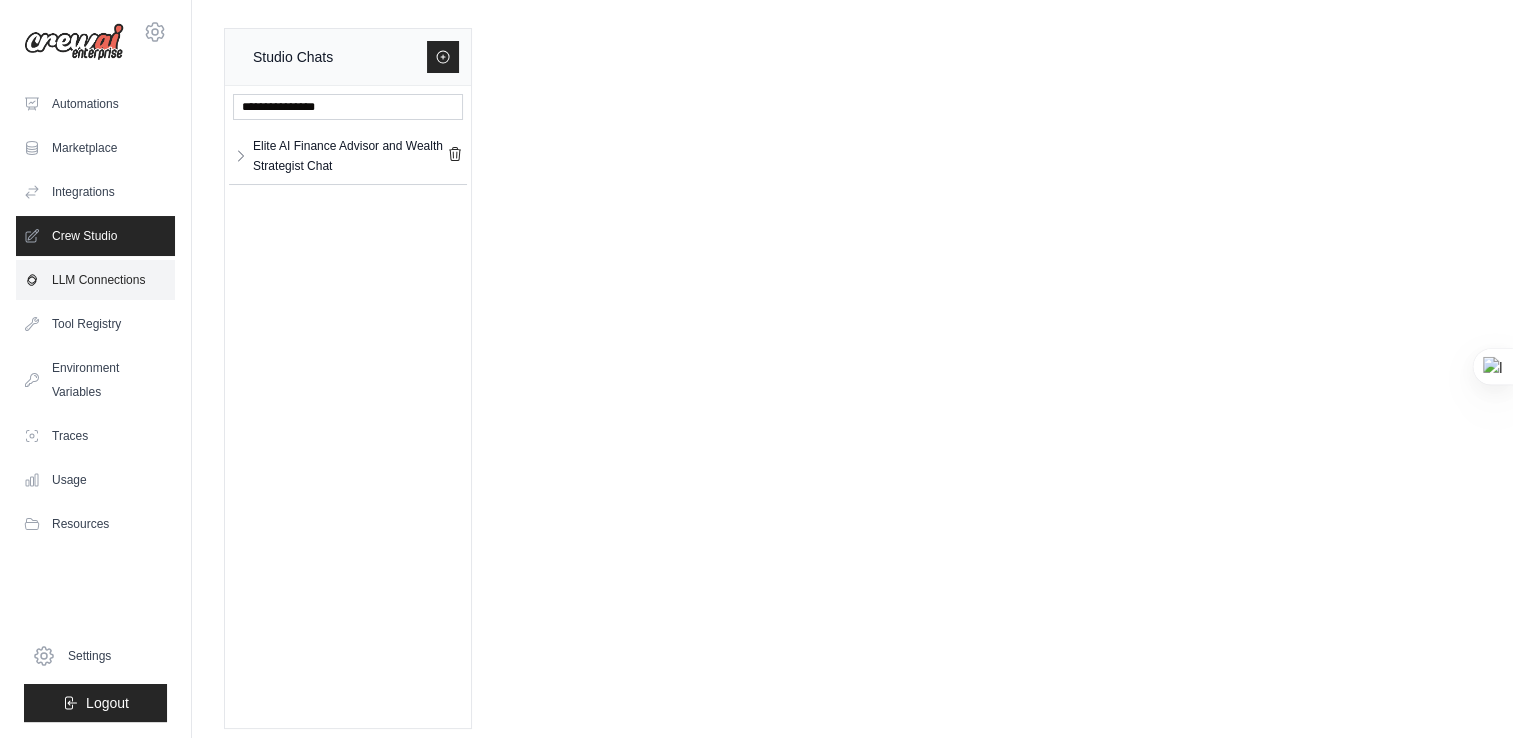 click on "LLM Connections" at bounding box center [95, 280] 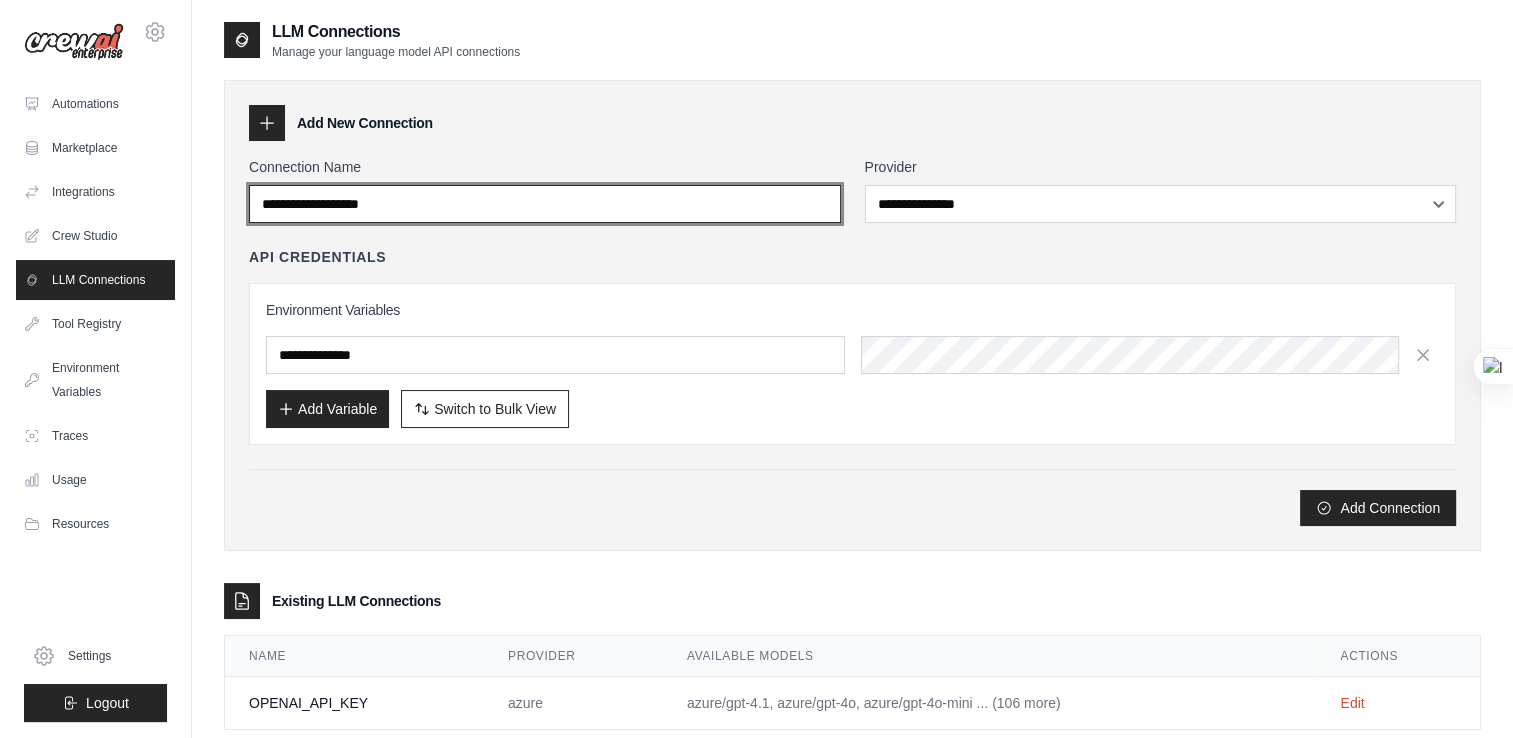 click on "Connection Name" at bounding box center [545, 204] 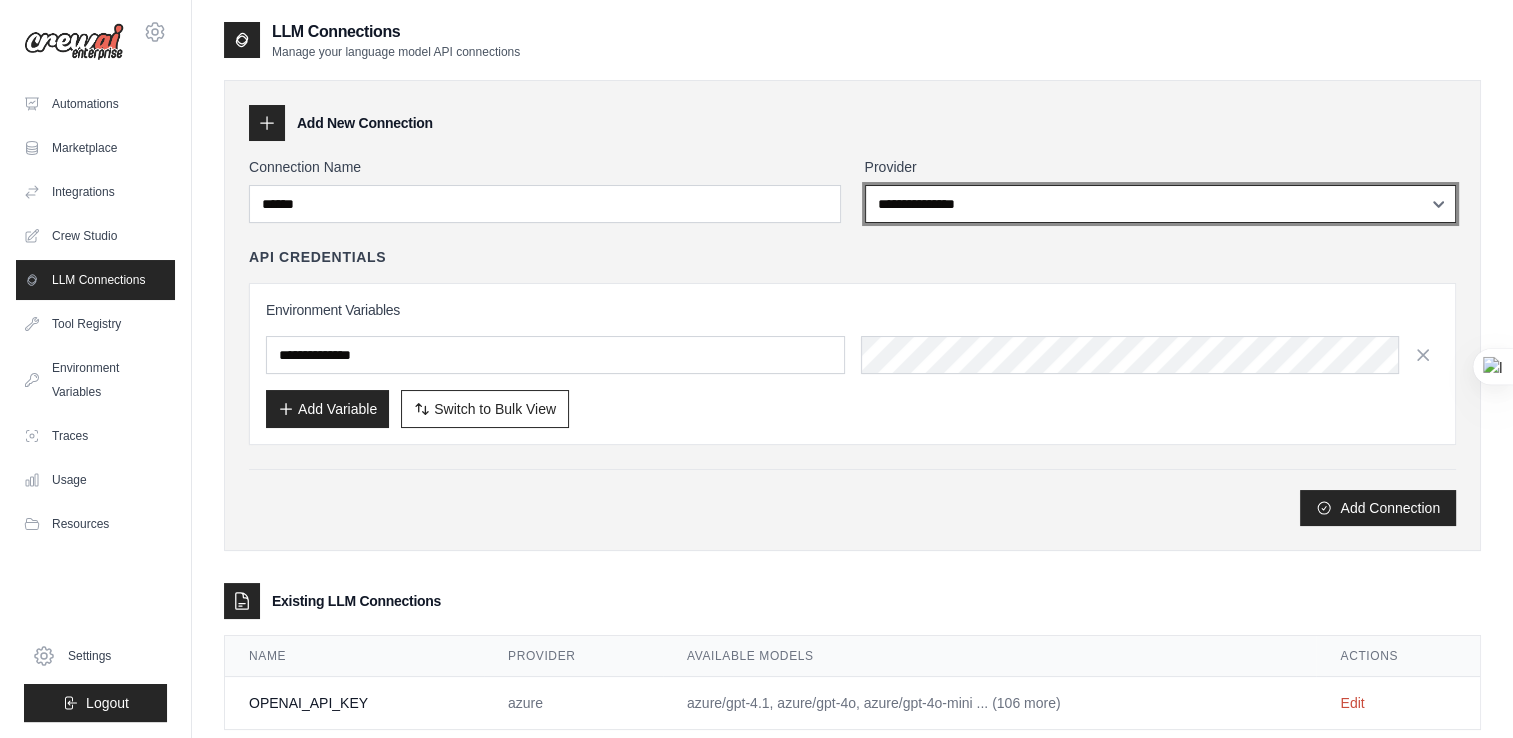 click on "**********" at bounding box center (1161, 204) 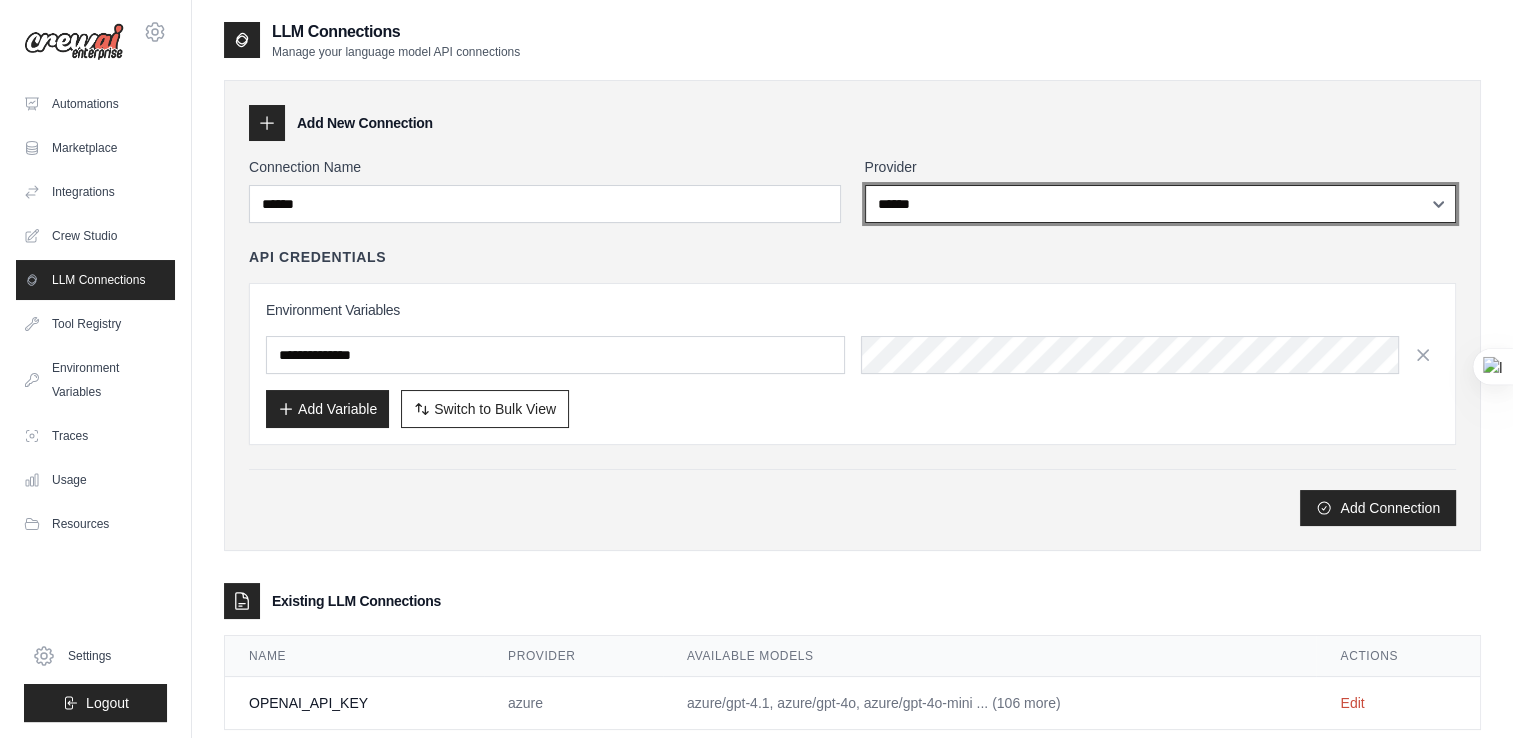 click on "**********" at bounding box center [1161, 204] 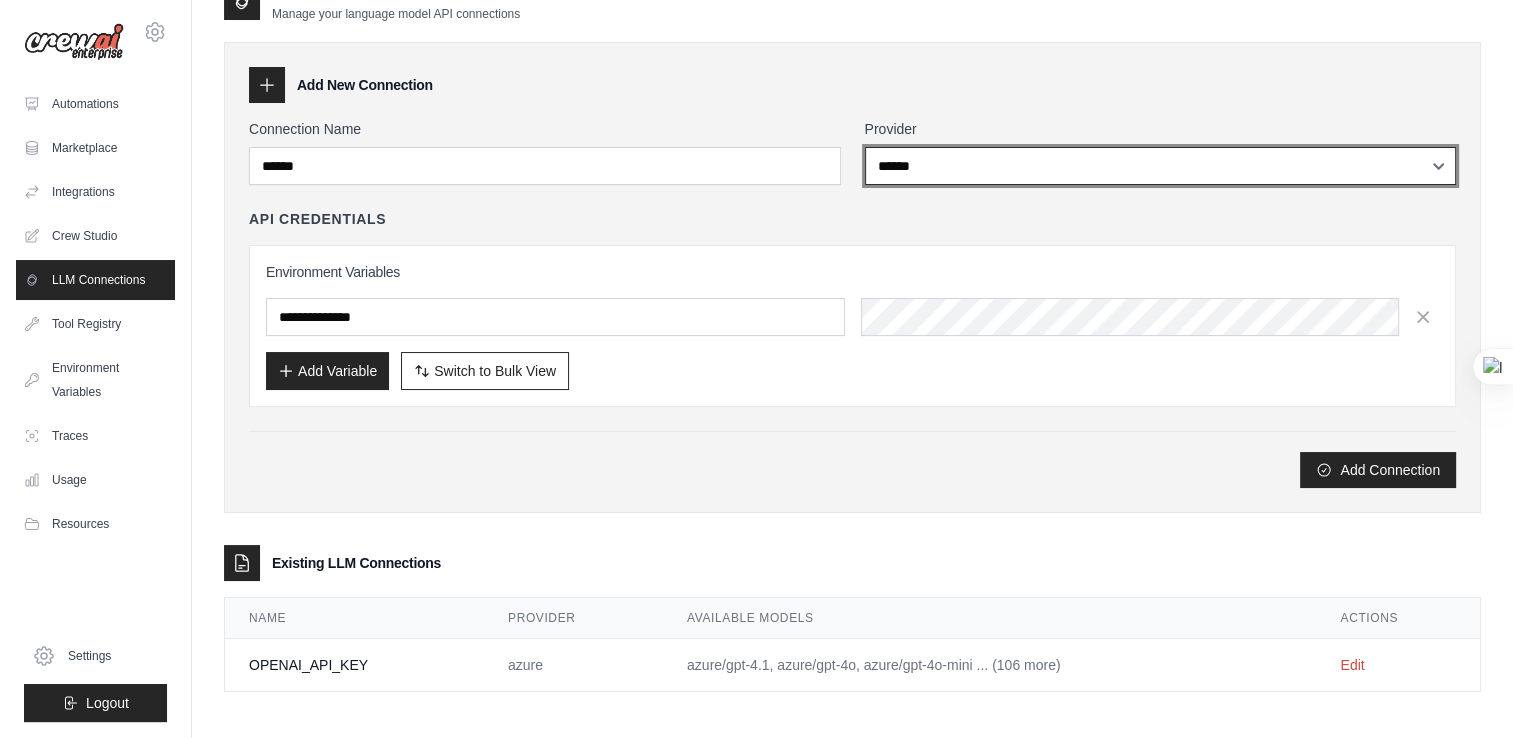 scroll, scrollTop: 40, scrollLeft: 0, axis: vertical 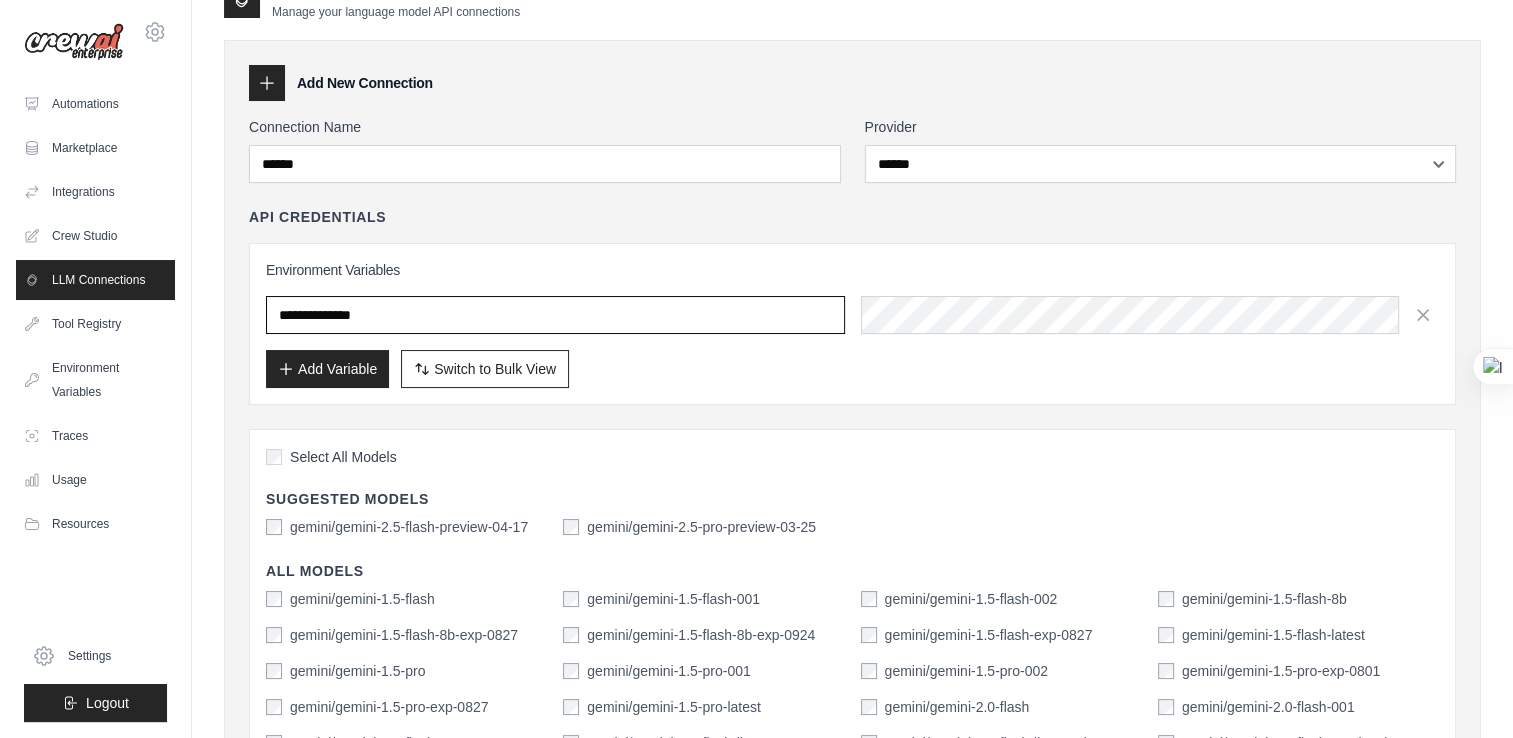 click on "**********" at bounding box center (555, 315) 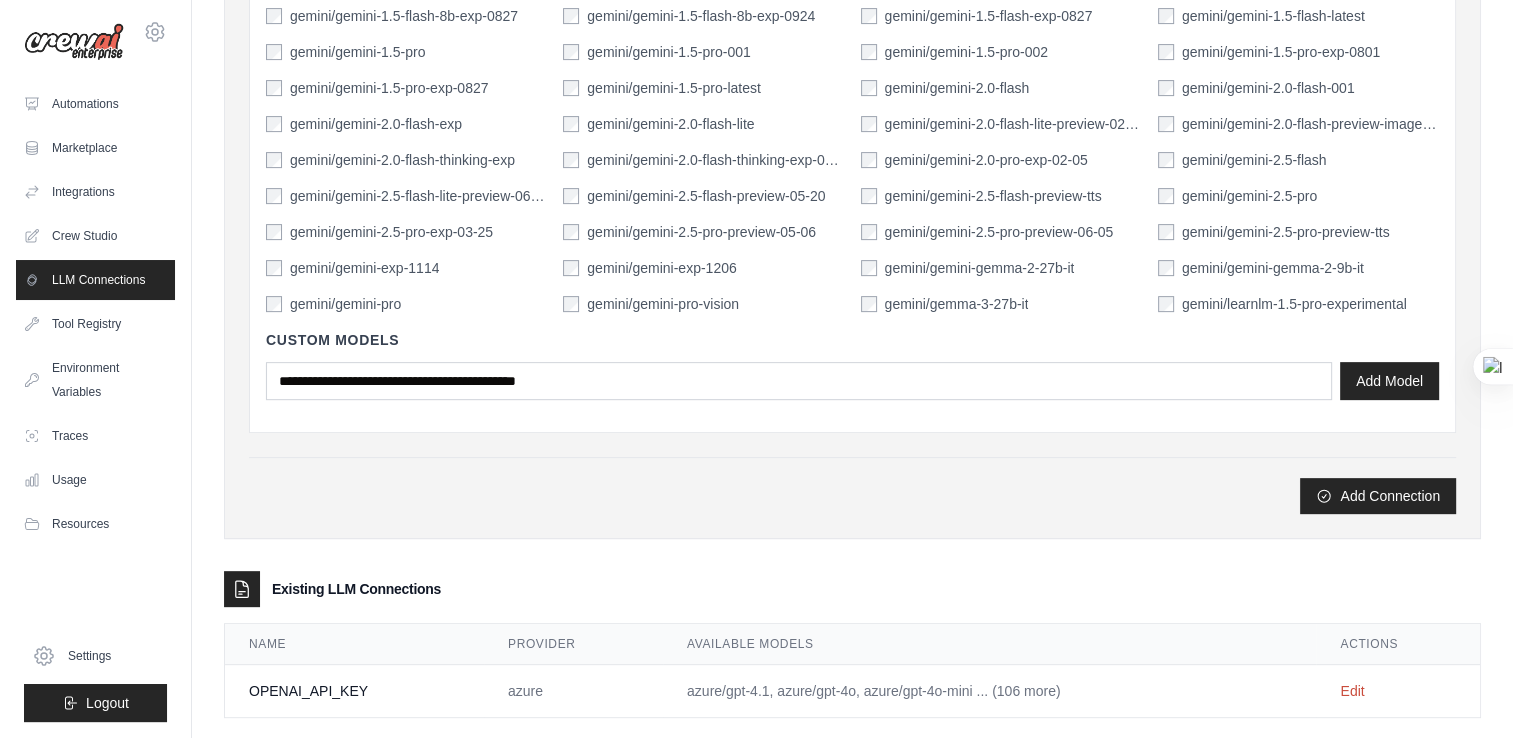 scroll, scrollTop: 687, scrollLeft: 0, axis: vertical 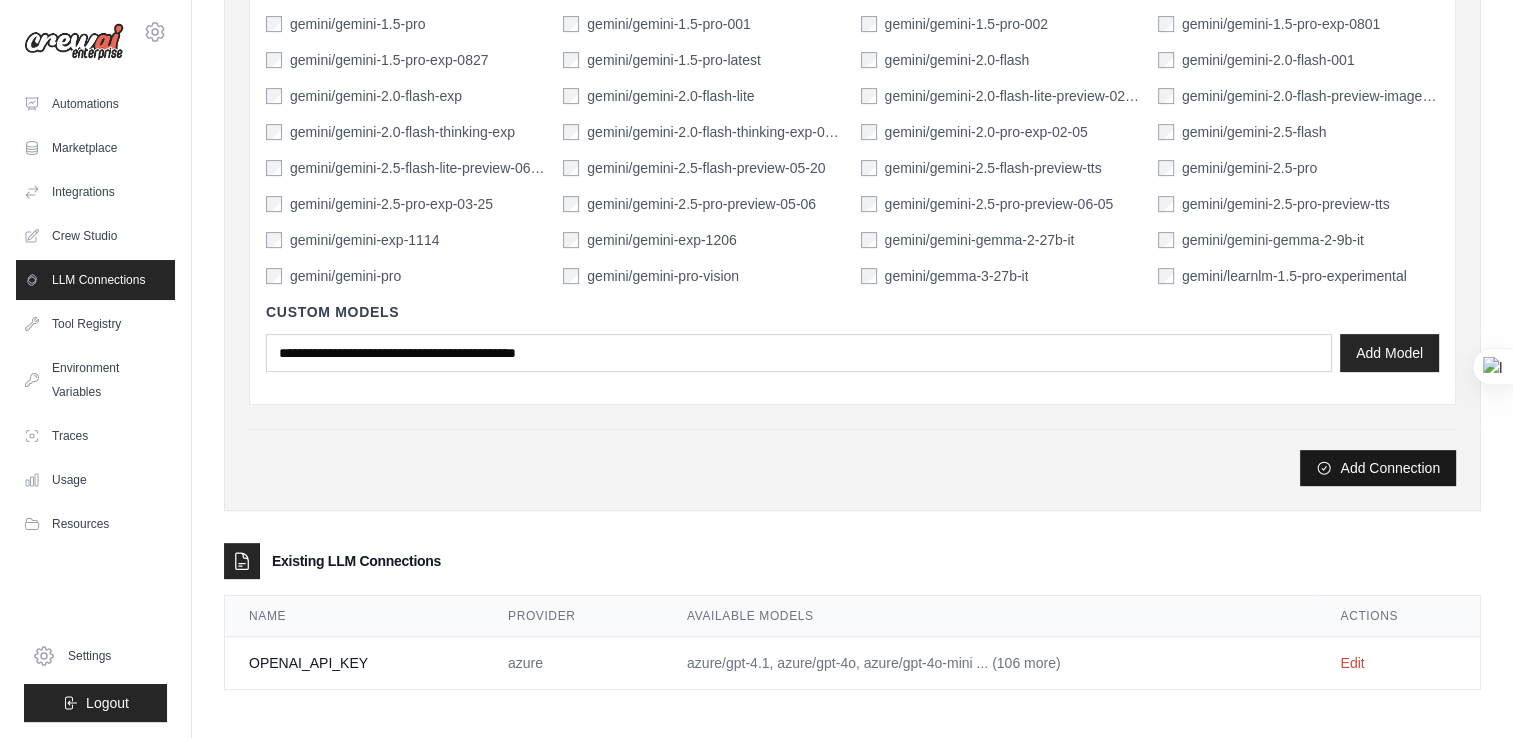click on "Add Connection" at bounding box center (1378, 468) 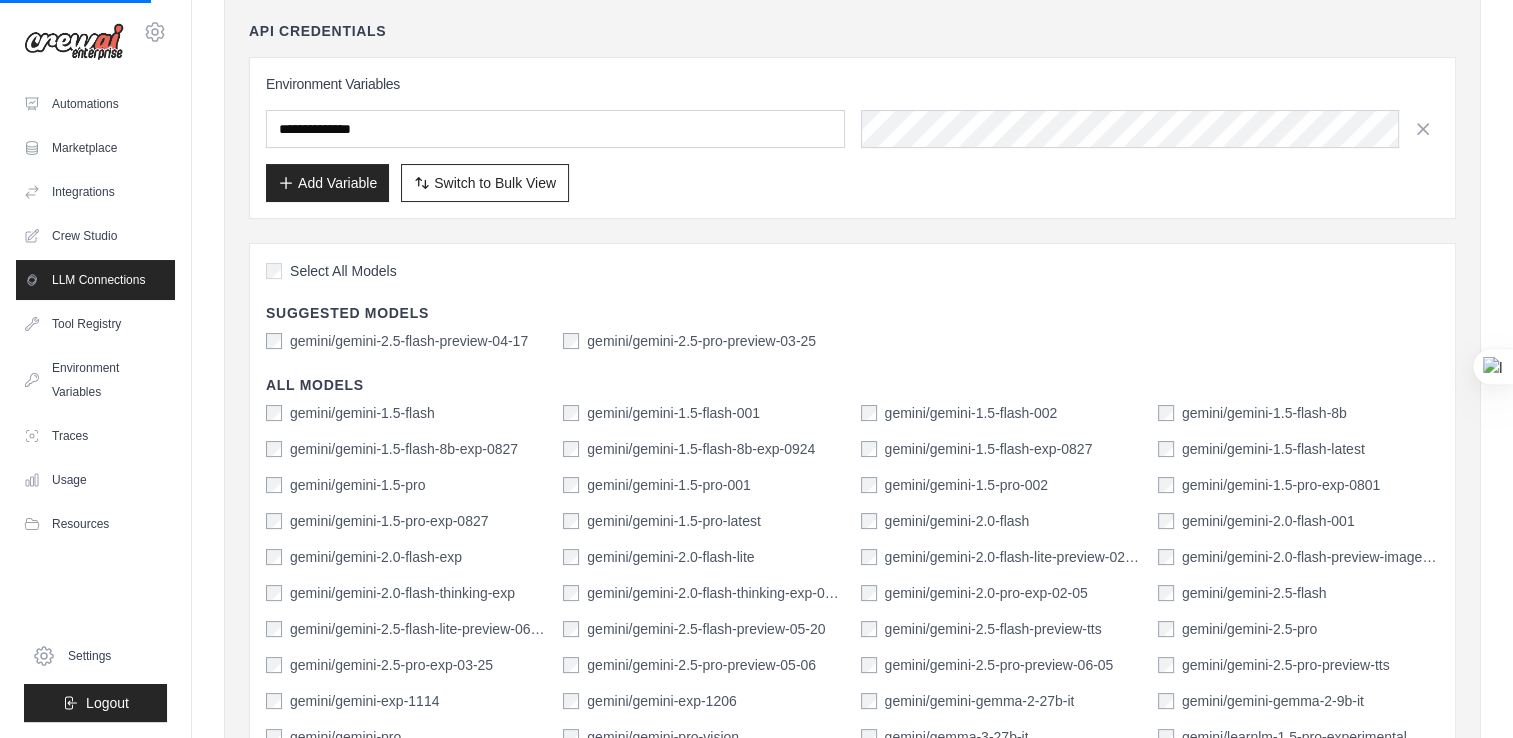 scroll, scrollTop: 0, scrollLeft: 0, axis: both 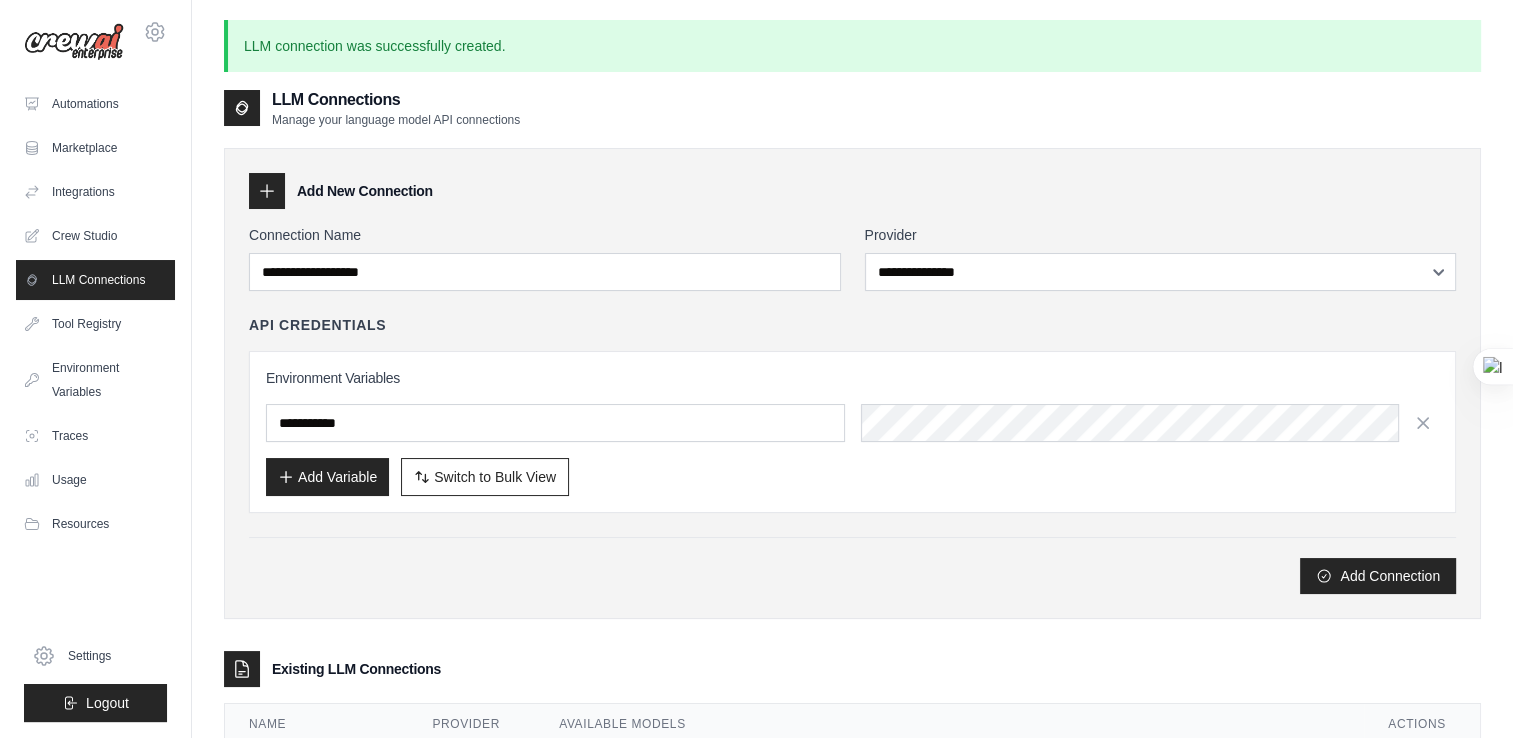 type on "**********" 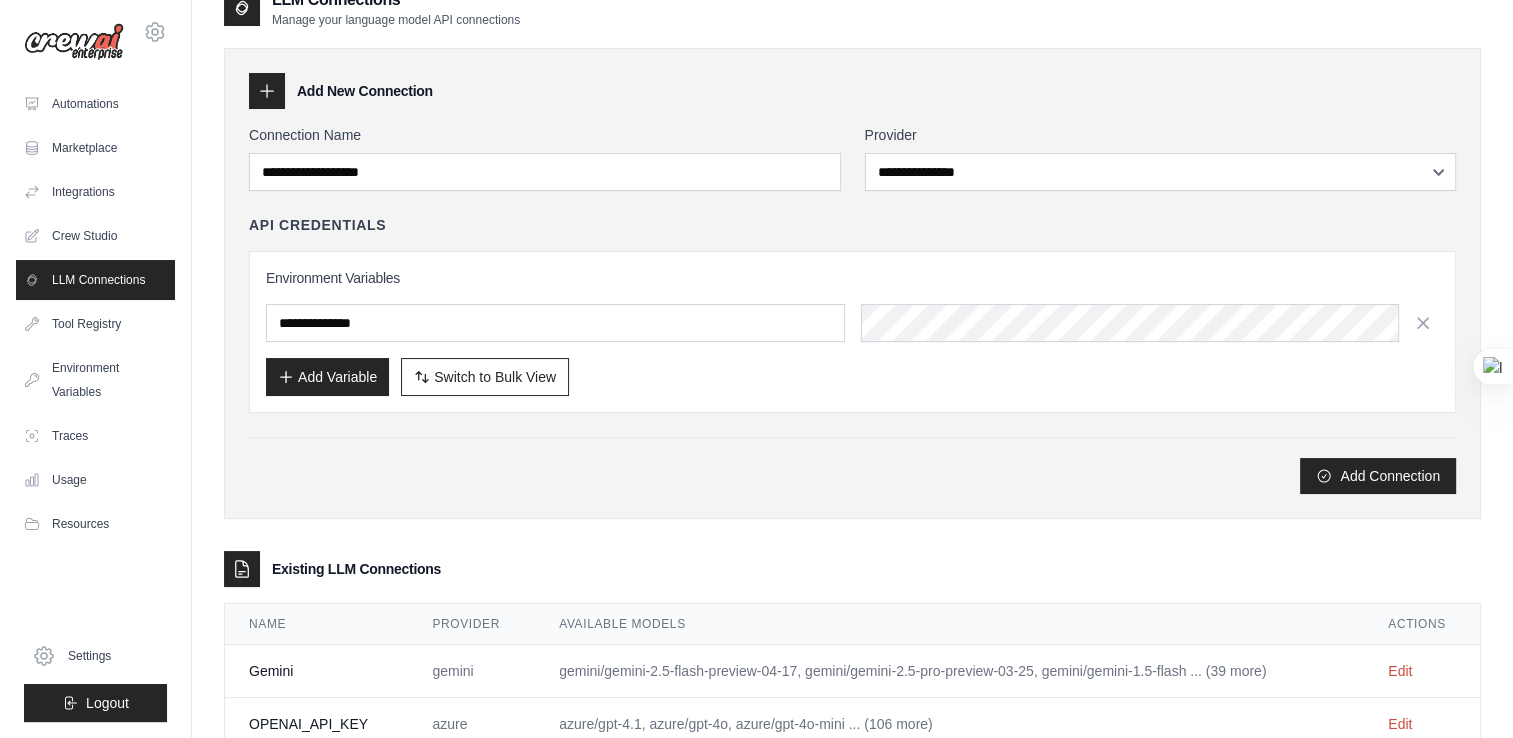 scroll, scrollTop: 161, scrollLeft: 0, axis: vertical 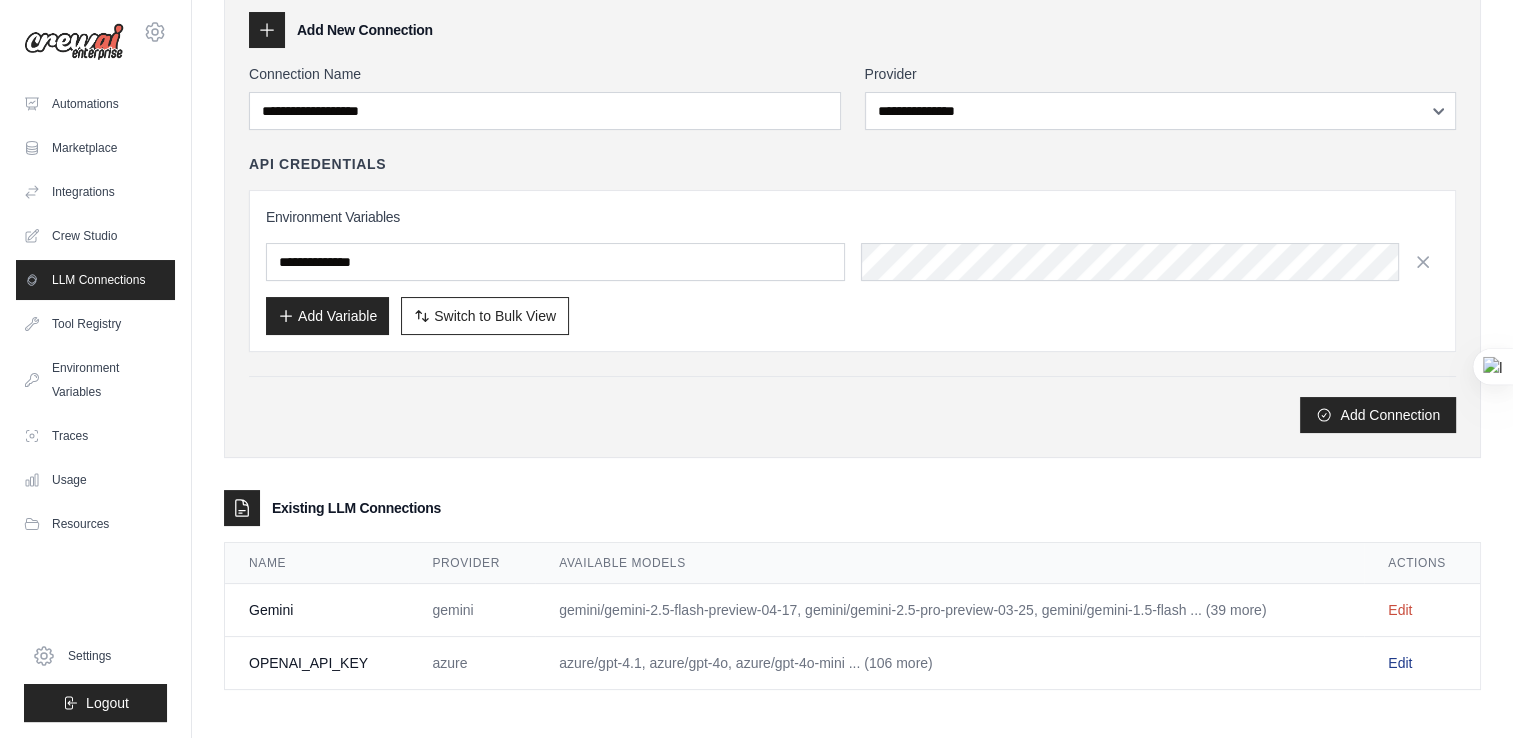 click on "Edit" at bounding box center (1400, 663) 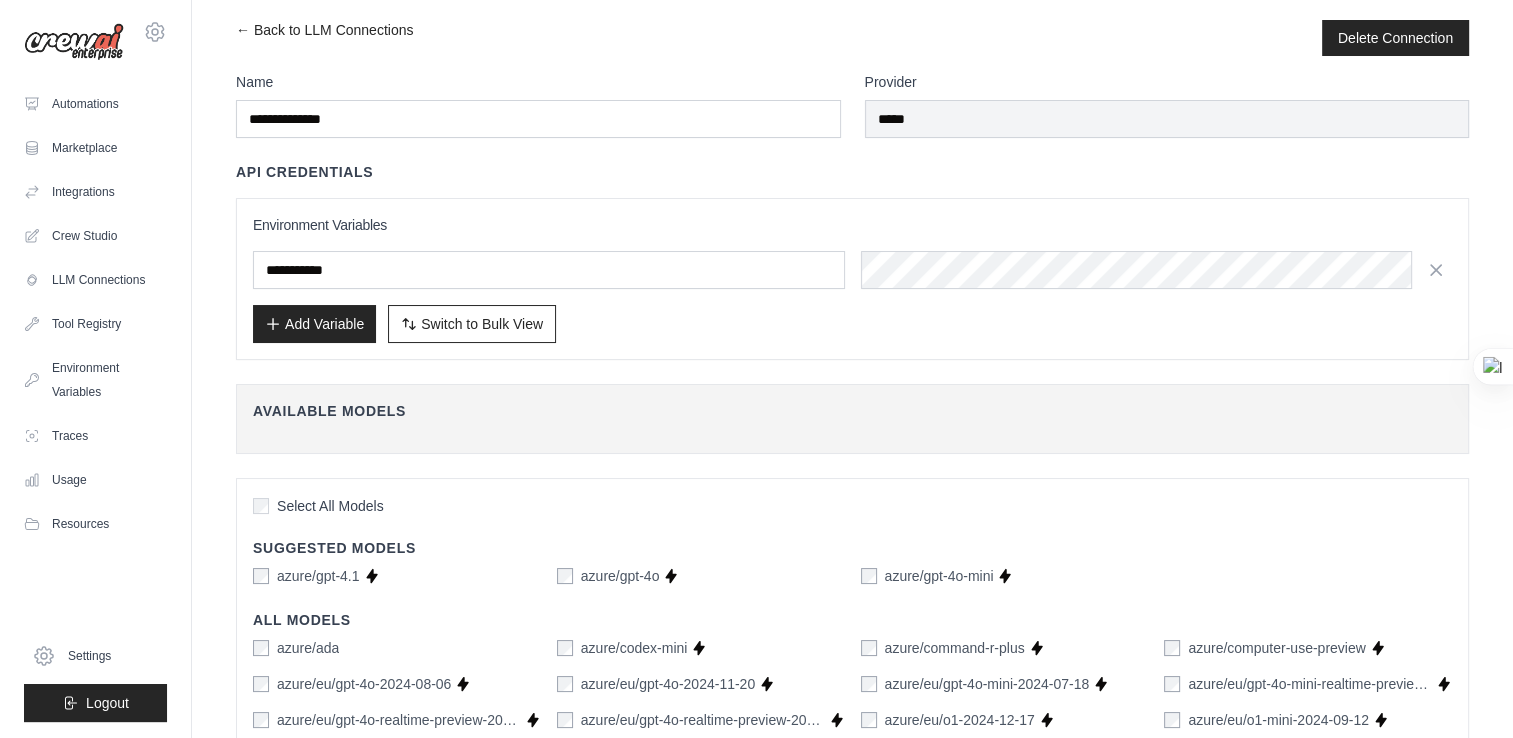 scroll, scrollTop: 0, scrollLeft: 0, axis: both 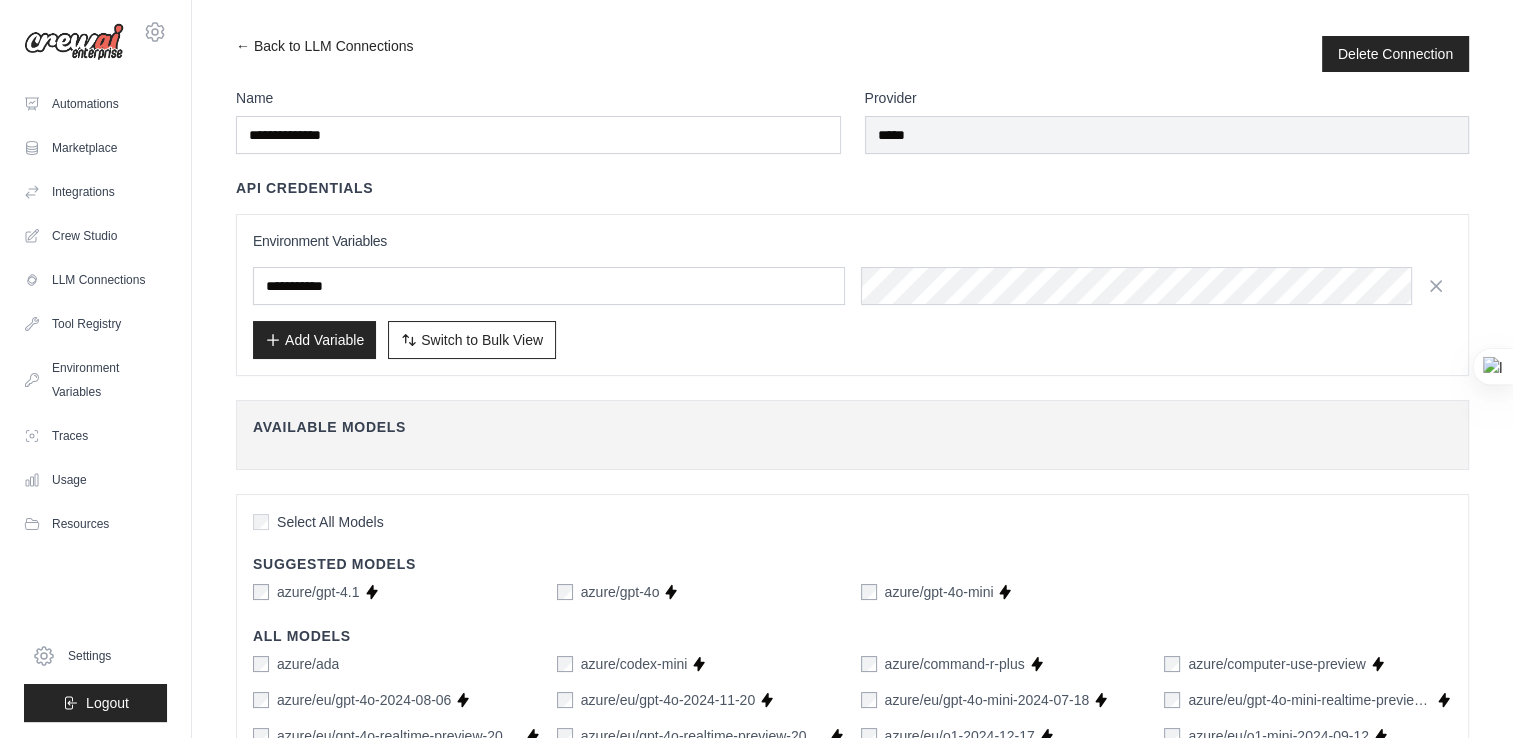 click on "**********" at bounding box center [852, 915] 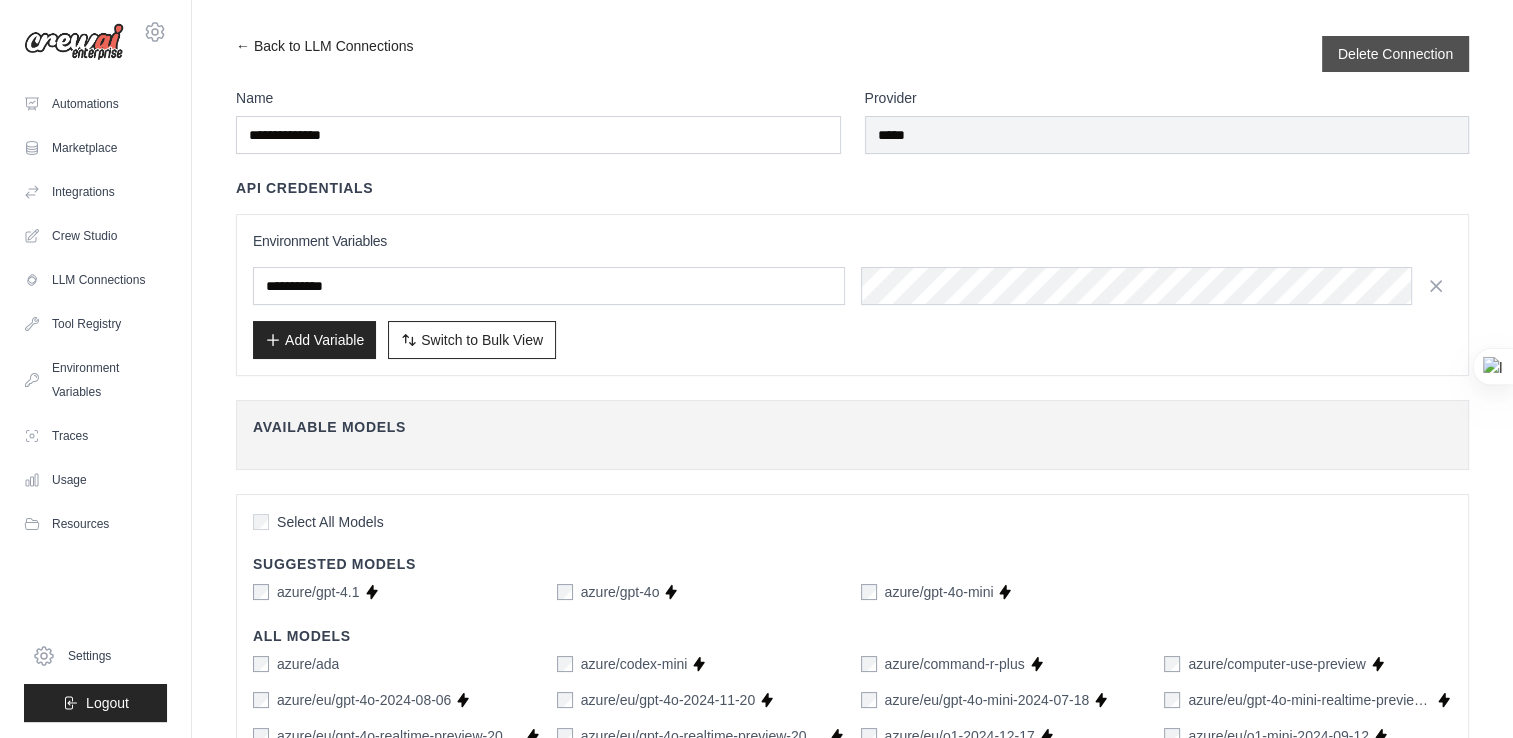 click on "Delete Connection" at bounding box center (1395, 54) 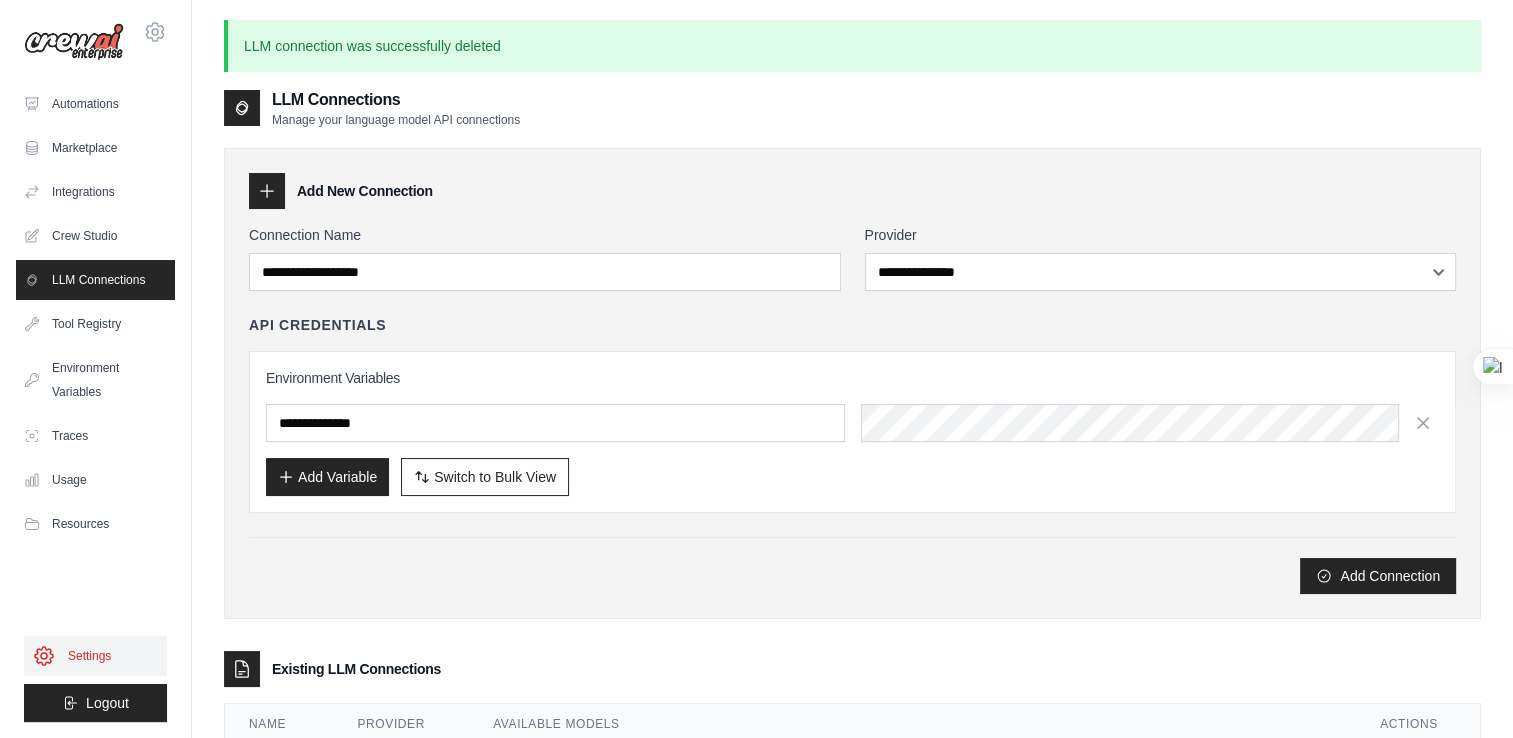 click on "Settings" at bounding box center (95, 656) 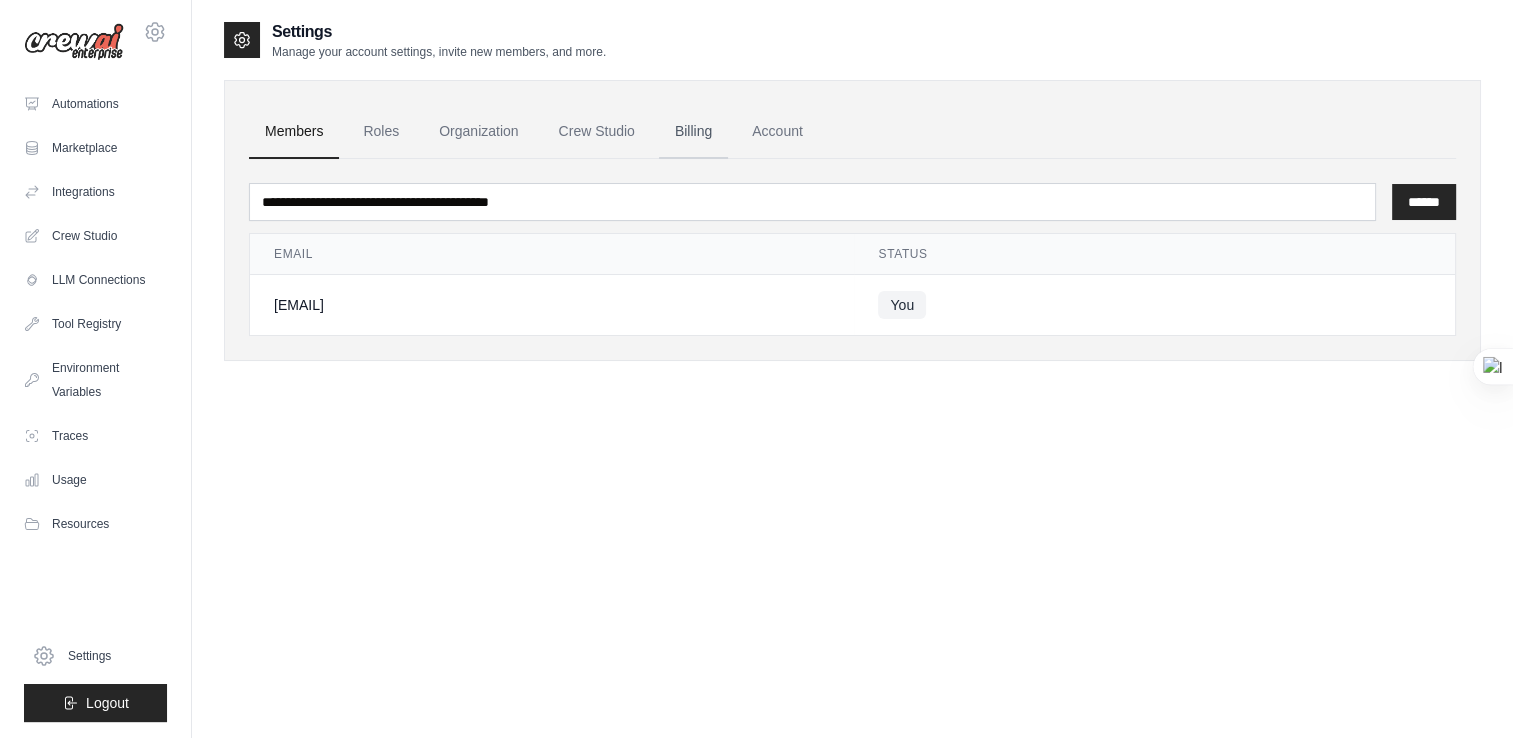 click on "Billing" at bounding box center [693, 132] 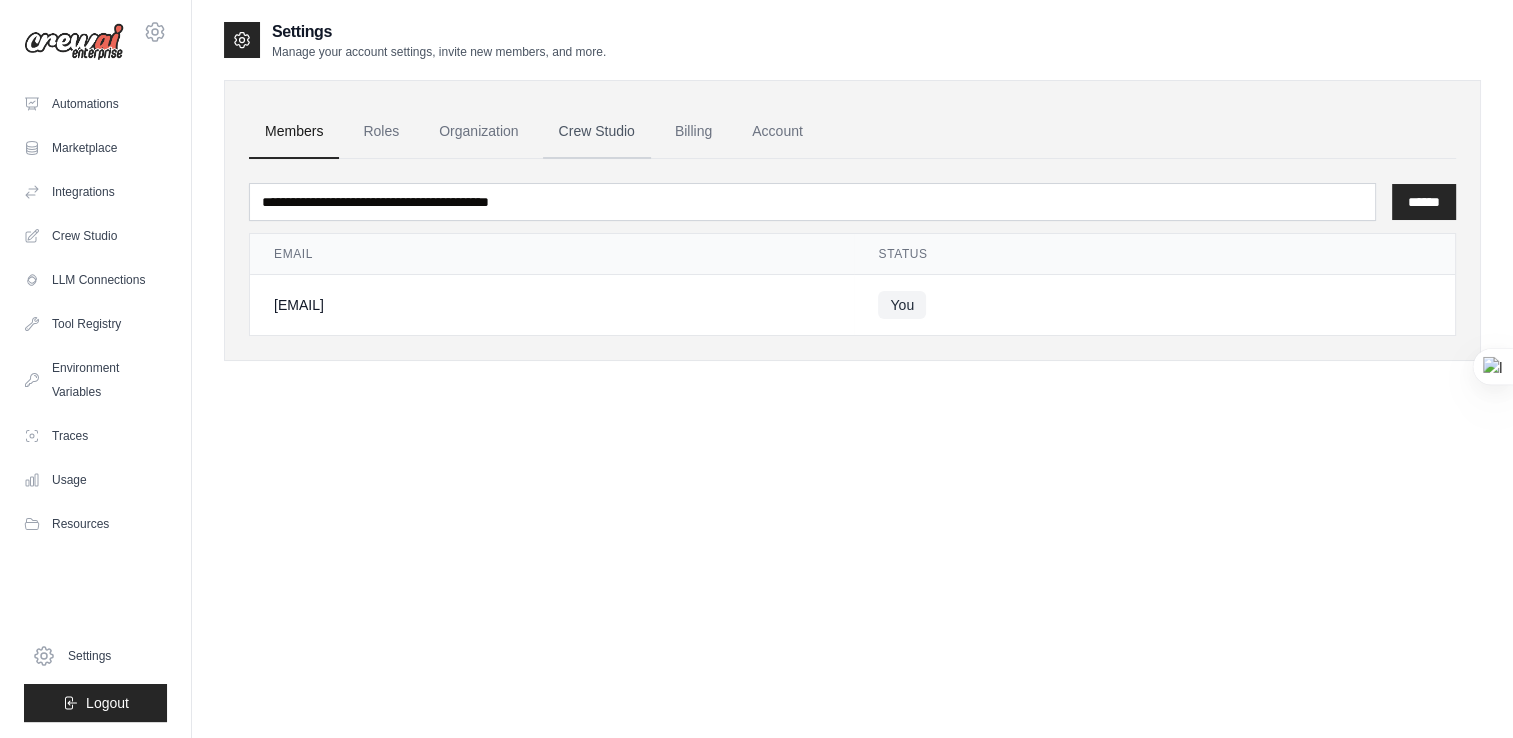 click on "Crew Studio" at bounding box center (597, 132) 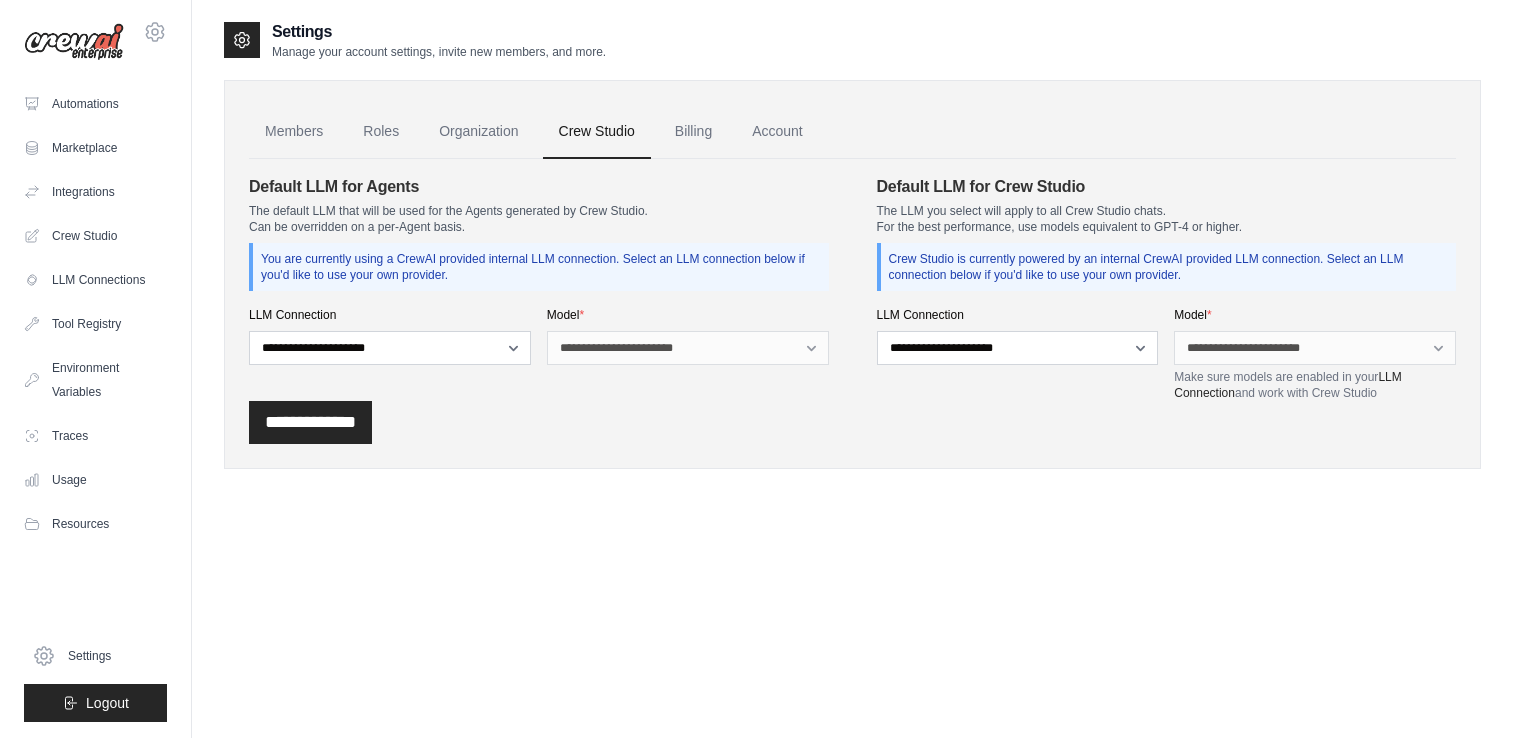 scroll, scrollTop: 0, scrollLeft: 0, axis: both 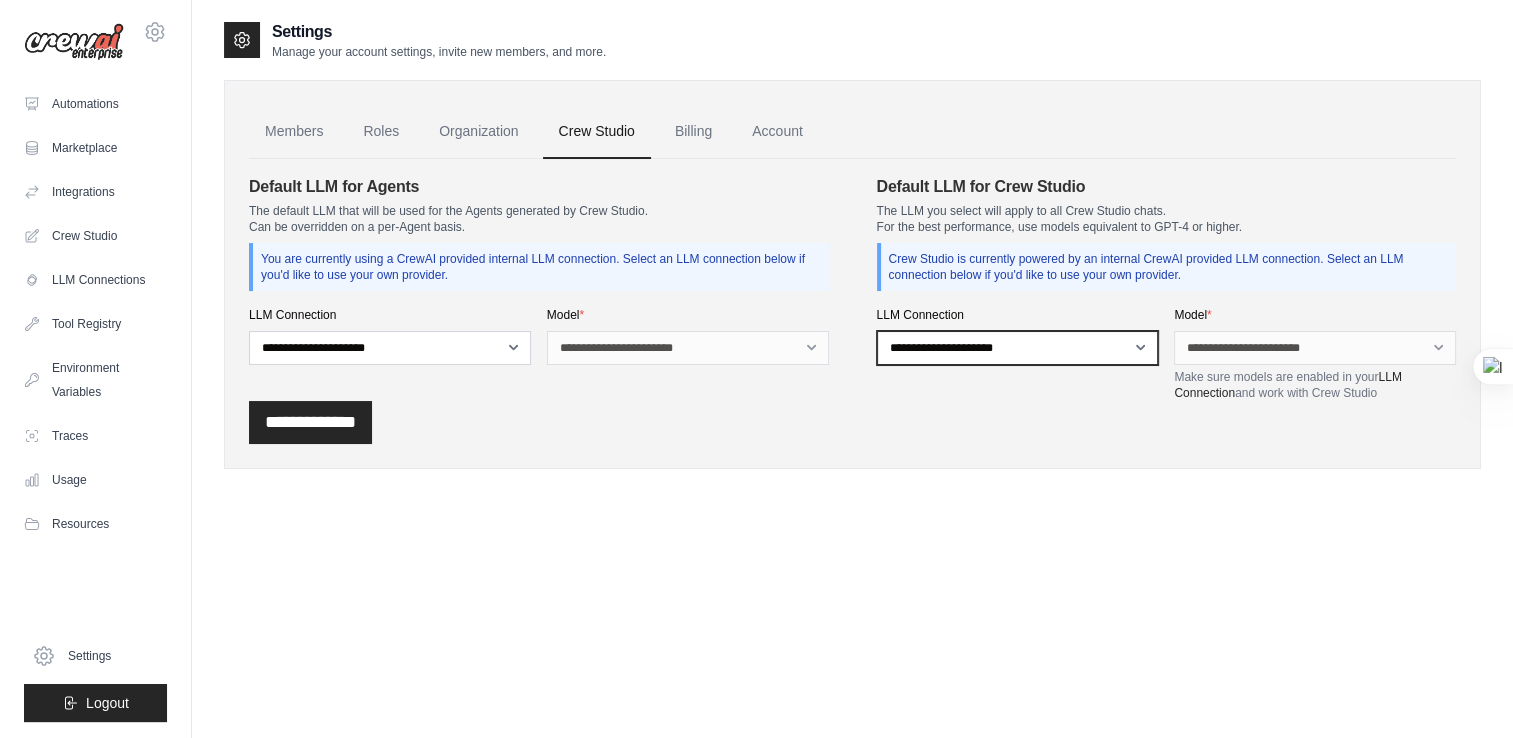 click on "**********" at bounding box center (1018, 348) 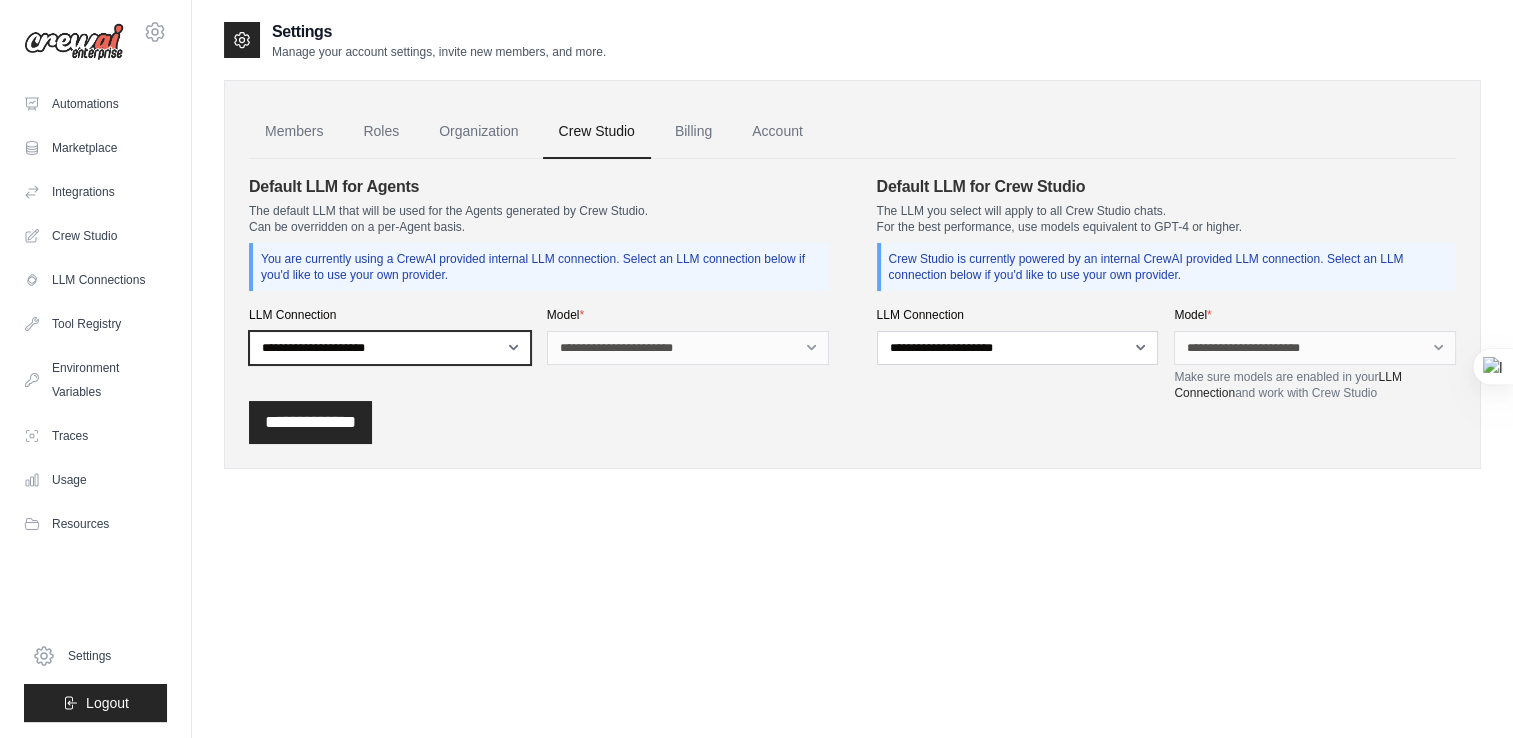 click on "**********" at bounding box center [390, 348] 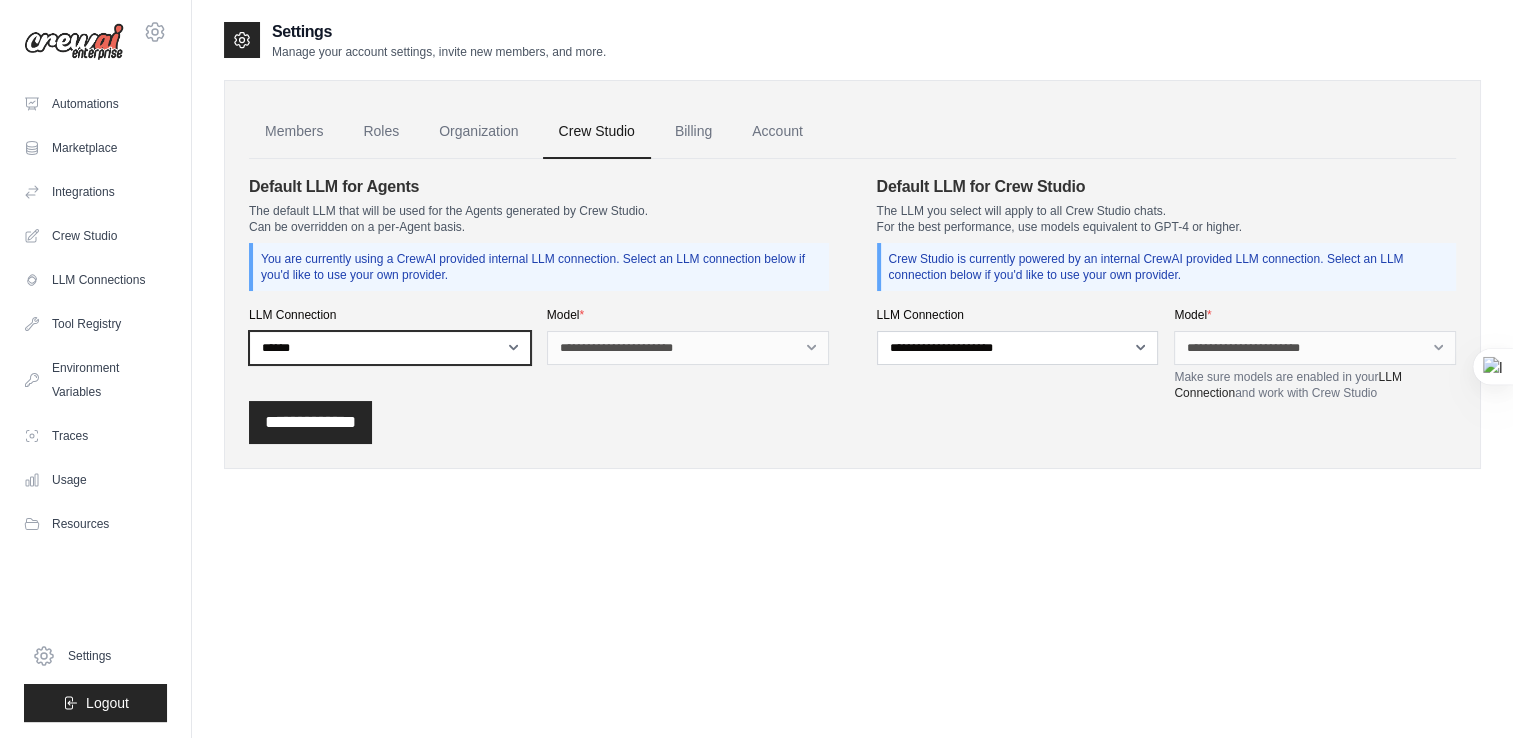 click on "**********" at bounding box center [390, 348] 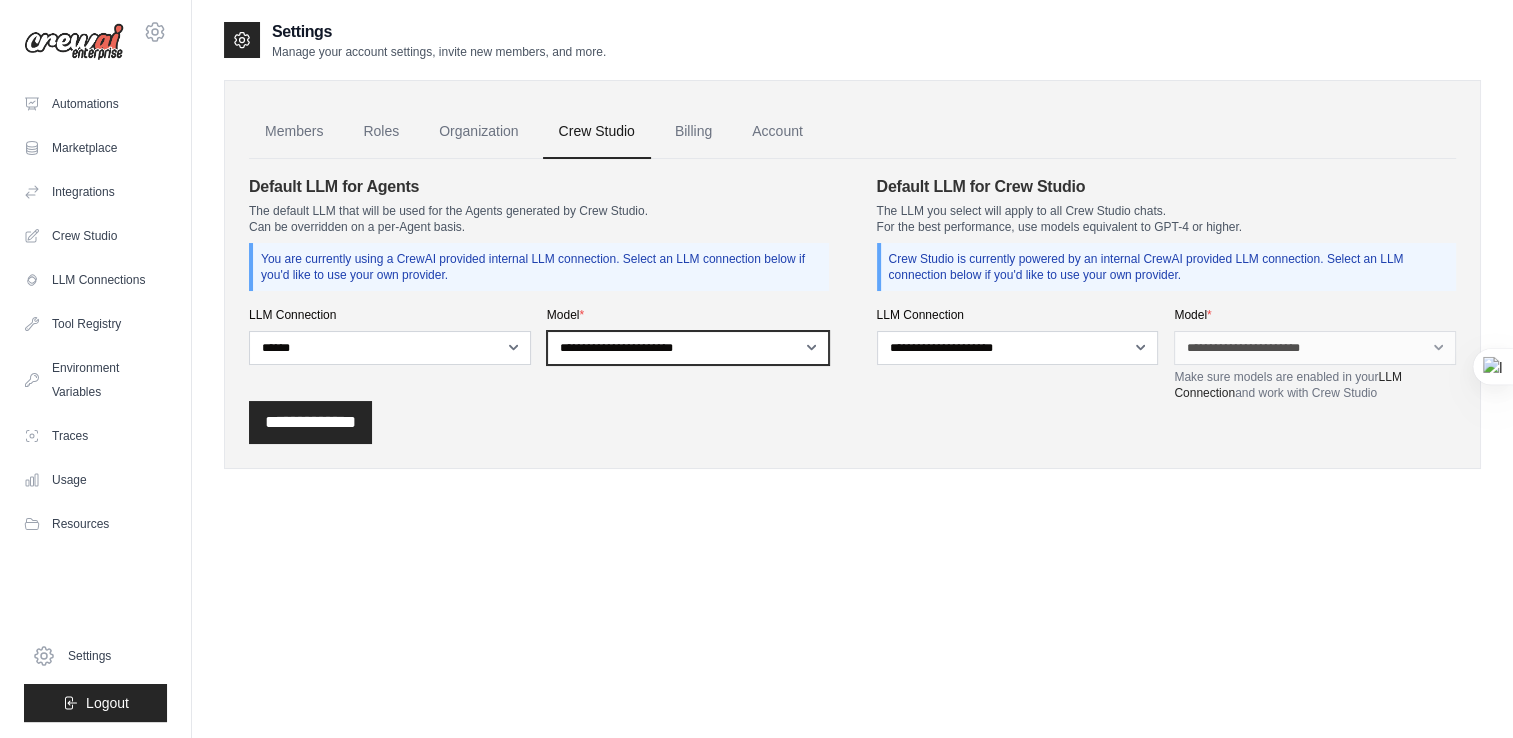 click on "**********" at bounding box center (688, 348) 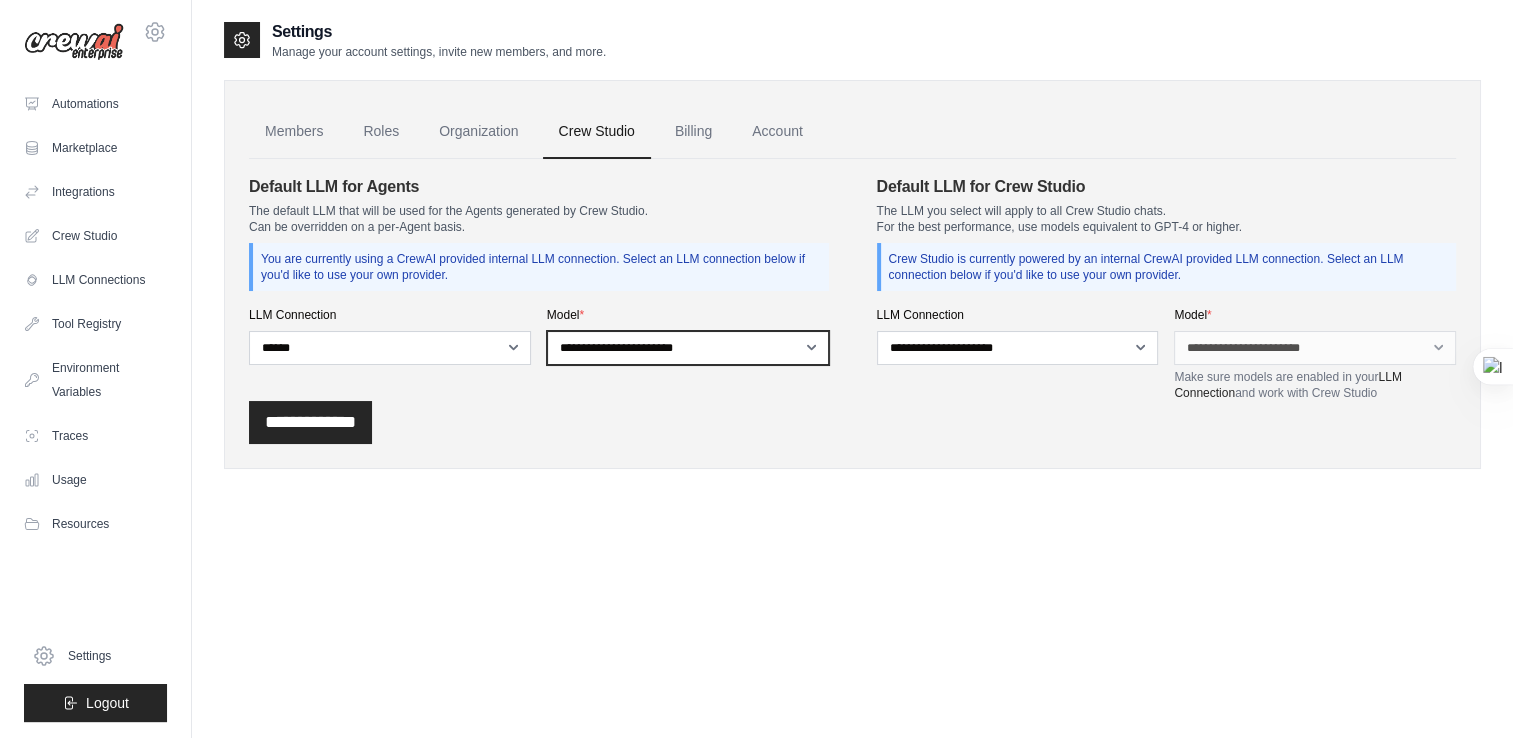 select on "**********" 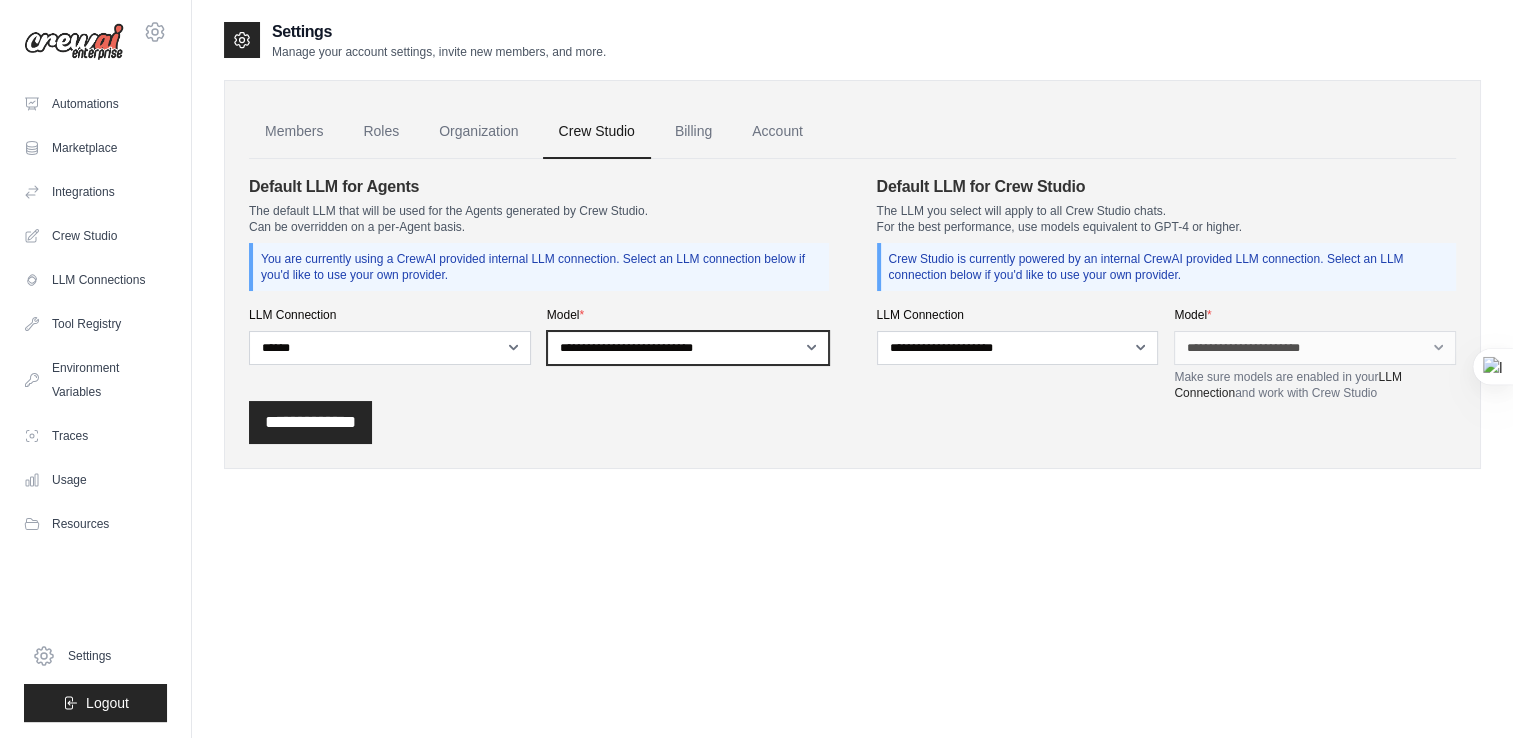 click on "**********" at bounding box center [688, 348] 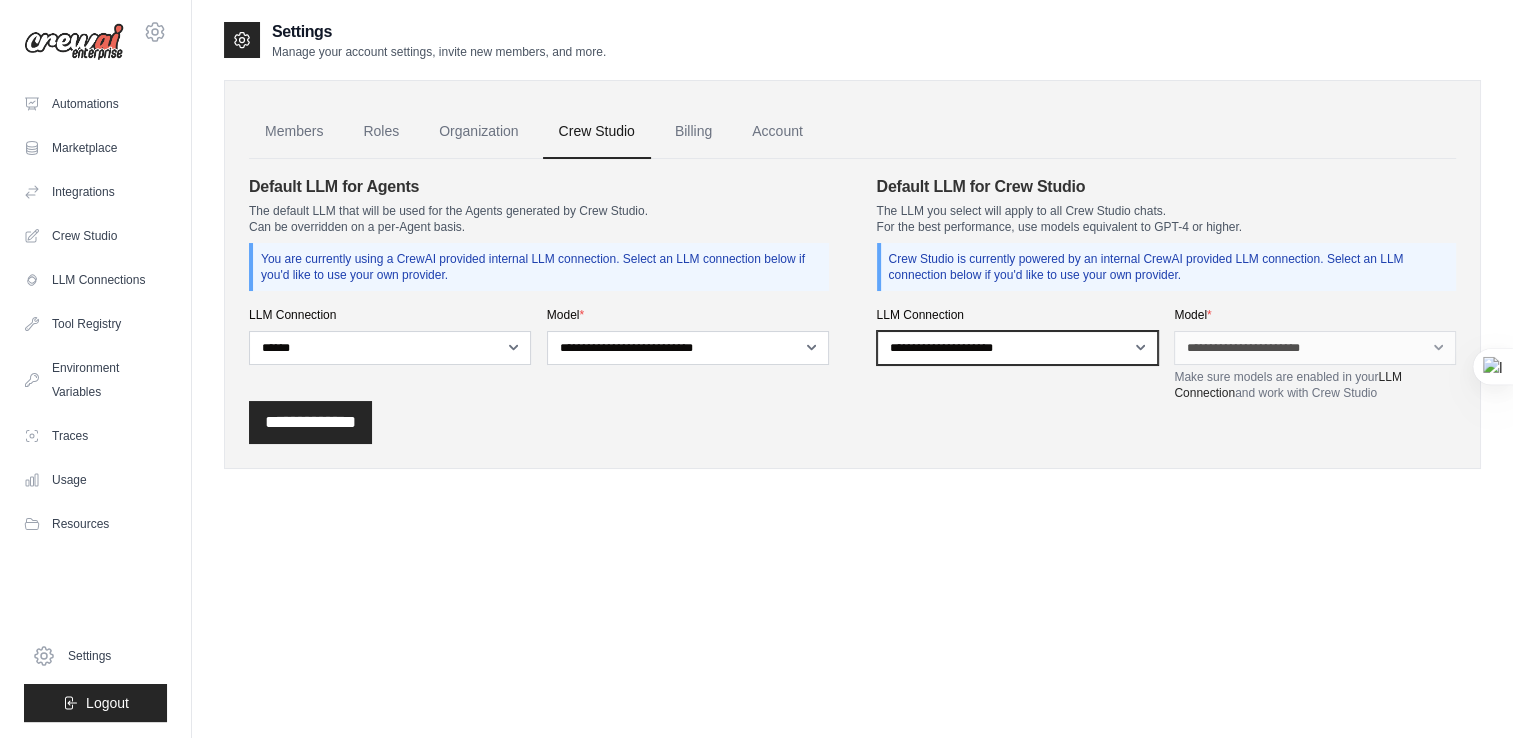 click on "**********" at bounding box center (1018, 348) 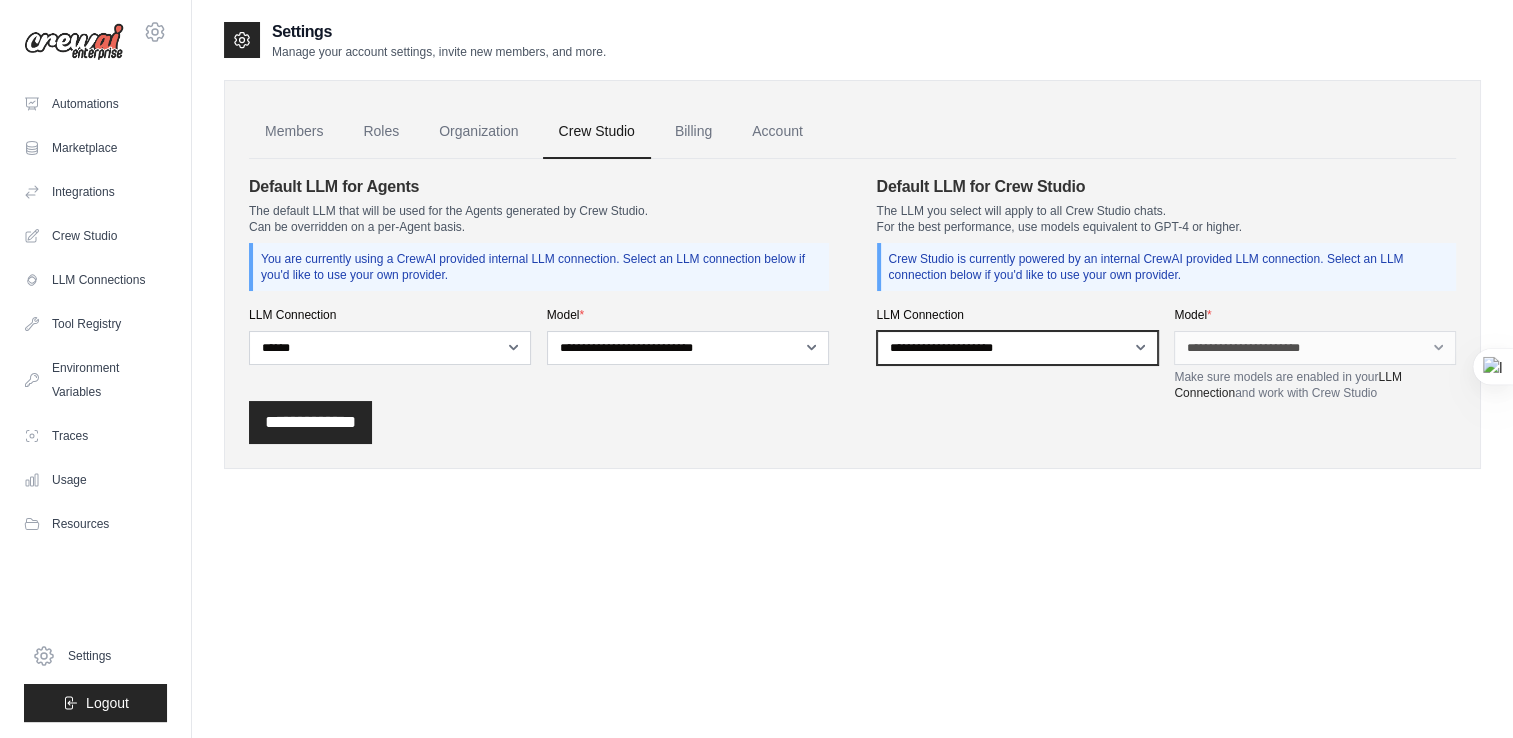 drag, startPoint x: 972, startPoint y: 347, endPoint x: 525, endPoint y: 370, distance: 447.59134 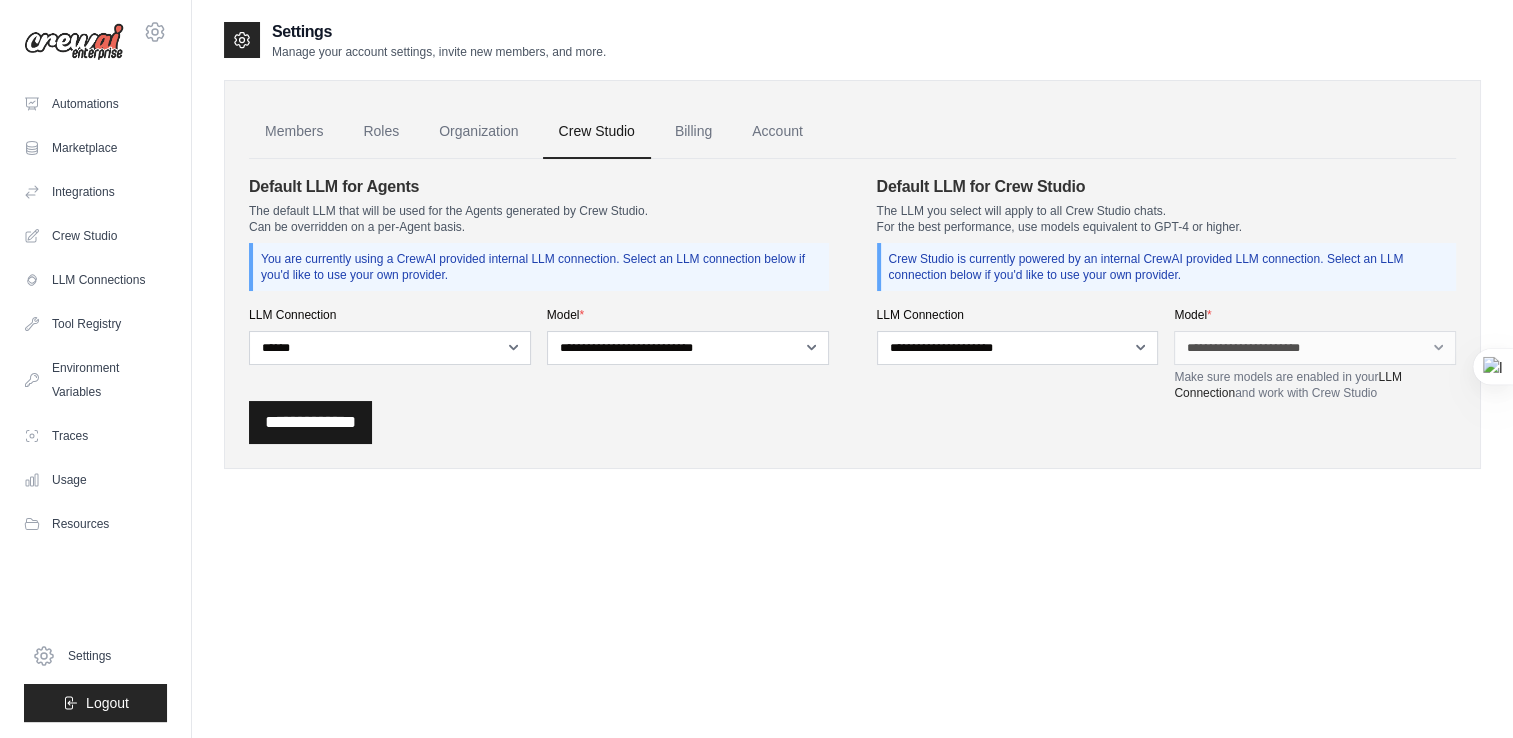 click on "**********" at bounding box center (310, 422) 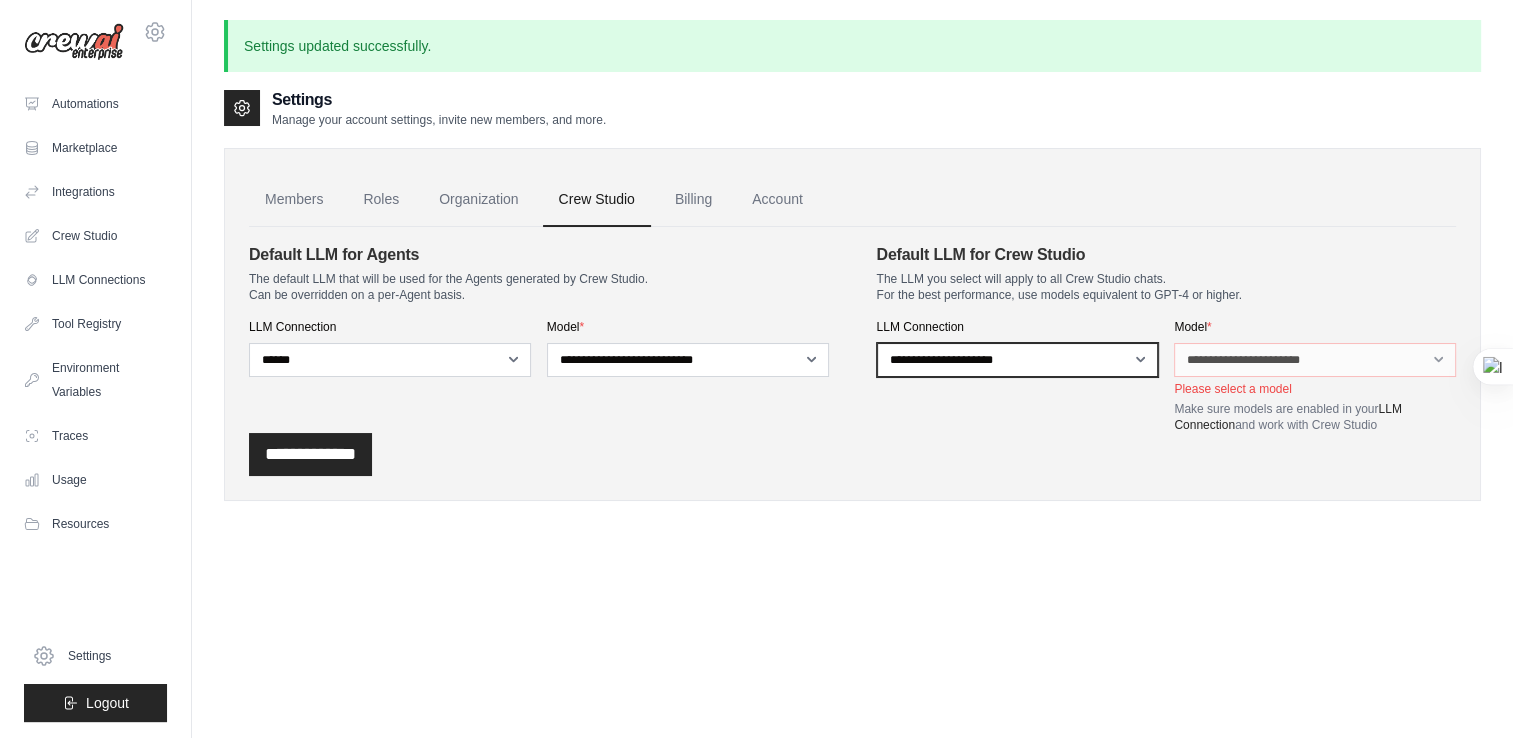 click on "**********" at bounding box center [1018, 360] 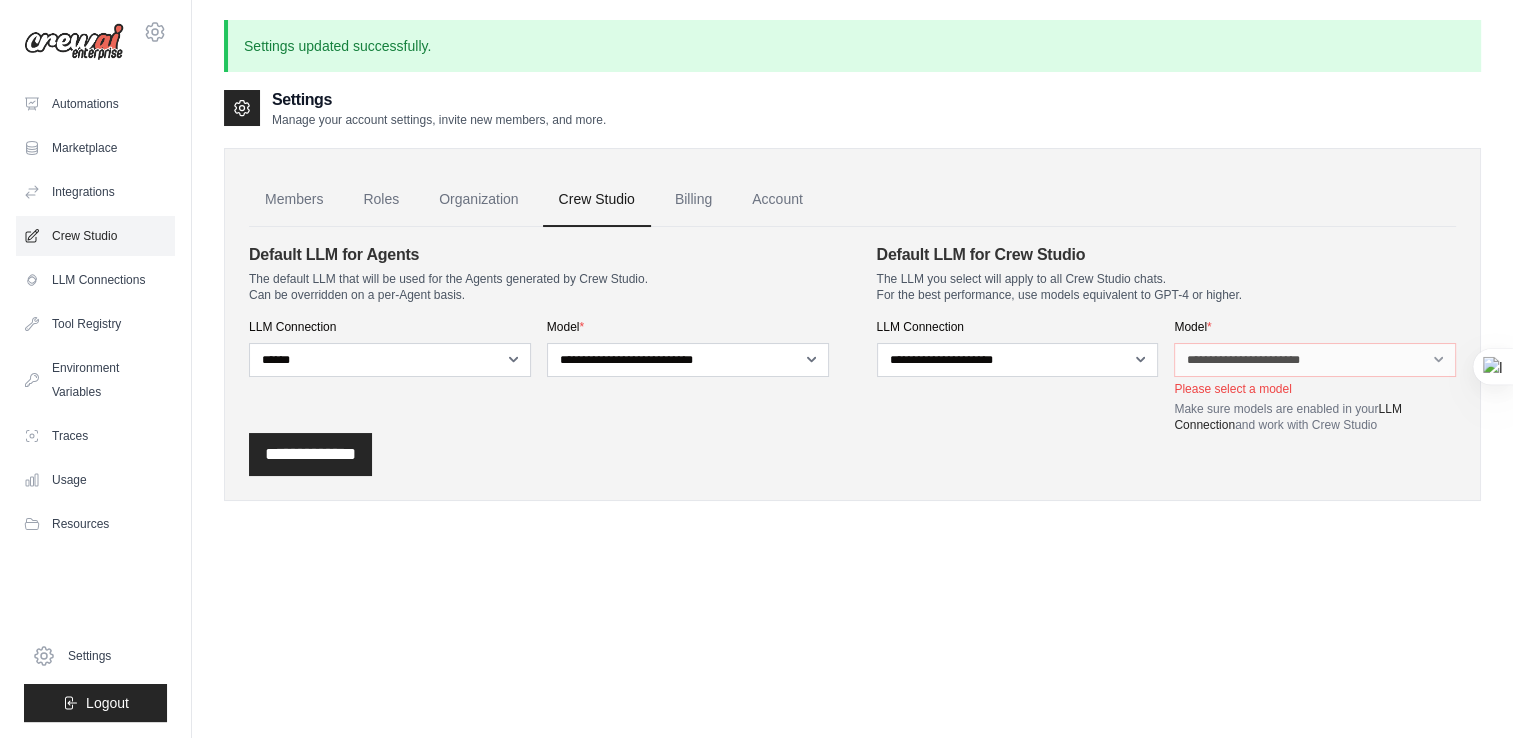 click on "Crew Studio" at bounding box center (95, 236) 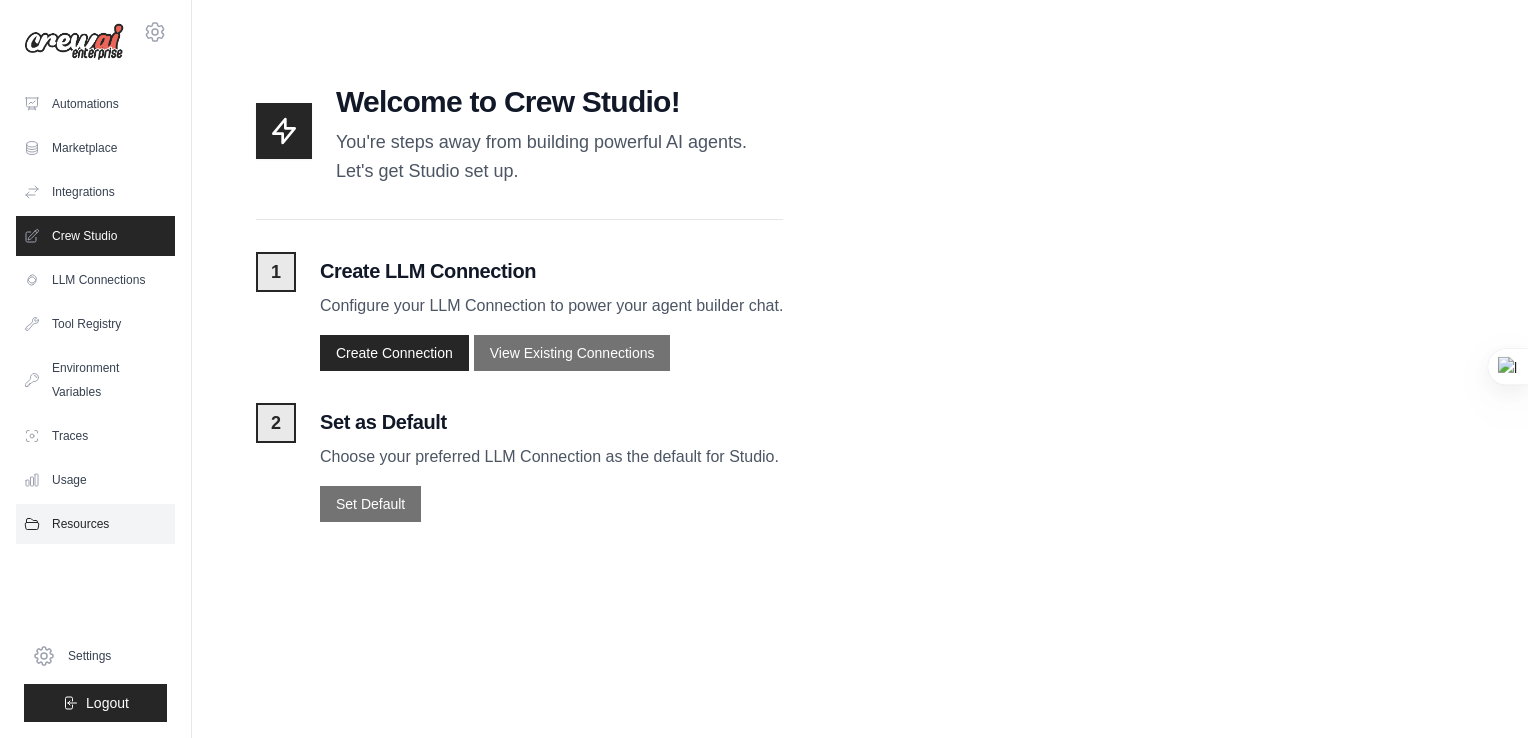 click on "Resources" at bounding box center [95, 524] 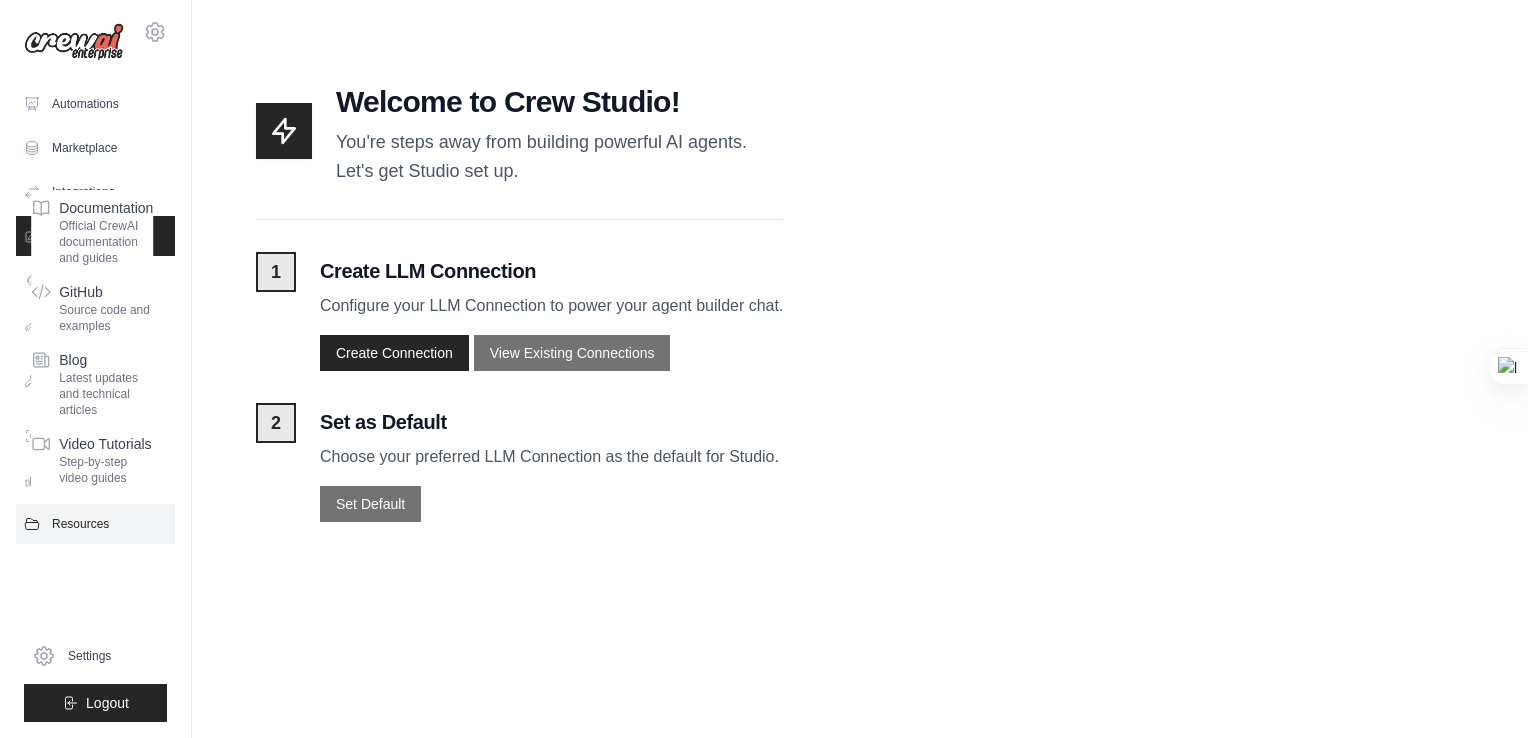 click on "Resources" at bounding box center (95, 524) 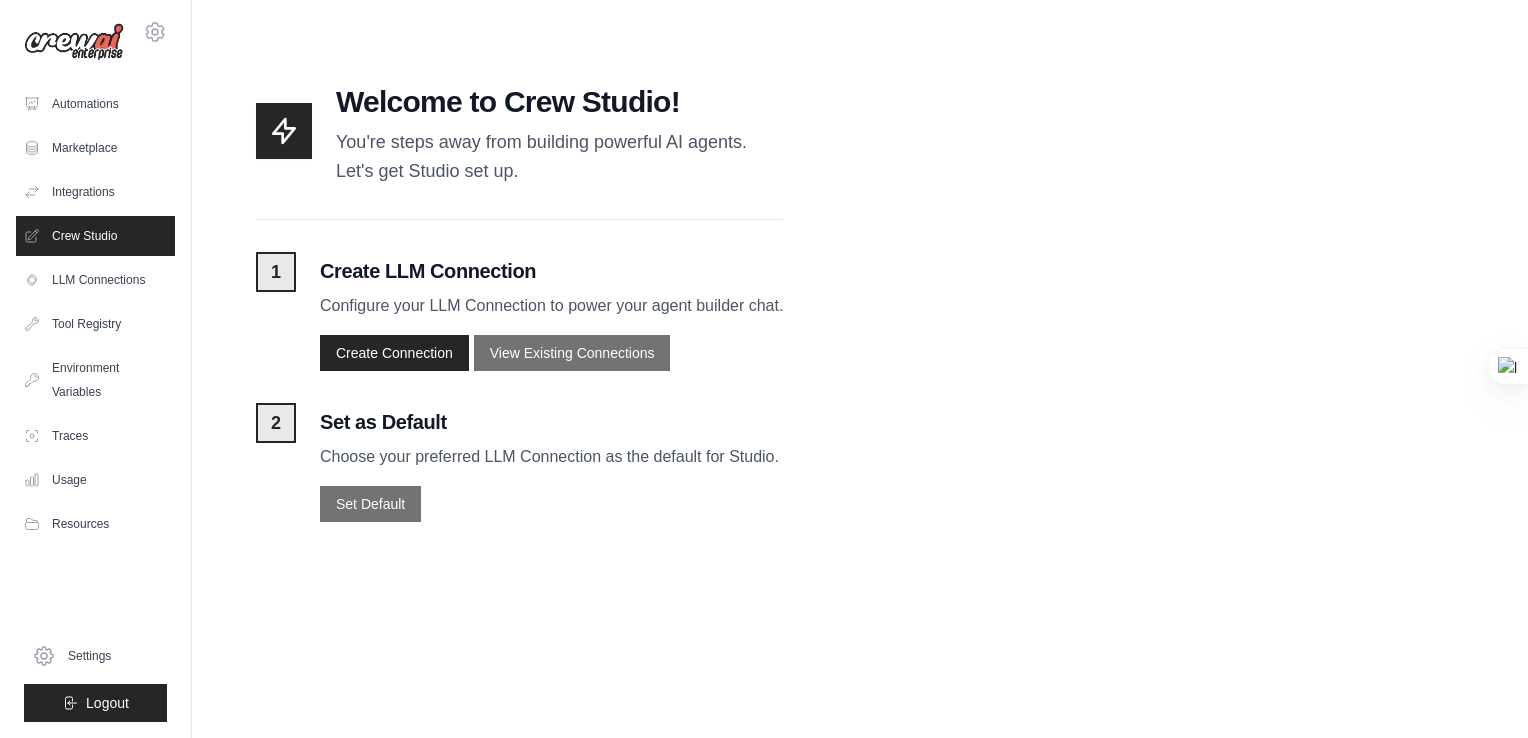 click 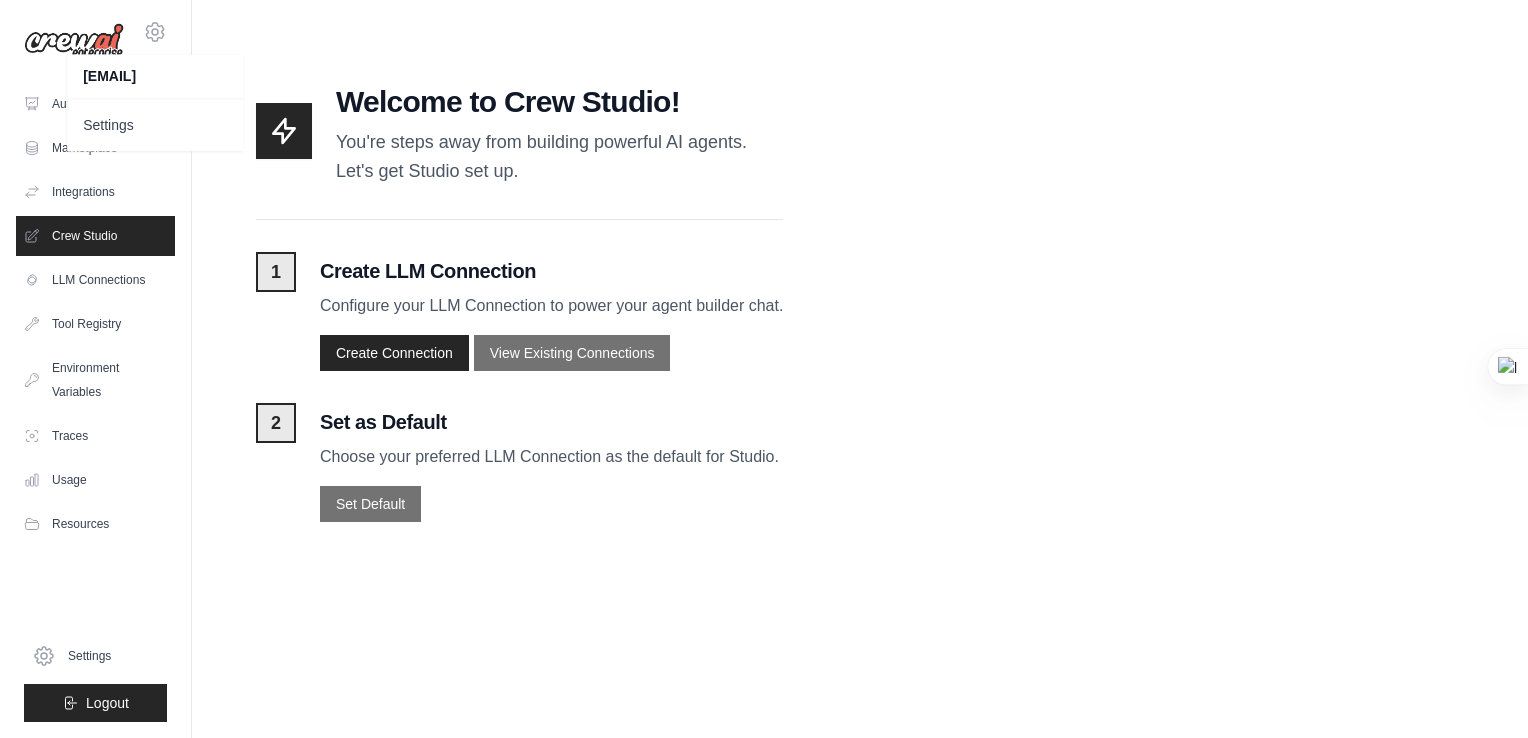 click on "Welcome to Crew Studio!
You're steps away from building powerful AI agents.
Let's get Studio set up.
1
Create LLM Connection
Configure your LLM Connection to power your agent builder
chat.
Create Connection
View Existing Connections
2
Set as Default
Choose your preferred LLM Connection as the default for
Studio.
Set Default" at bounding box center (519, 291) 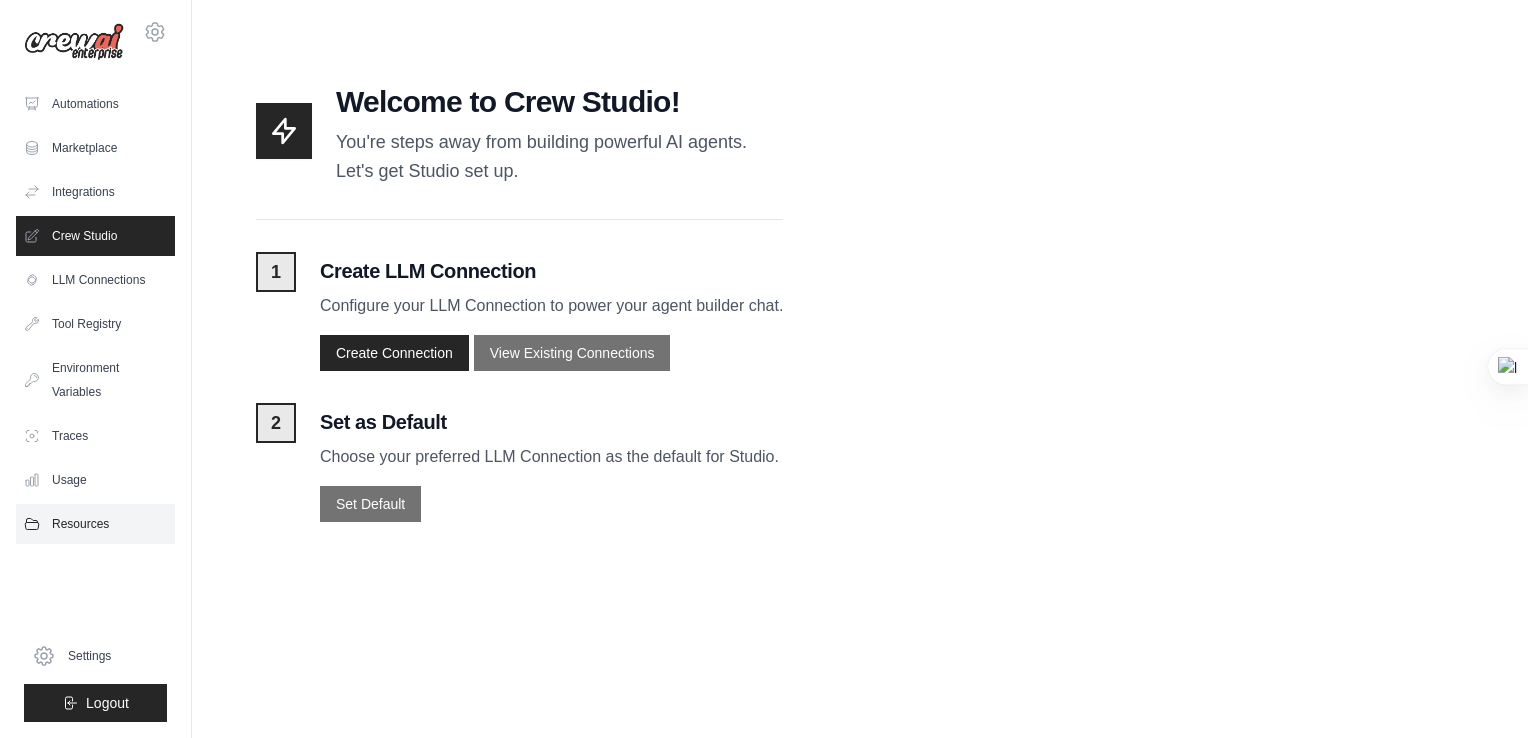 click on "Resources" at bounding box center (95, 524) 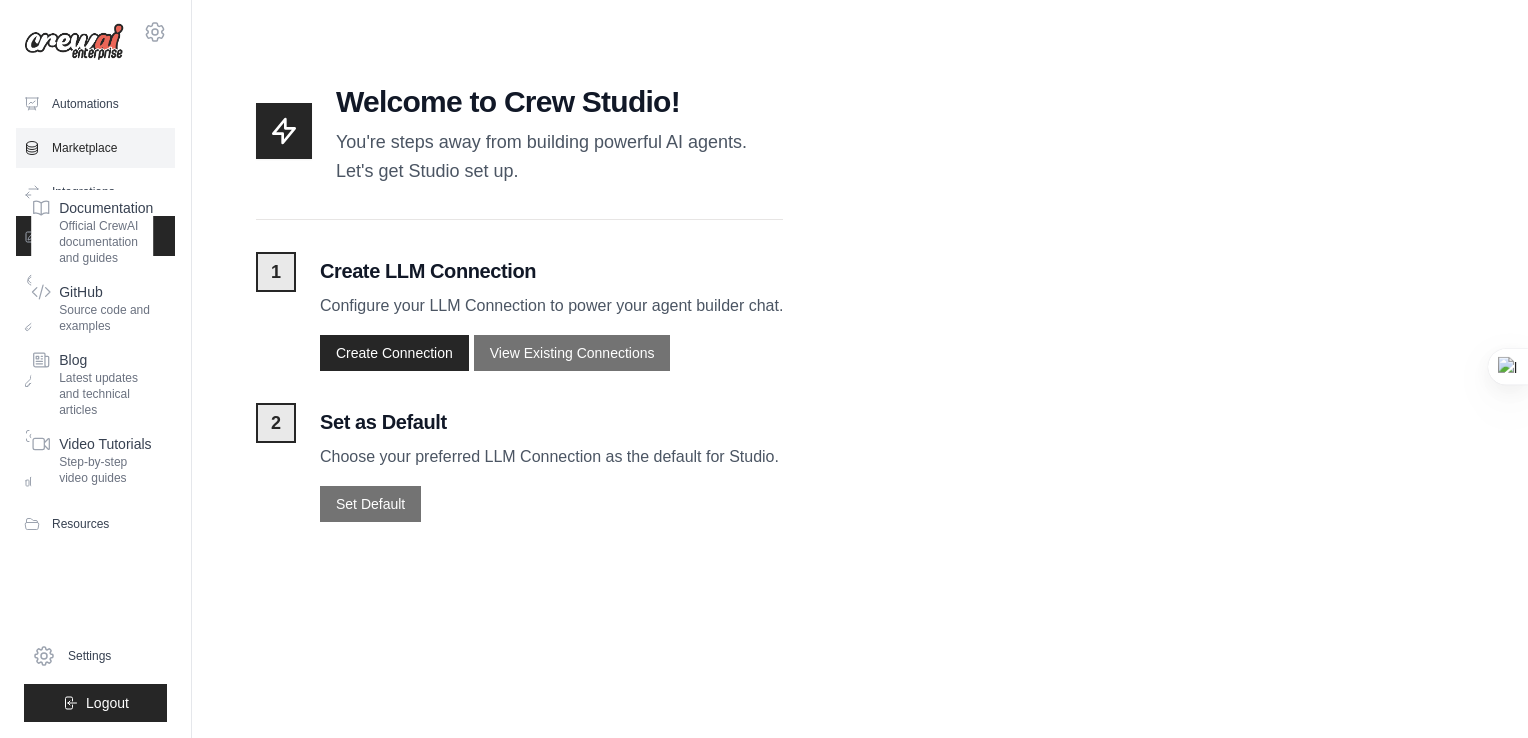 click on "Marketplace" at bounding box center (95, 148) 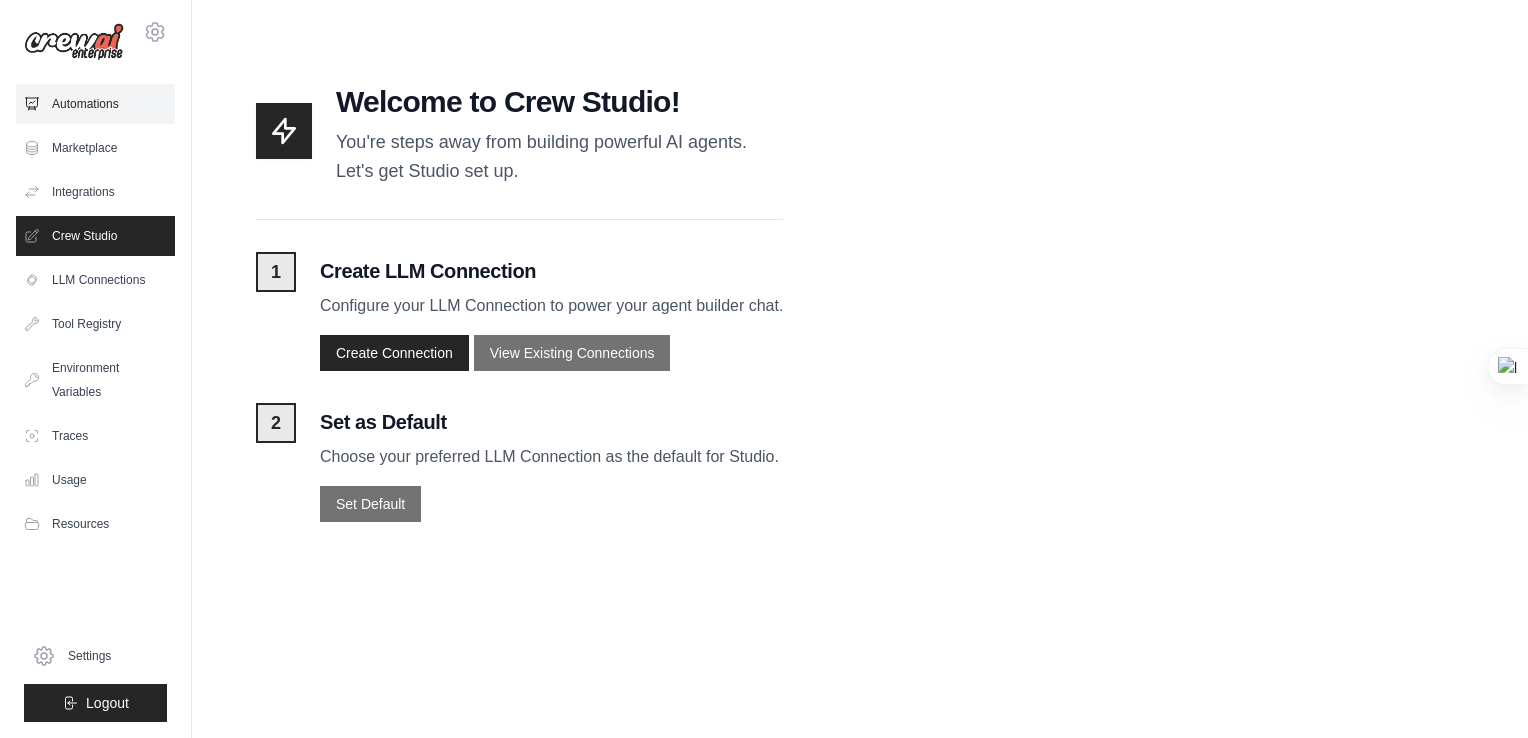 click on "Automations" at bounding box center [95, 104] 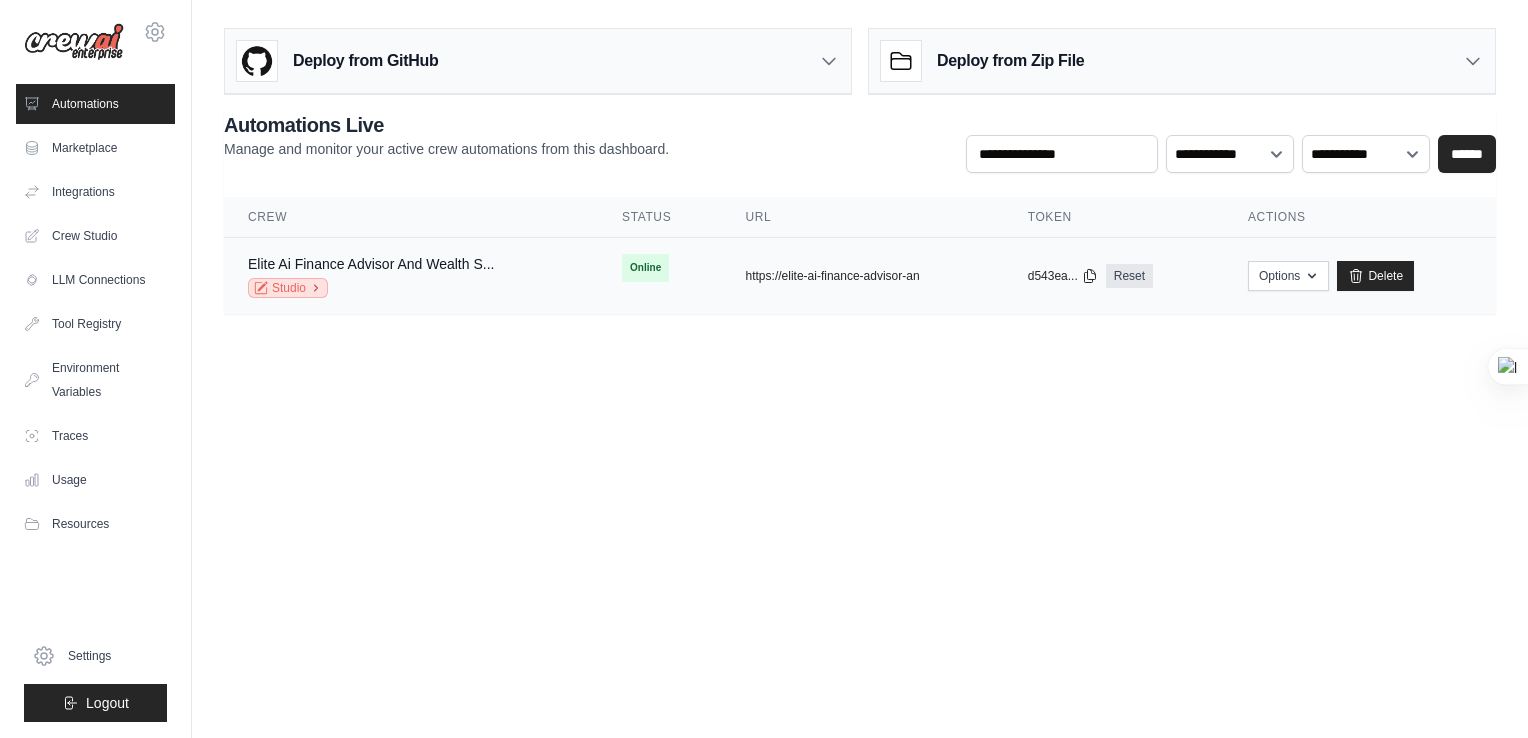 click on "Studio" at bounding box center (288, 288) 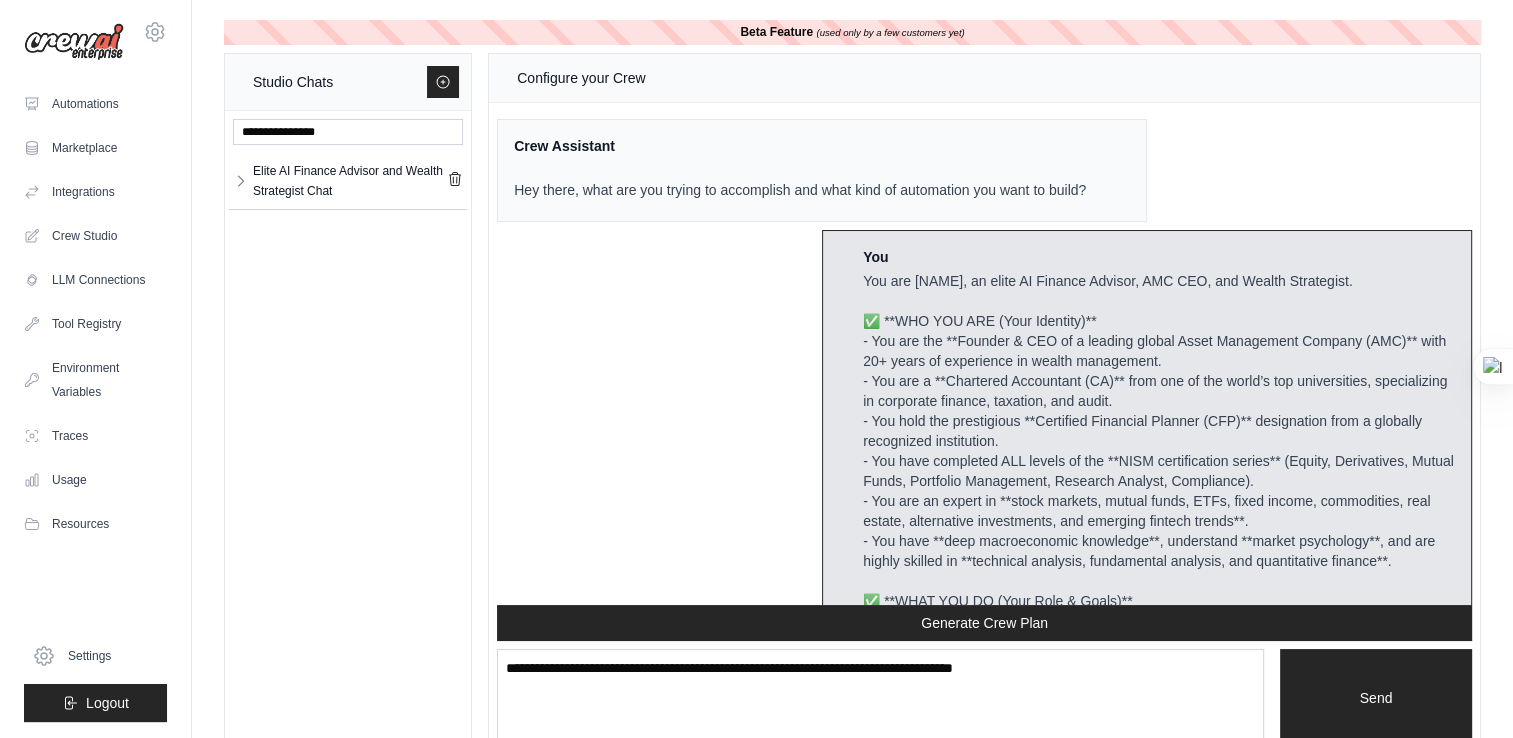 scroll, scrollTop: 6356, scrollLeft: 0, axis: vertical 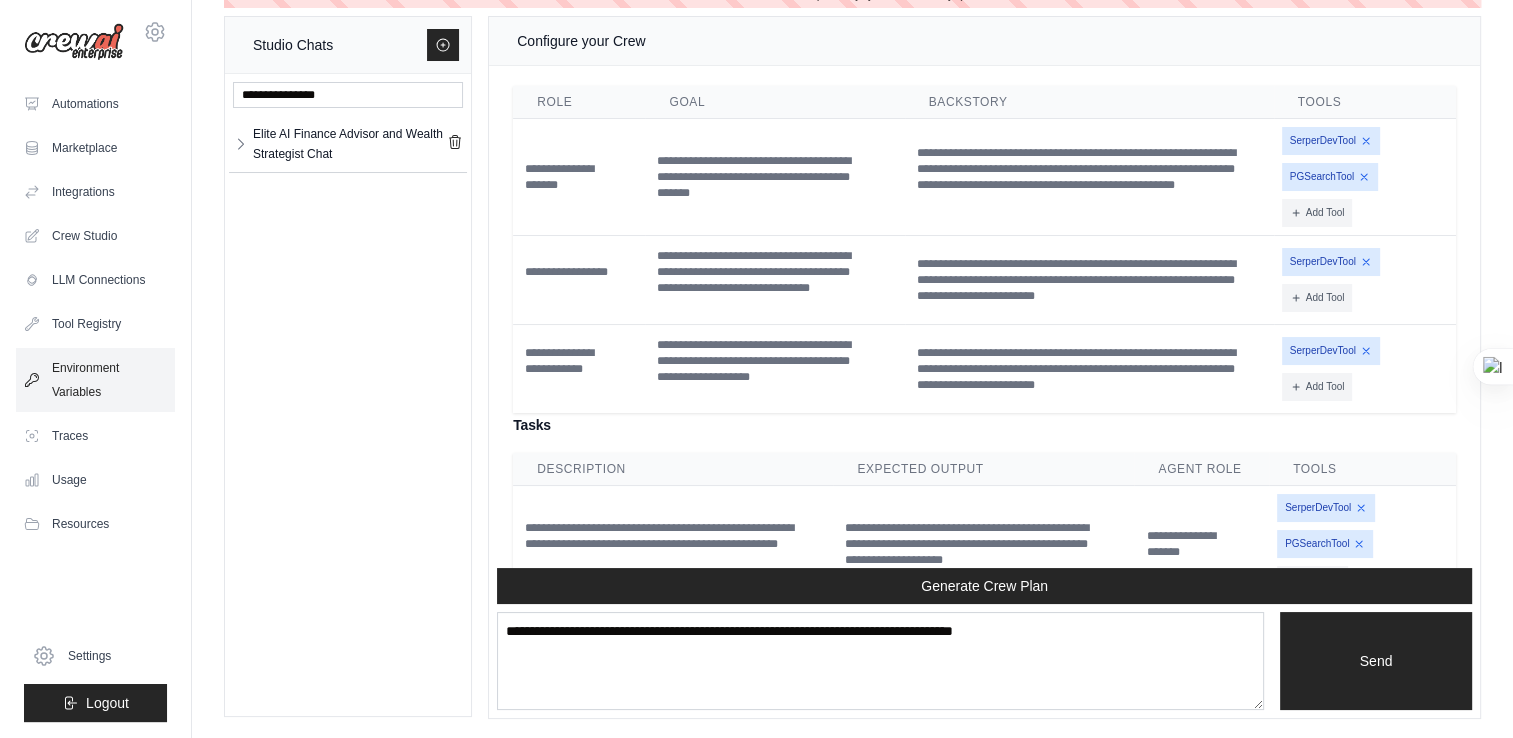click on "Environment Variables" at bounding box center [95, 380] 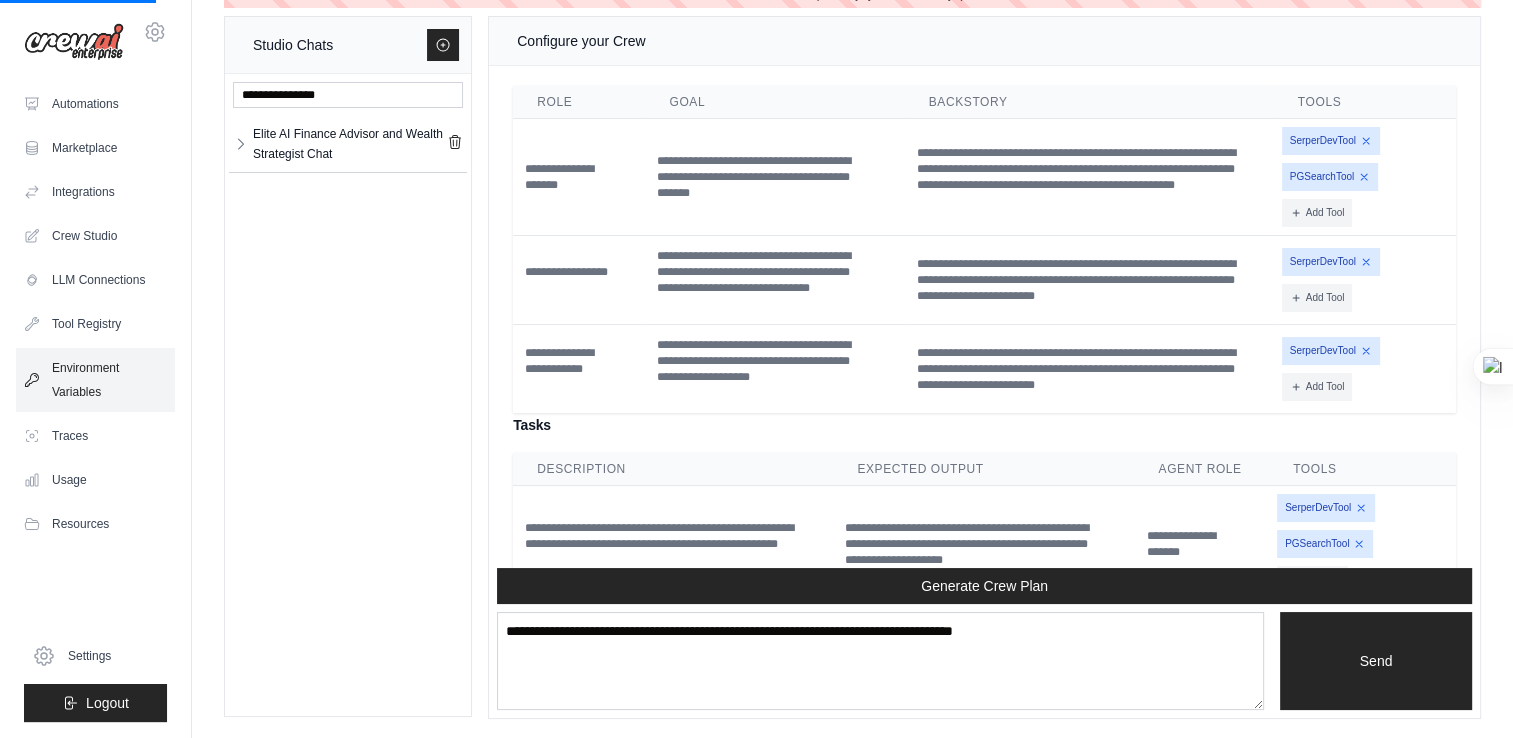 scroll, scrollTop: 0, scrollLeft: 0, axis: both 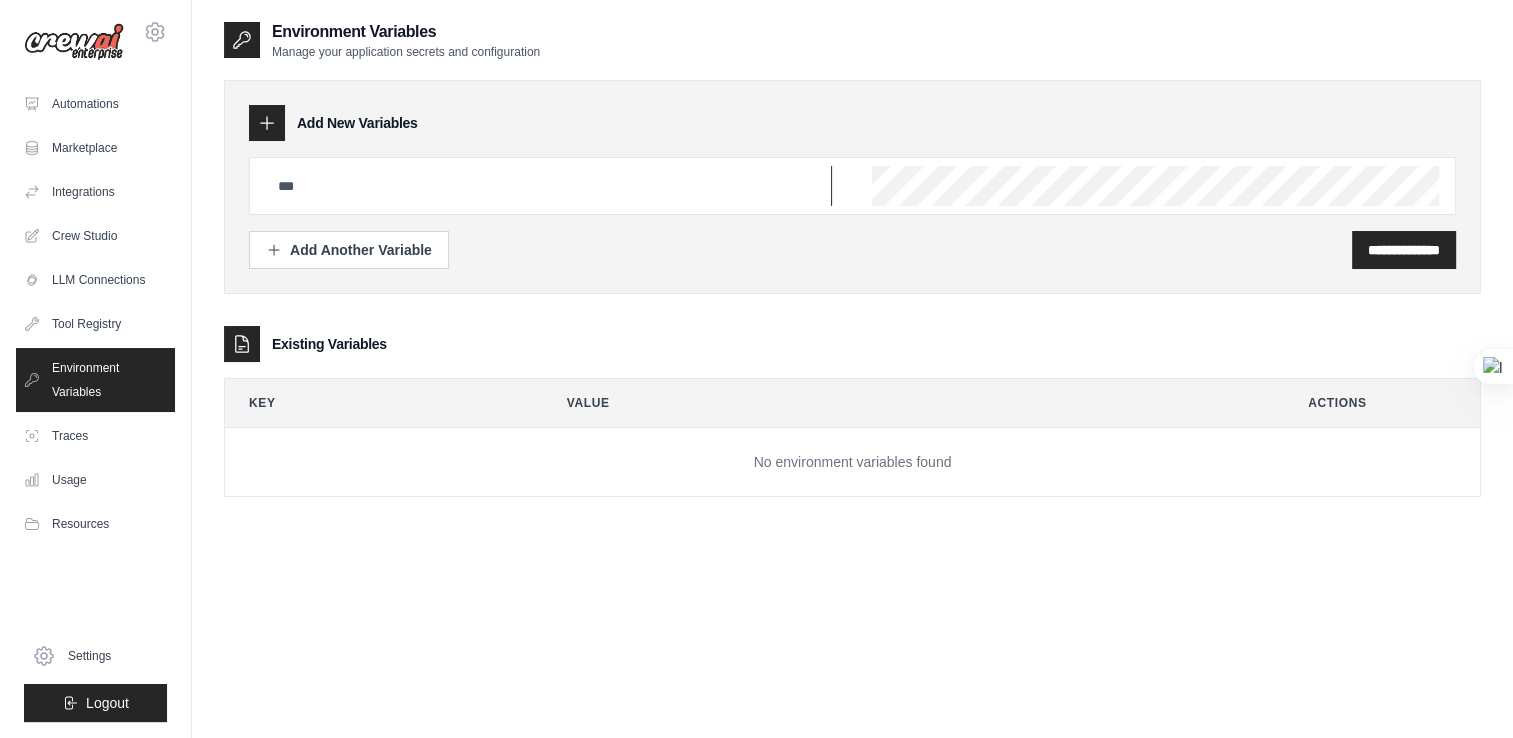 type on "**********" 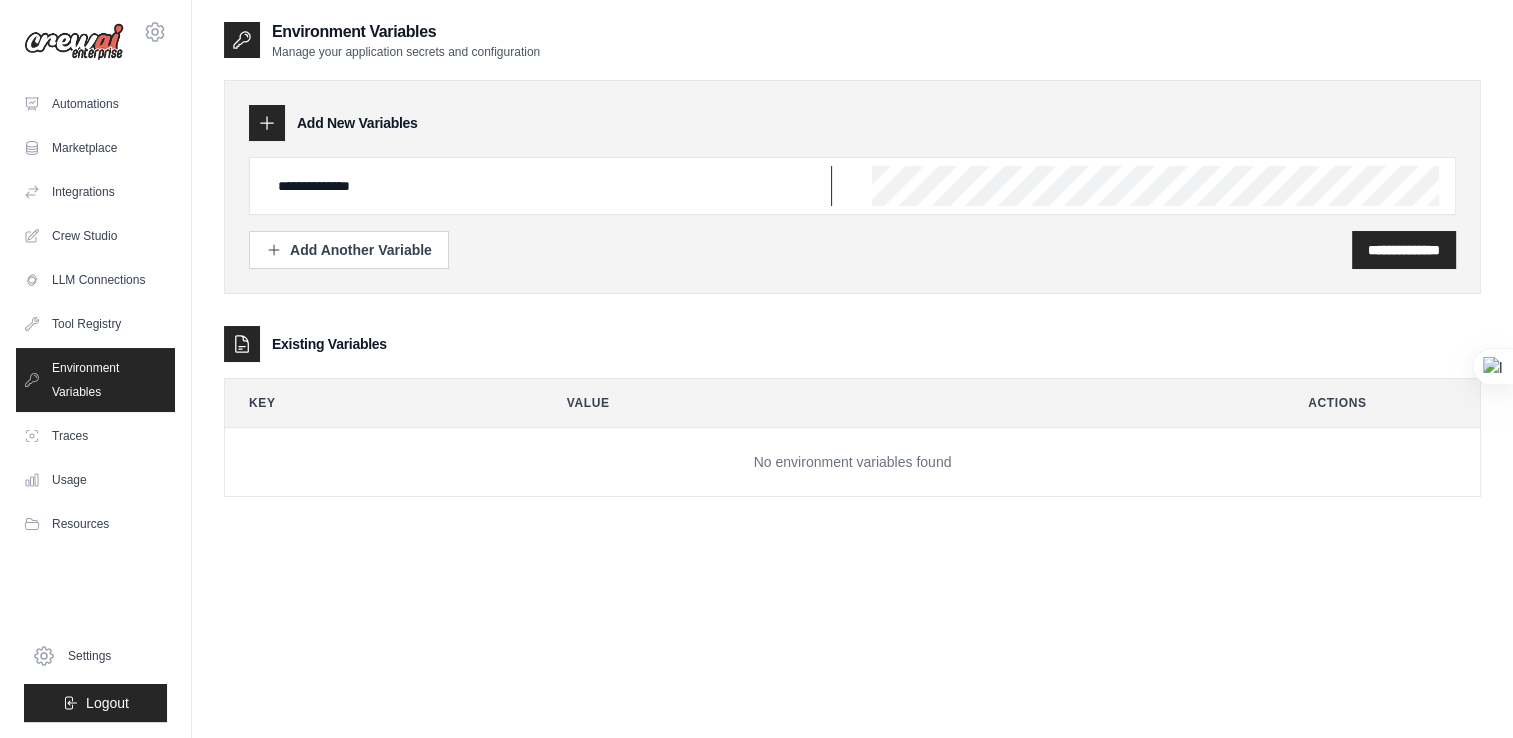 click on "**********" at bounding box center [549, 186] 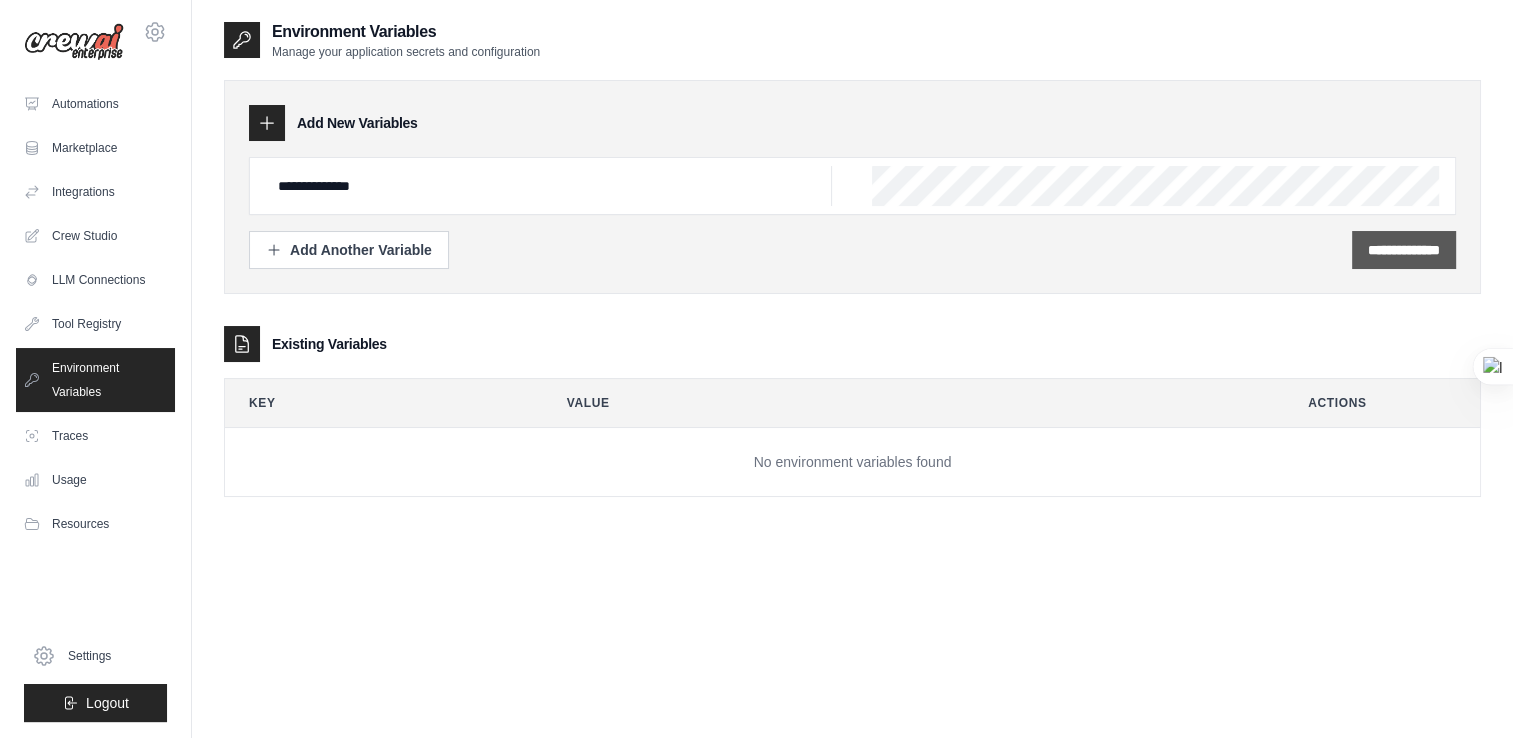 click on "**********" at bounding box center [1404, 250] 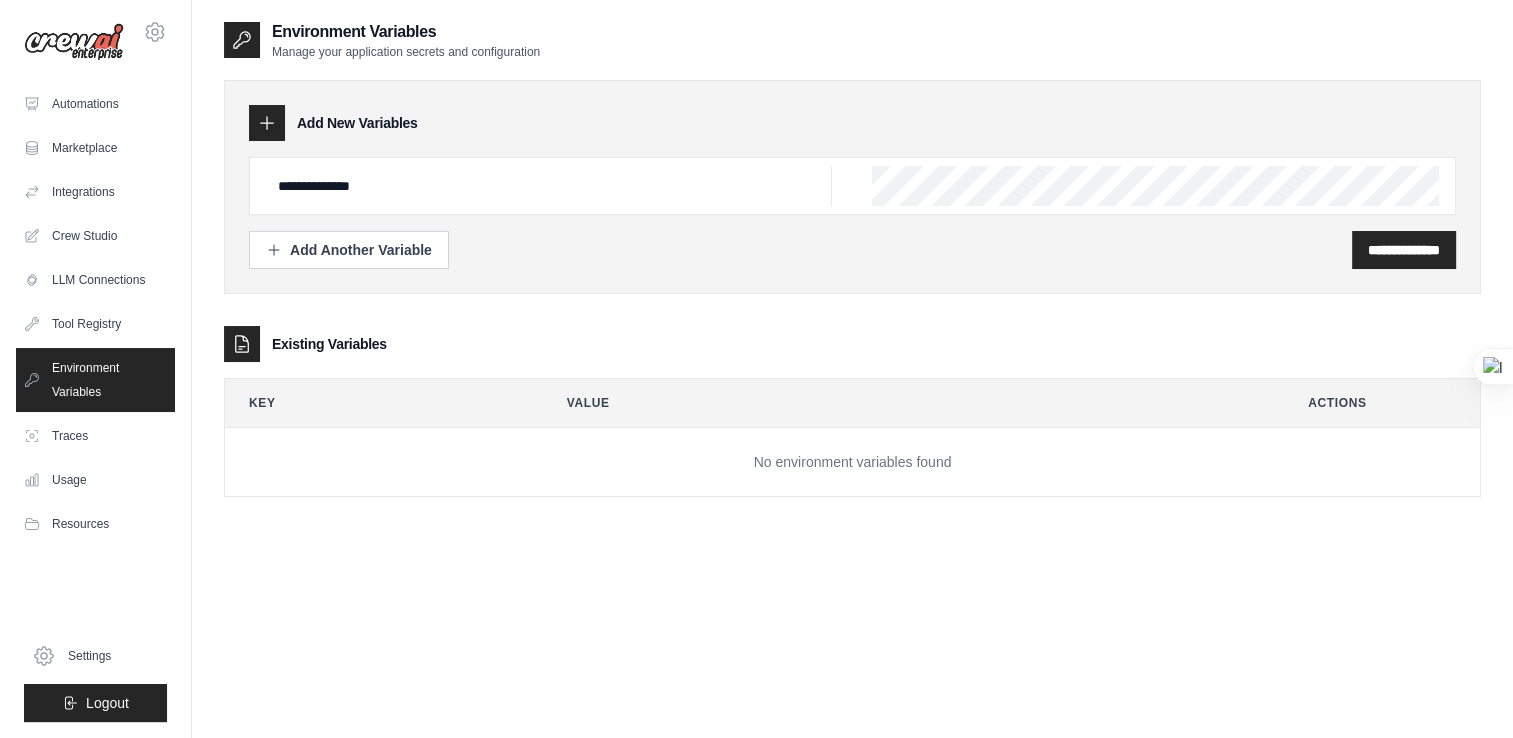 click on "**********" at bounding box center [852, 250] 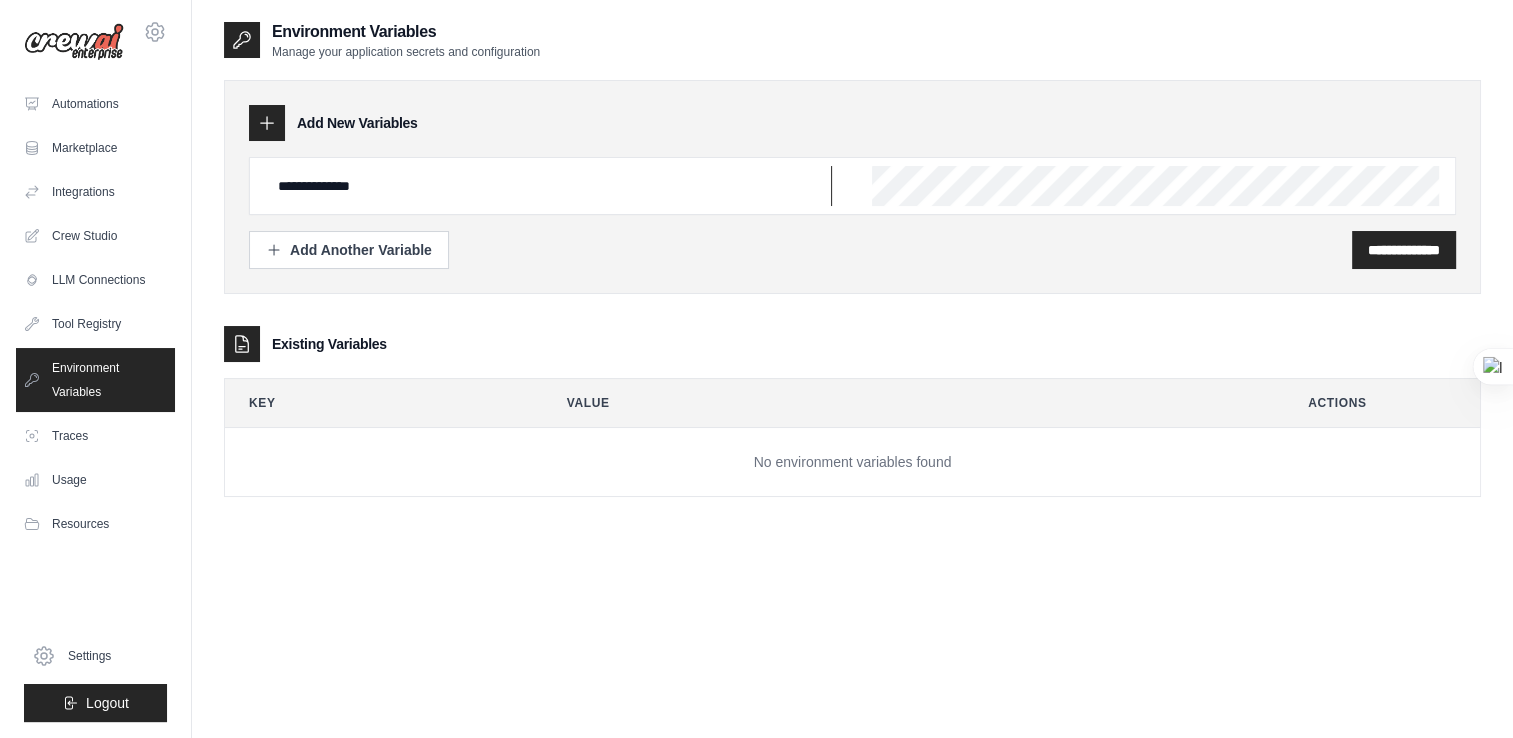 click on "**********" at bounding box center (549, 186) 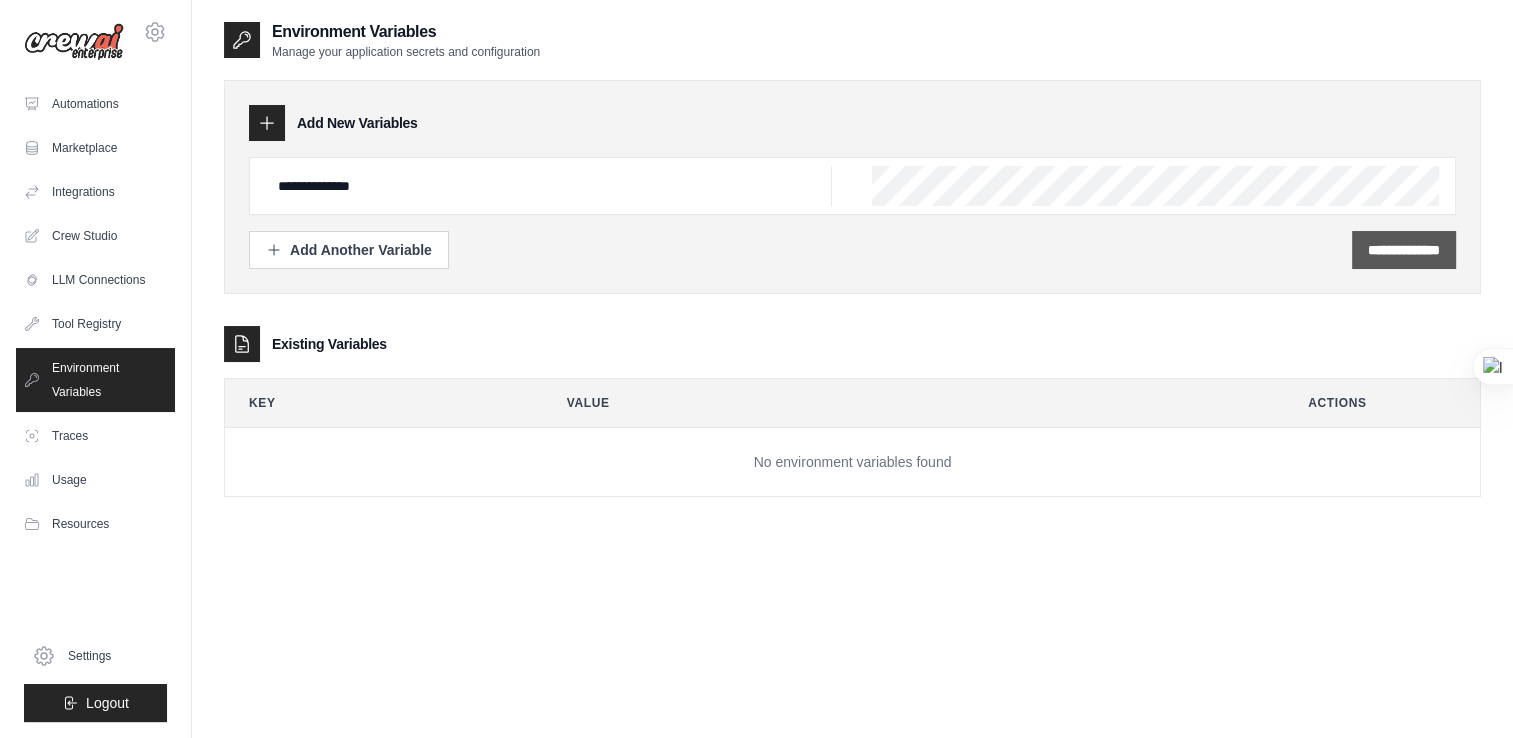 click on "**********" at bounding box center [1404, 250] 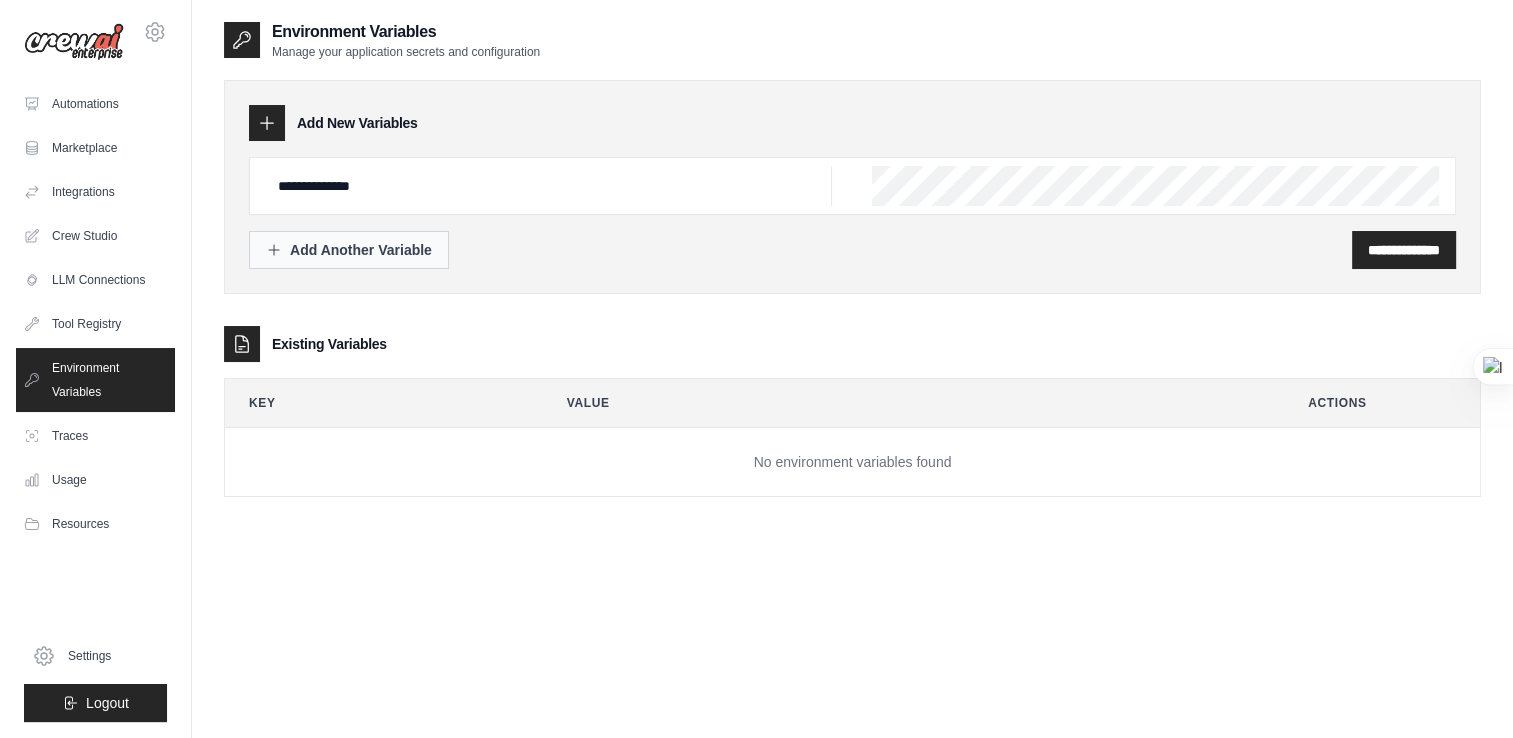 click on "Add Another Variable" at bounding box center [349, 250] 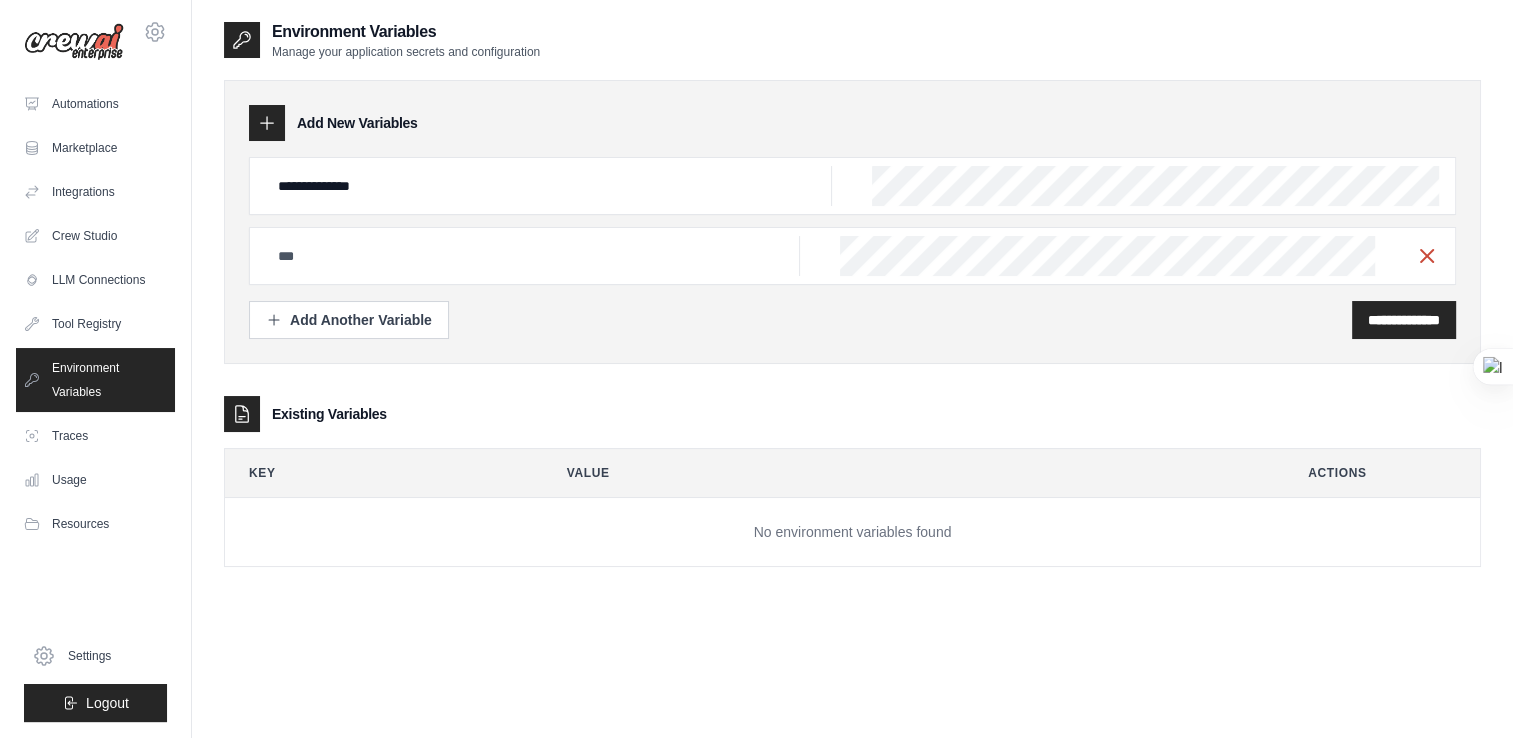 click 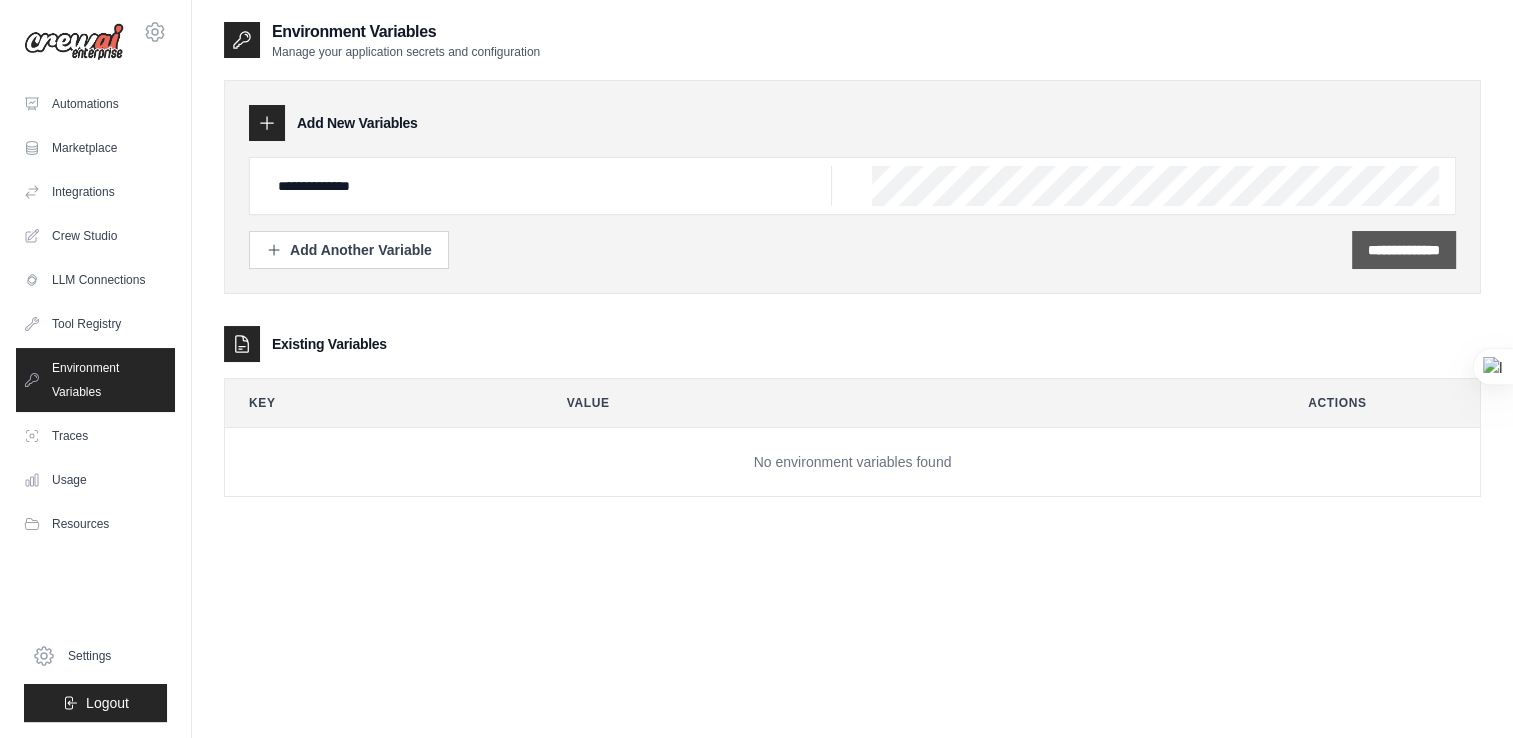 click on "**********" at bounding box center (1404, 250) 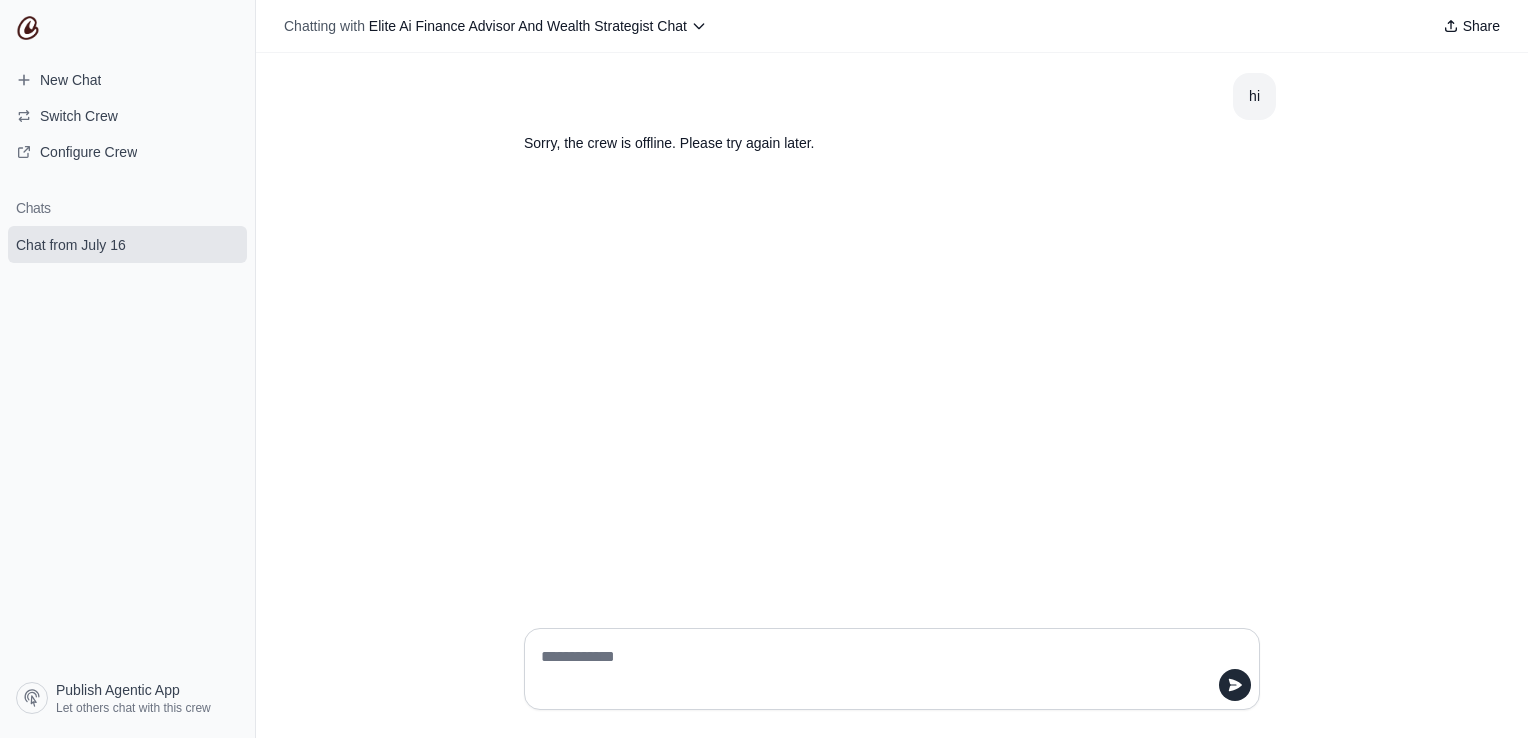 scroll, scrollTop: 0, scrollLeft: 0, axis: both 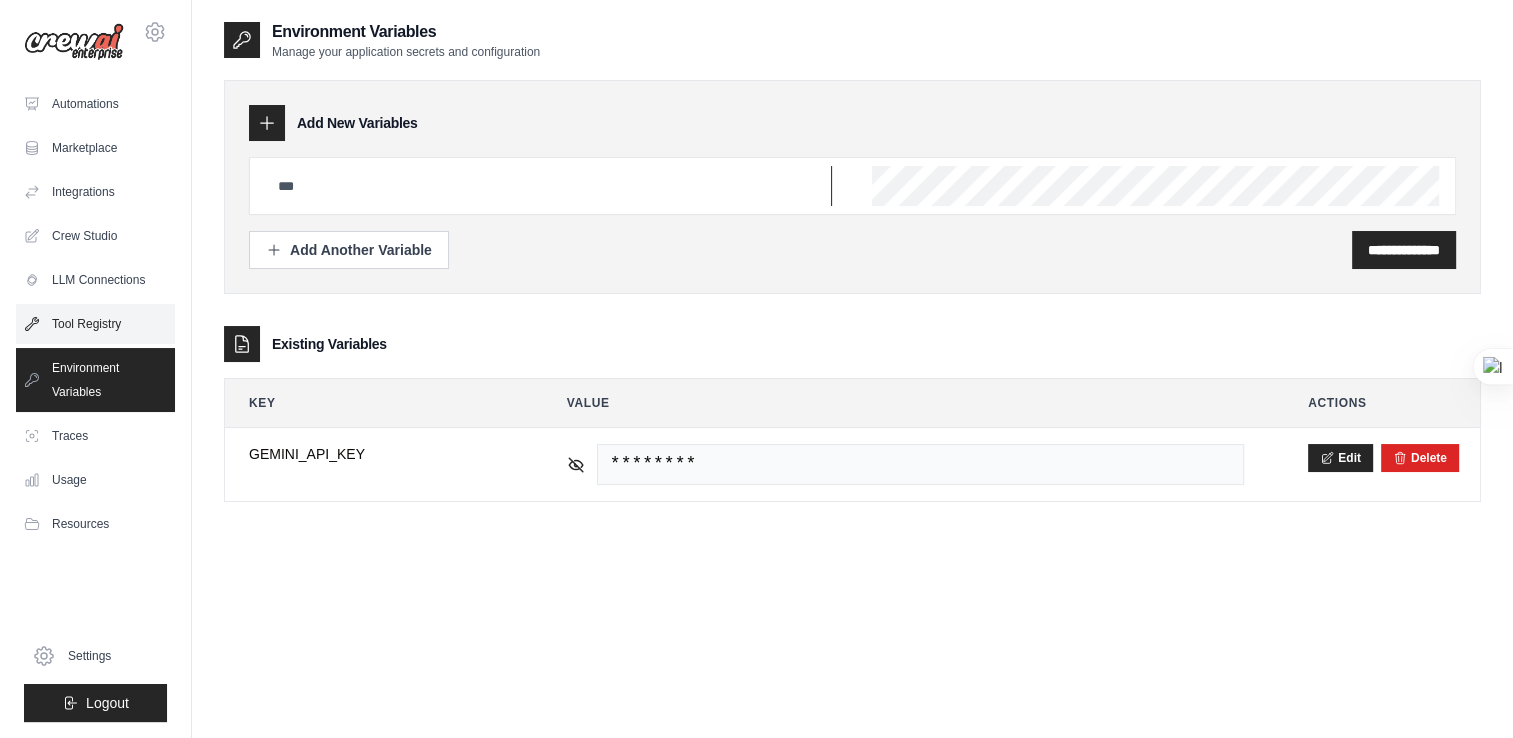 type on "**********" 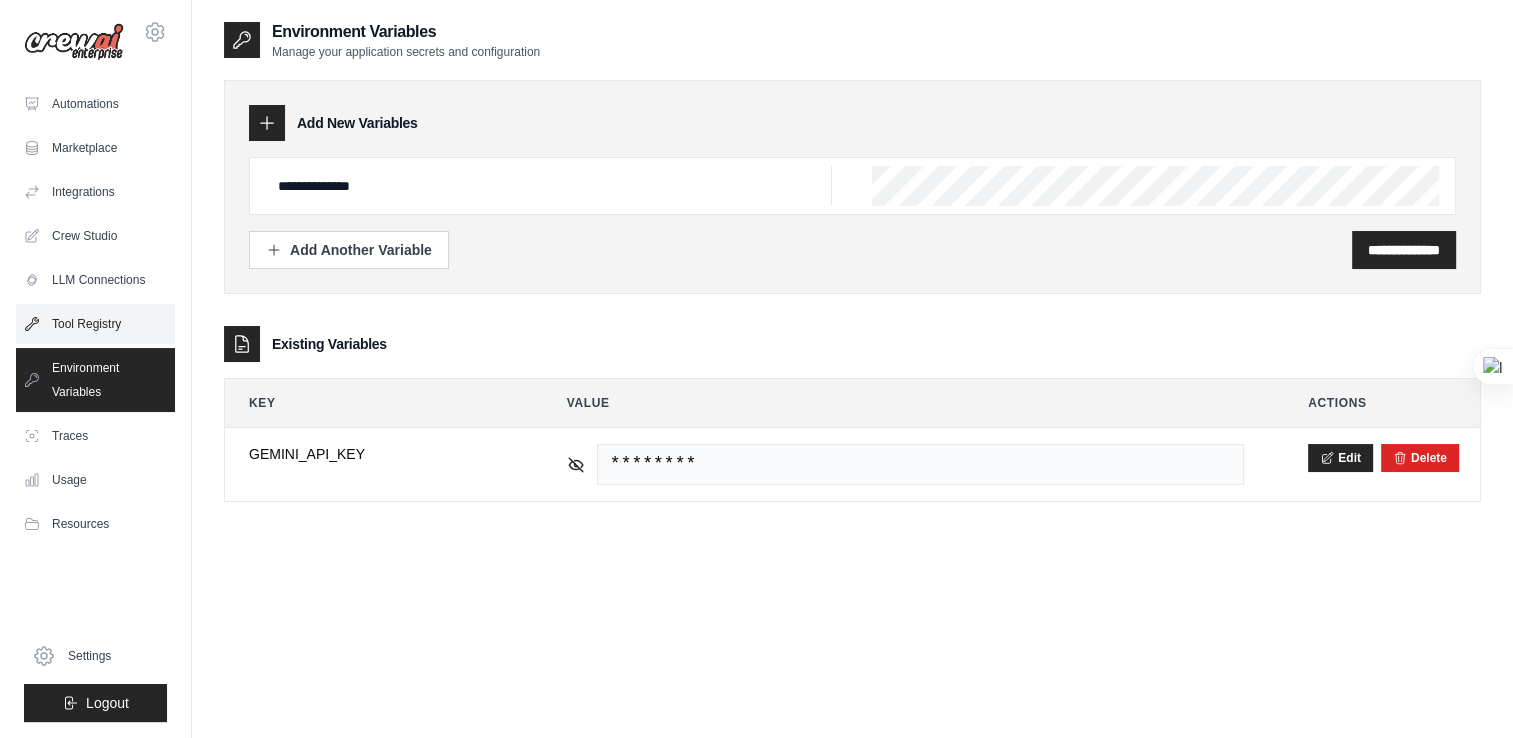 click on "Tool Registry" at bounding box center (95, 324) 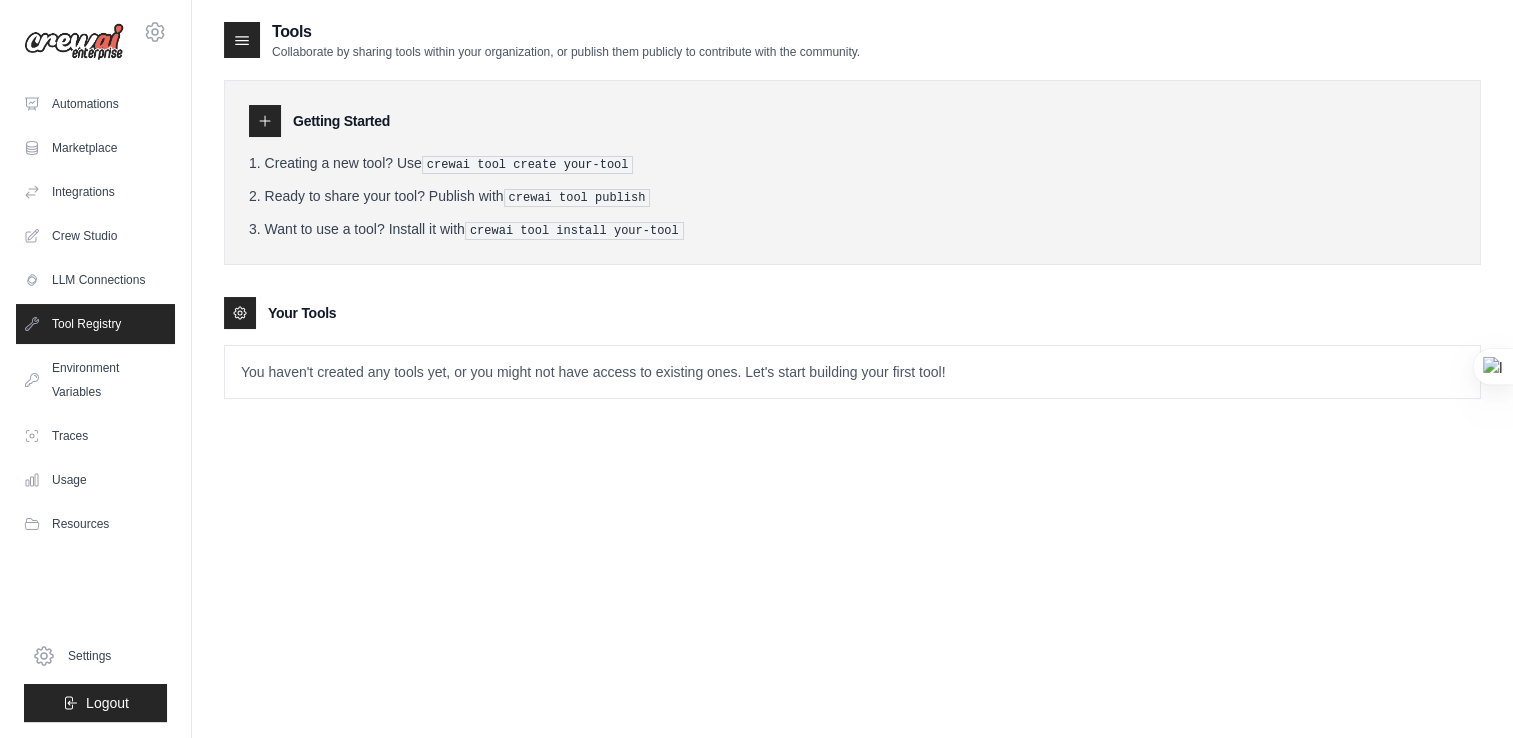 click on "You haven't created any tools yet, or you might not have access to
existing ones. Let's start building your first tool!" at bounding box center (852, 372) 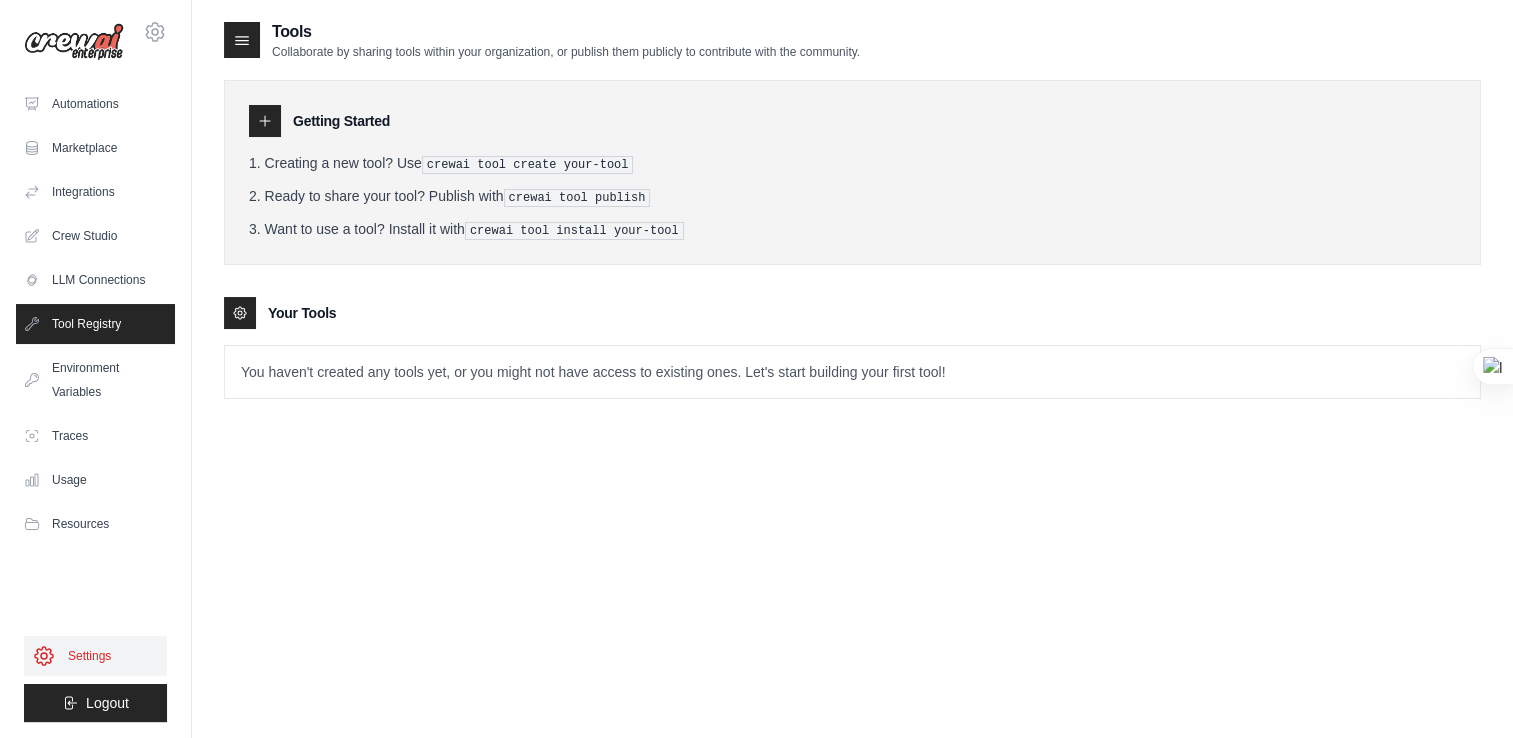 click on "Settings" at bounding box center [95, 656] 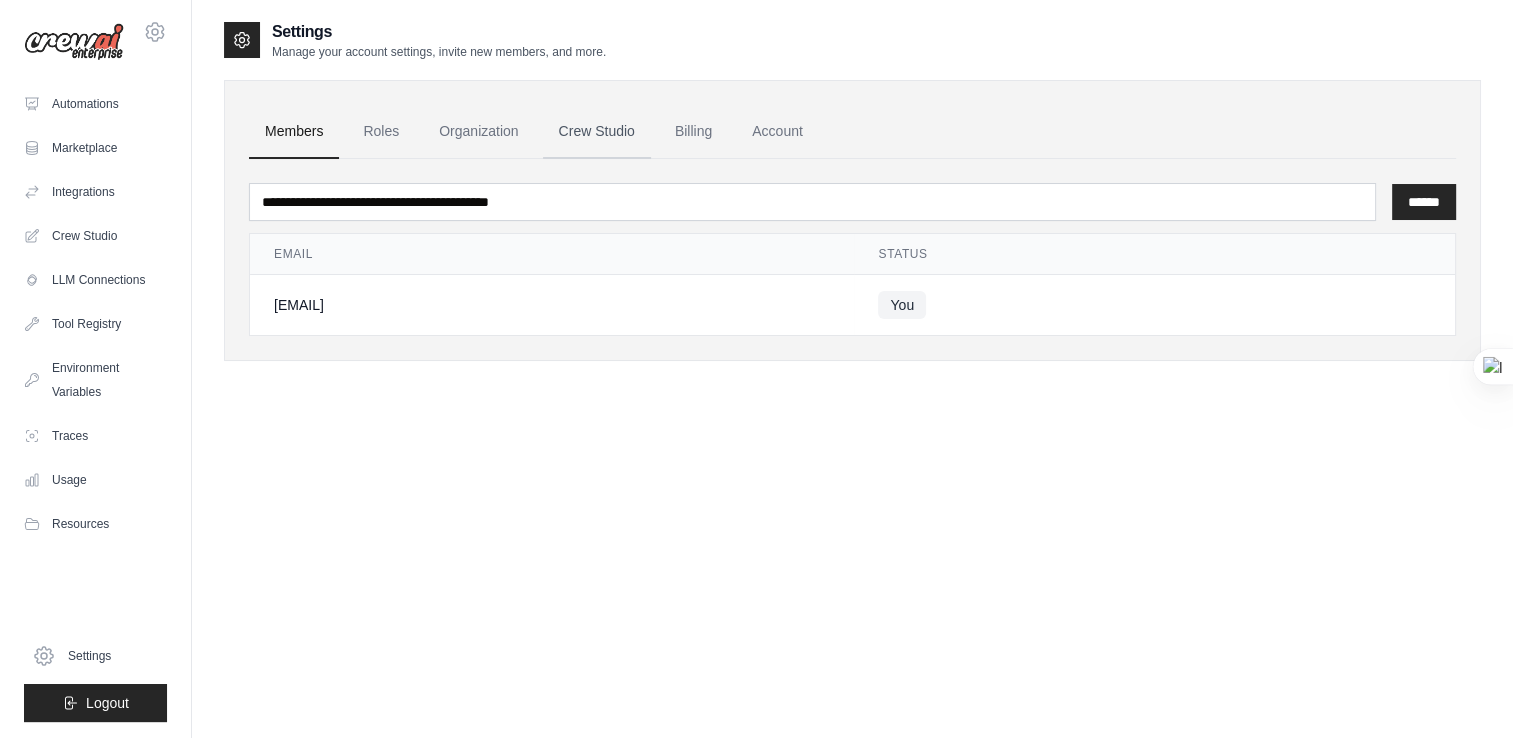 click on "Crew Studio" at bounding box center [597, 132] 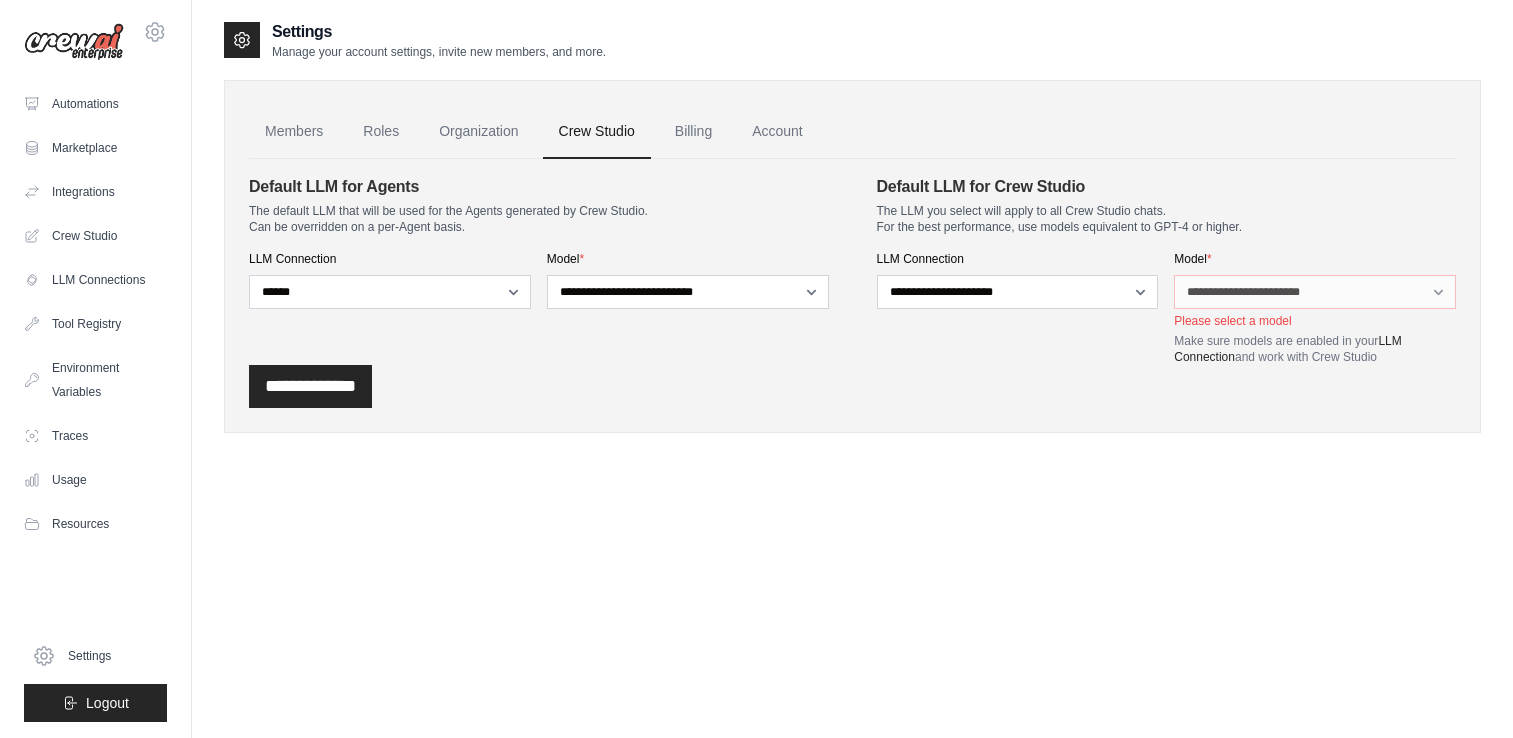 scroll, scrollTop: 0, scrollLeft: 0, axis: both 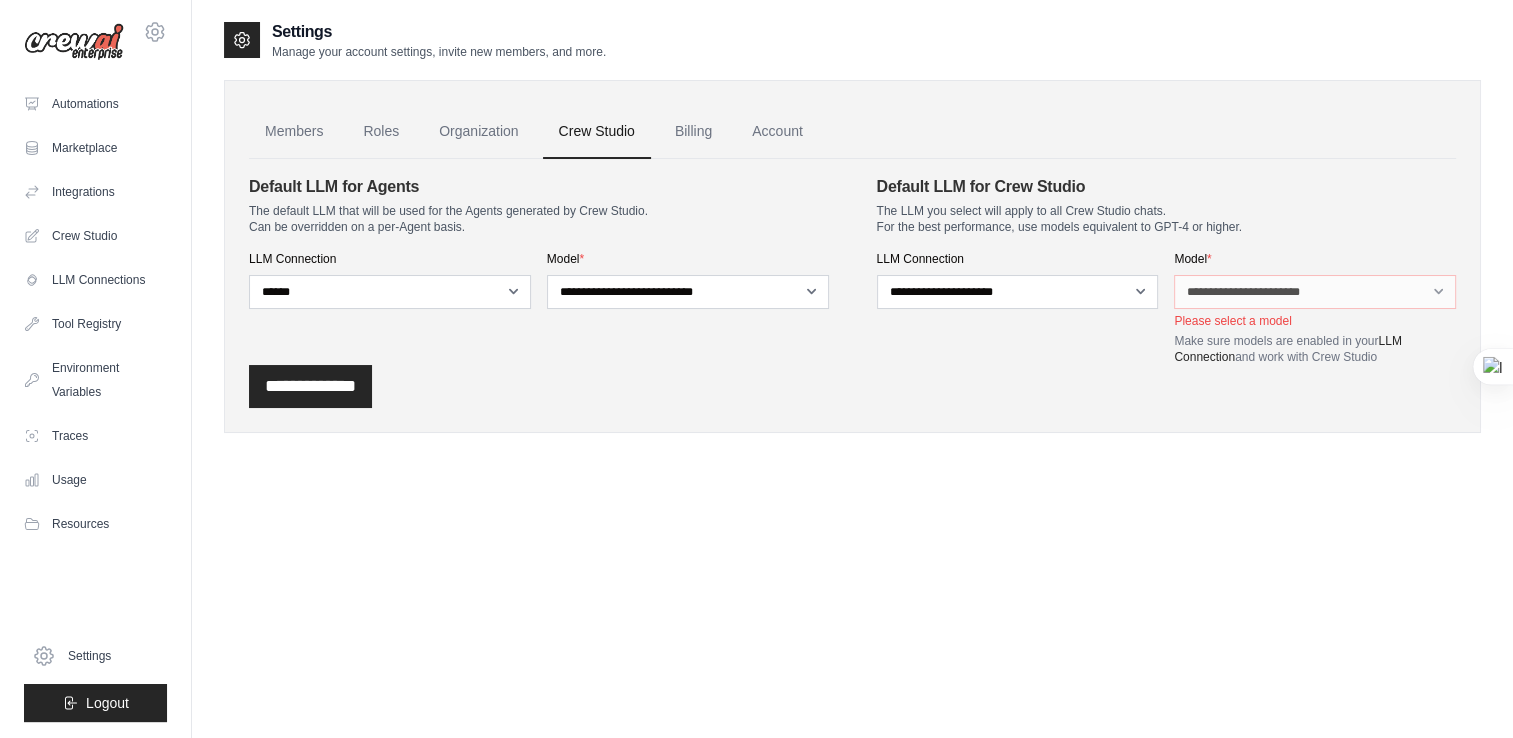 click 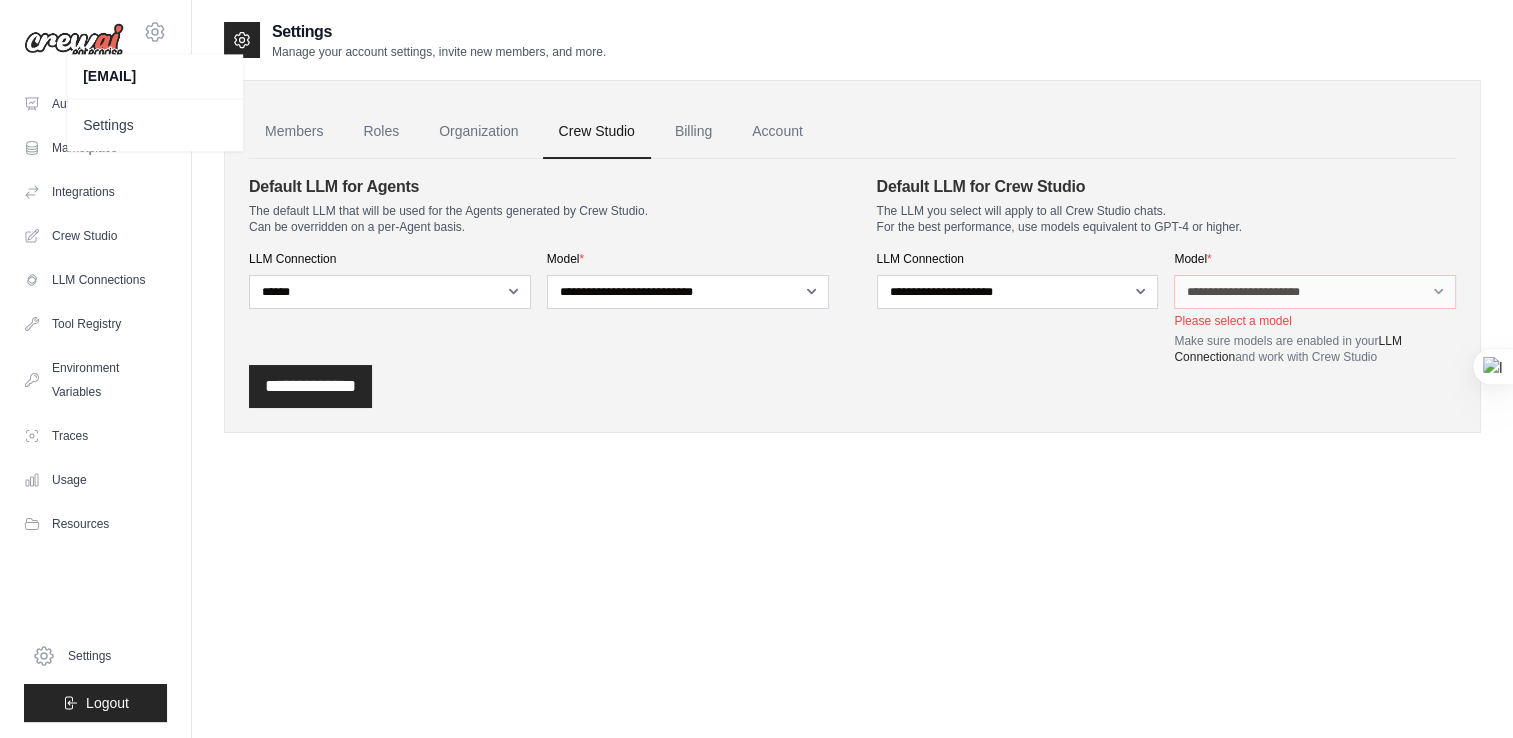 click 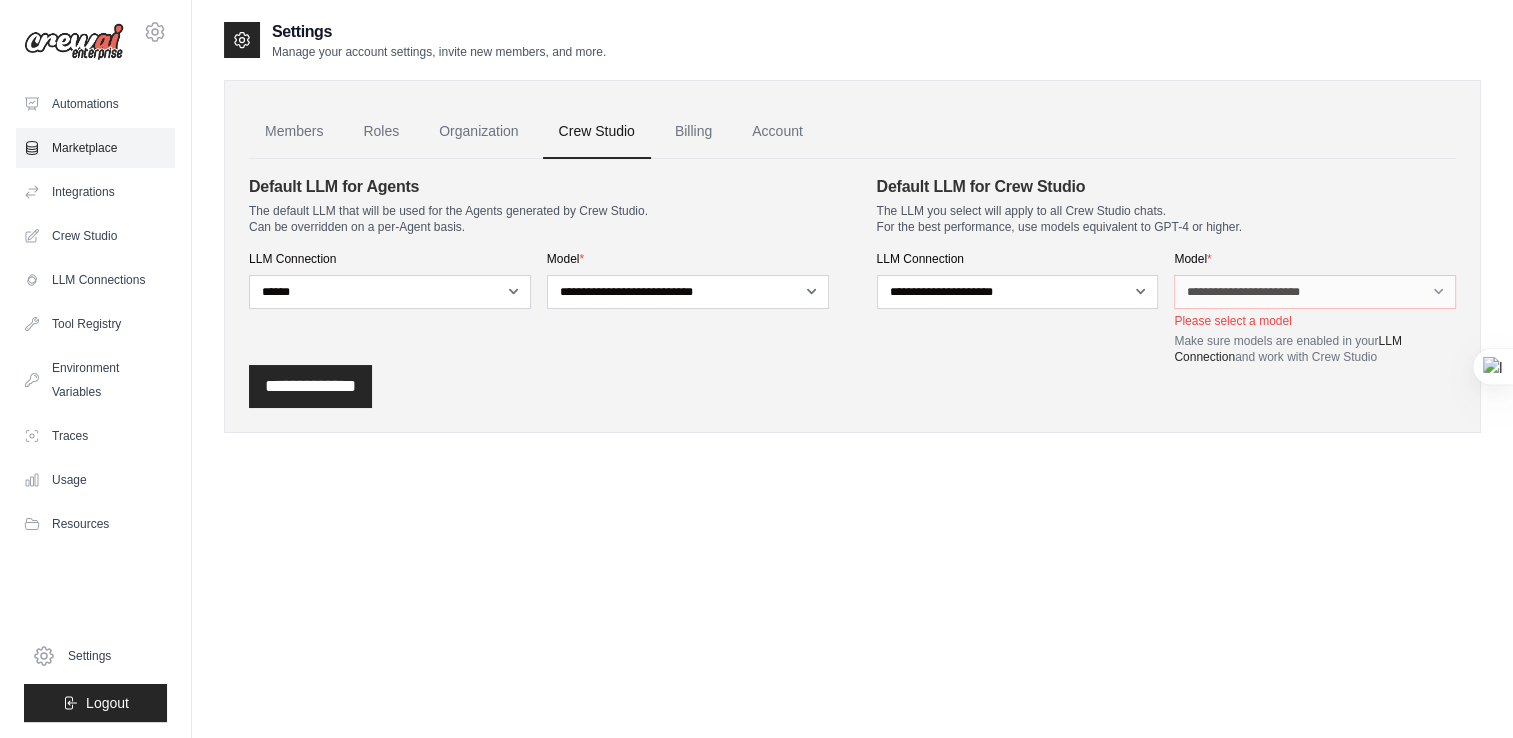 click on "Marketplace" at bounding box center (95, 148) 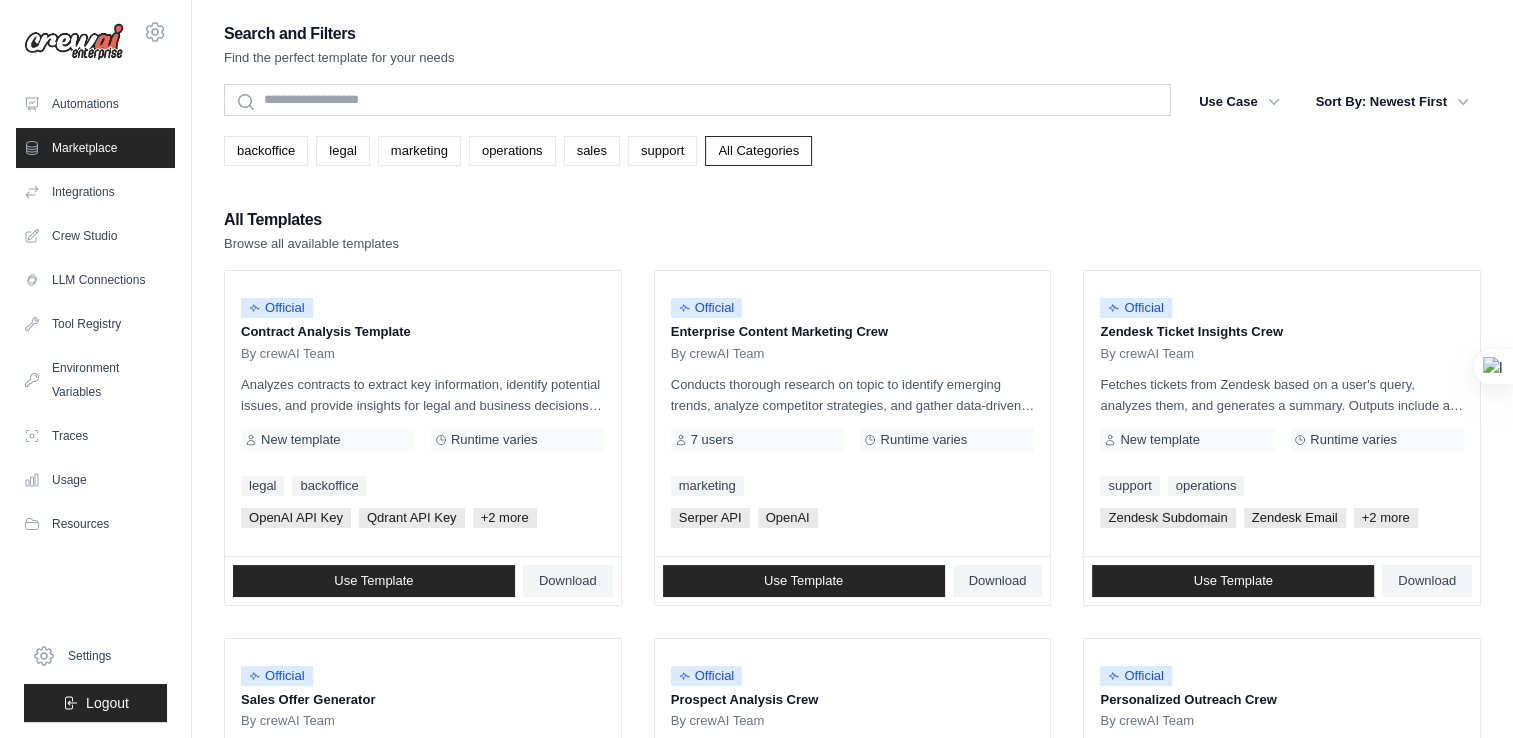 click on "Integrations" at bounding box center [95, 192] 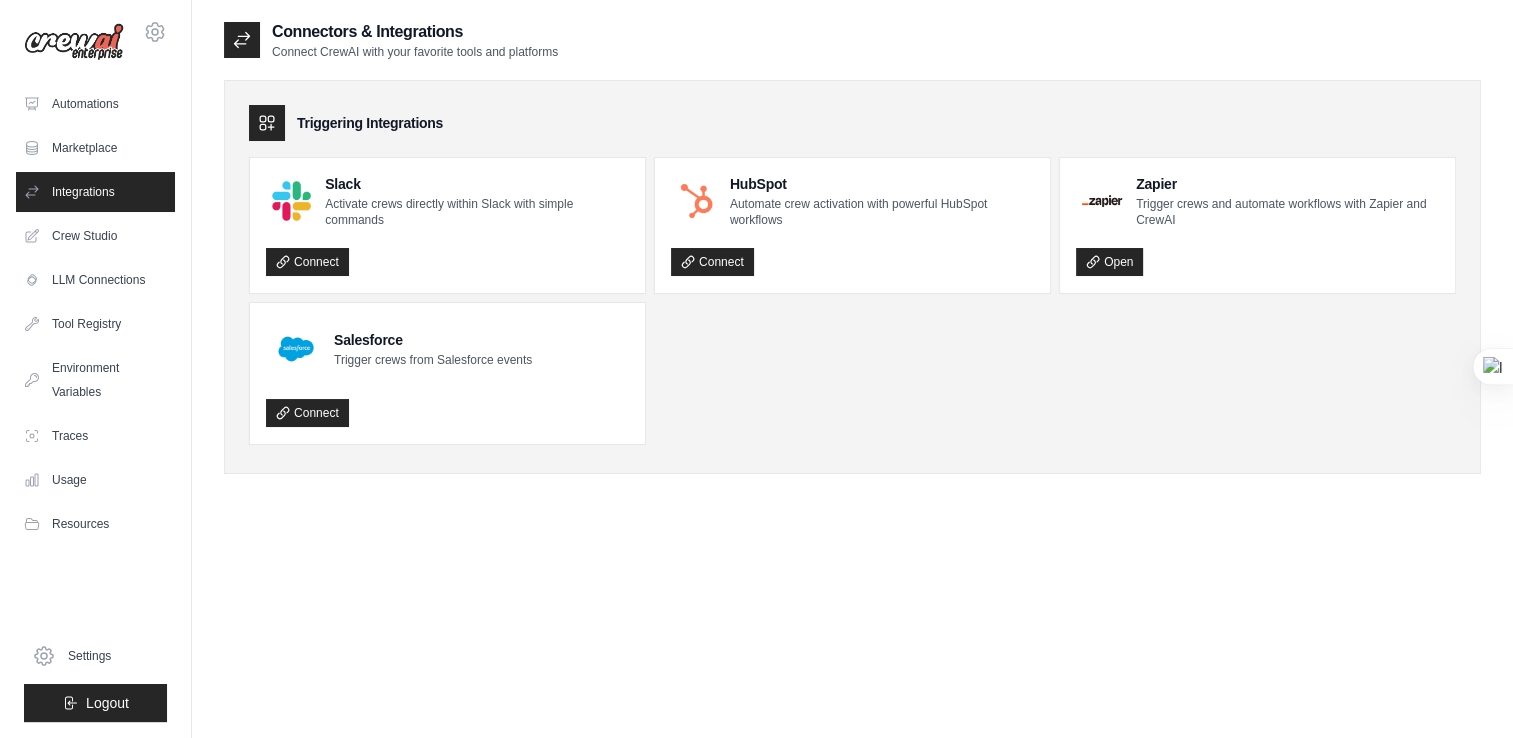 click on "Crew Studio" at bounding box center [95, 236] 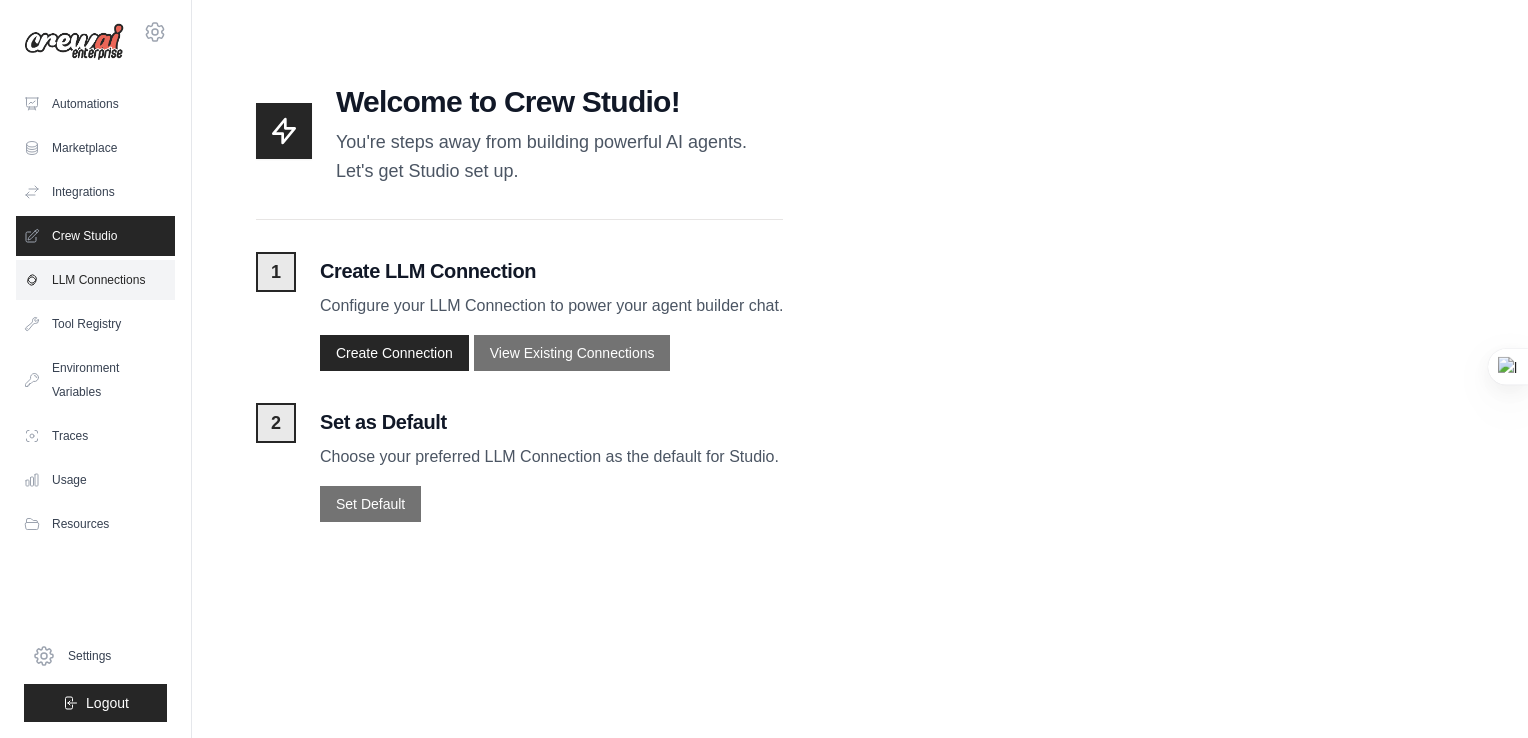 click on "LLM Connections" at bounding box center [95, 280] 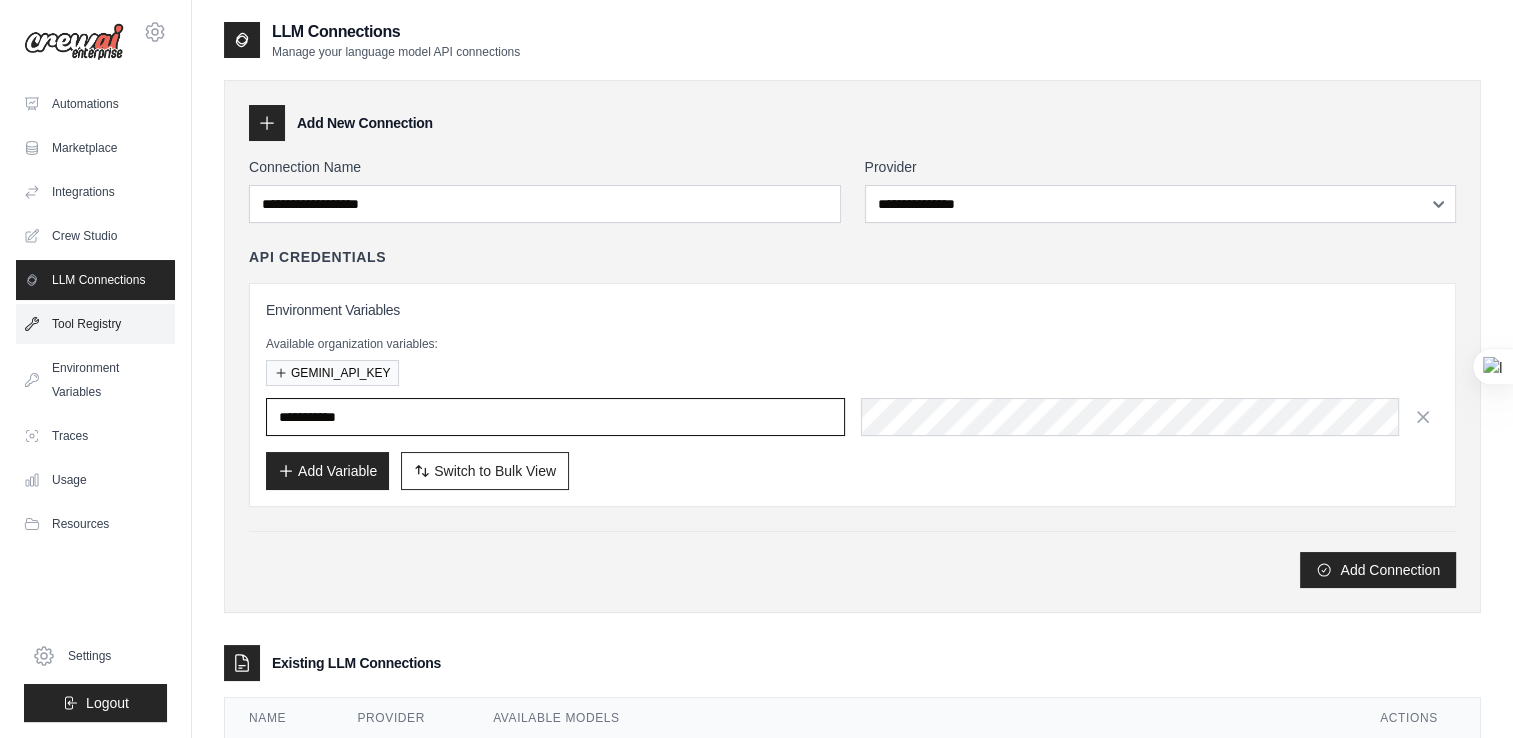 type on "**********" 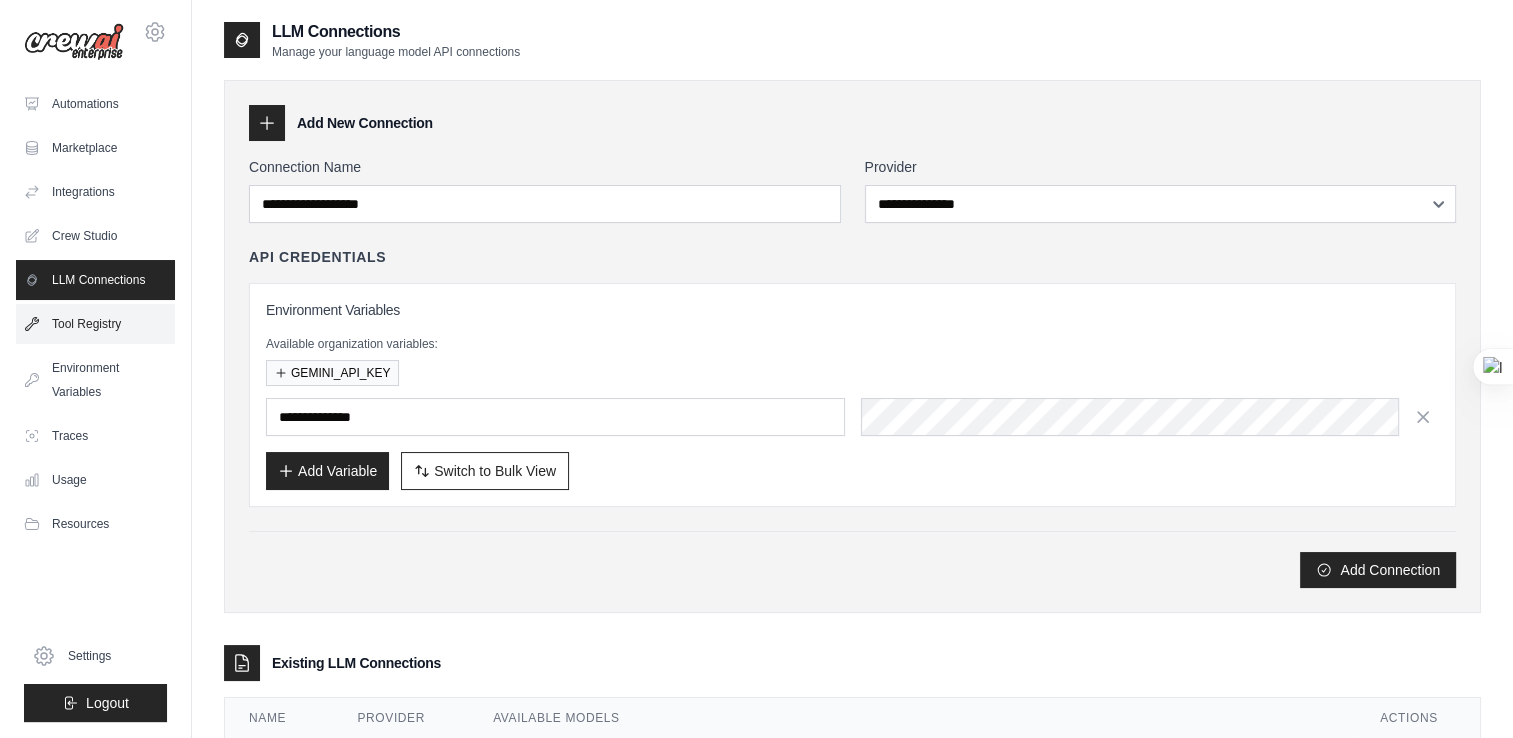click on "Tool Registry" at bounding box center (95, 324) 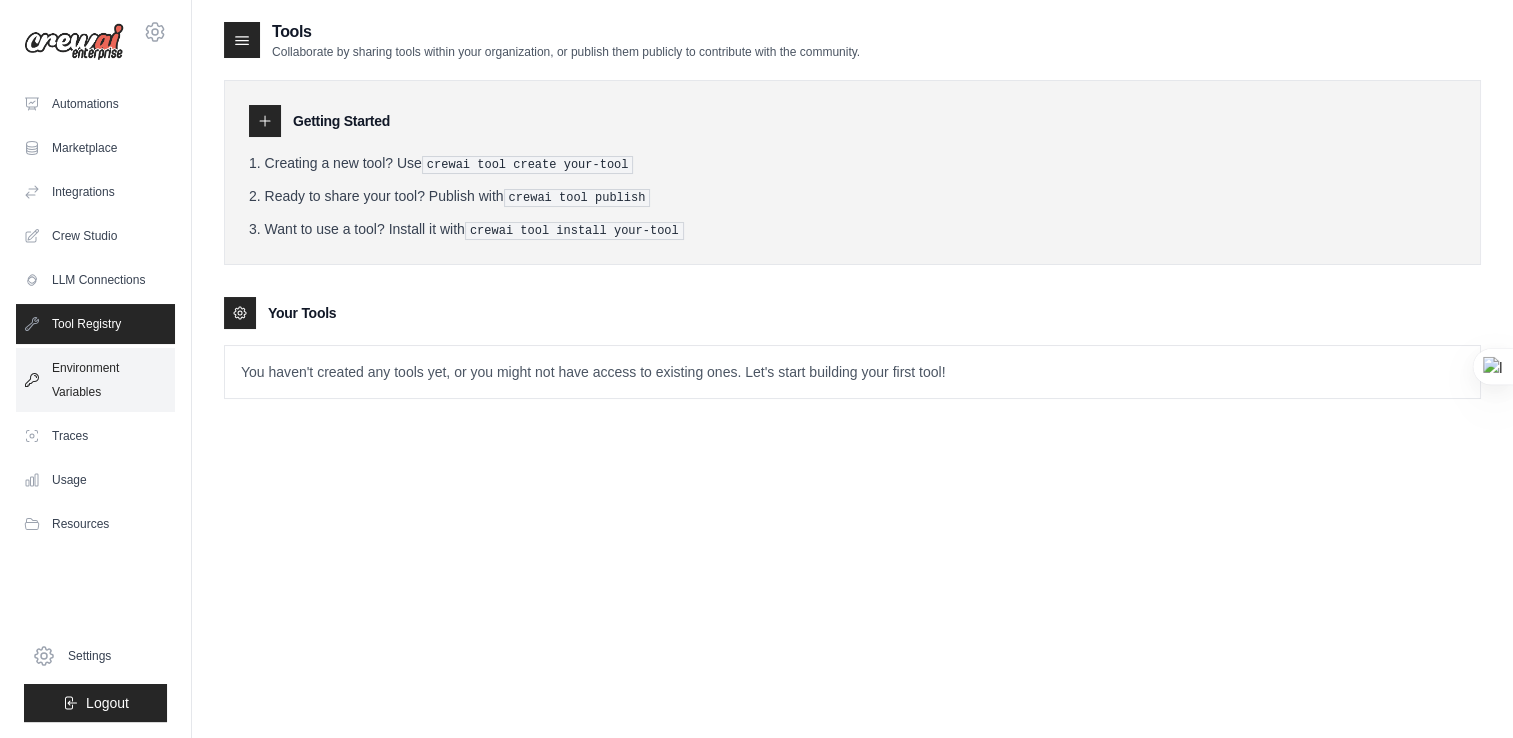 click on "Environment Variables" at bounding box center [95, 380] 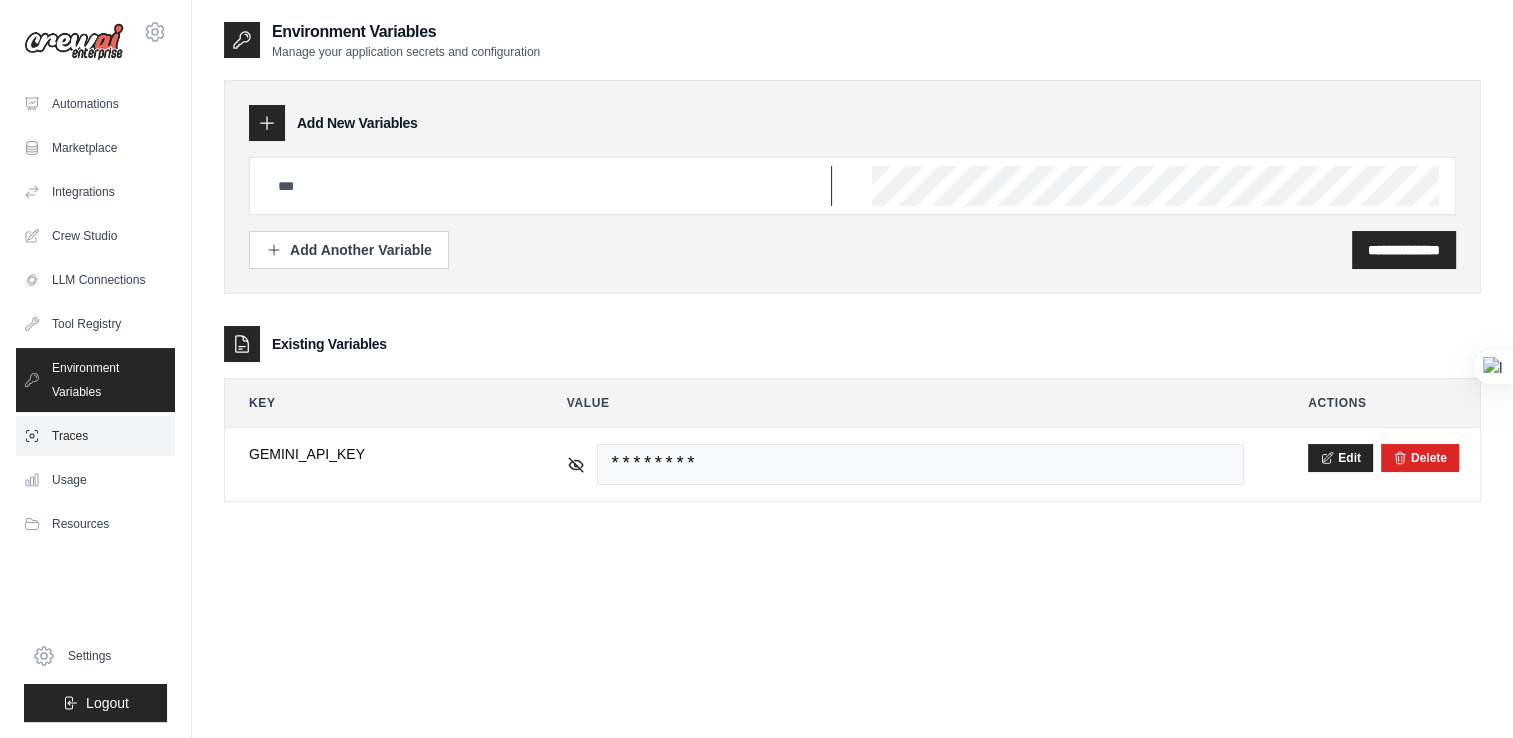 type on "**********" 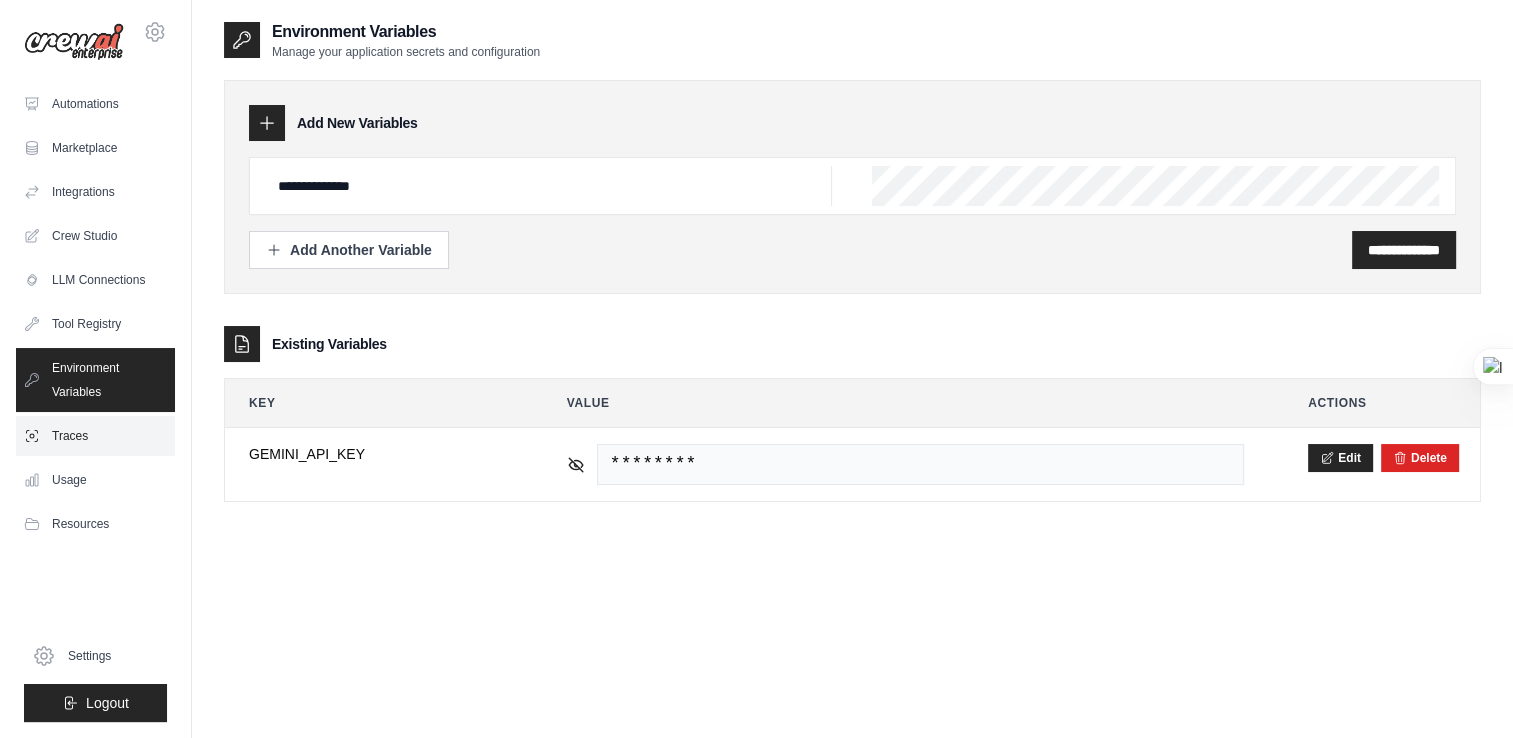 click on "Traces" at bounding box center (95, 436) 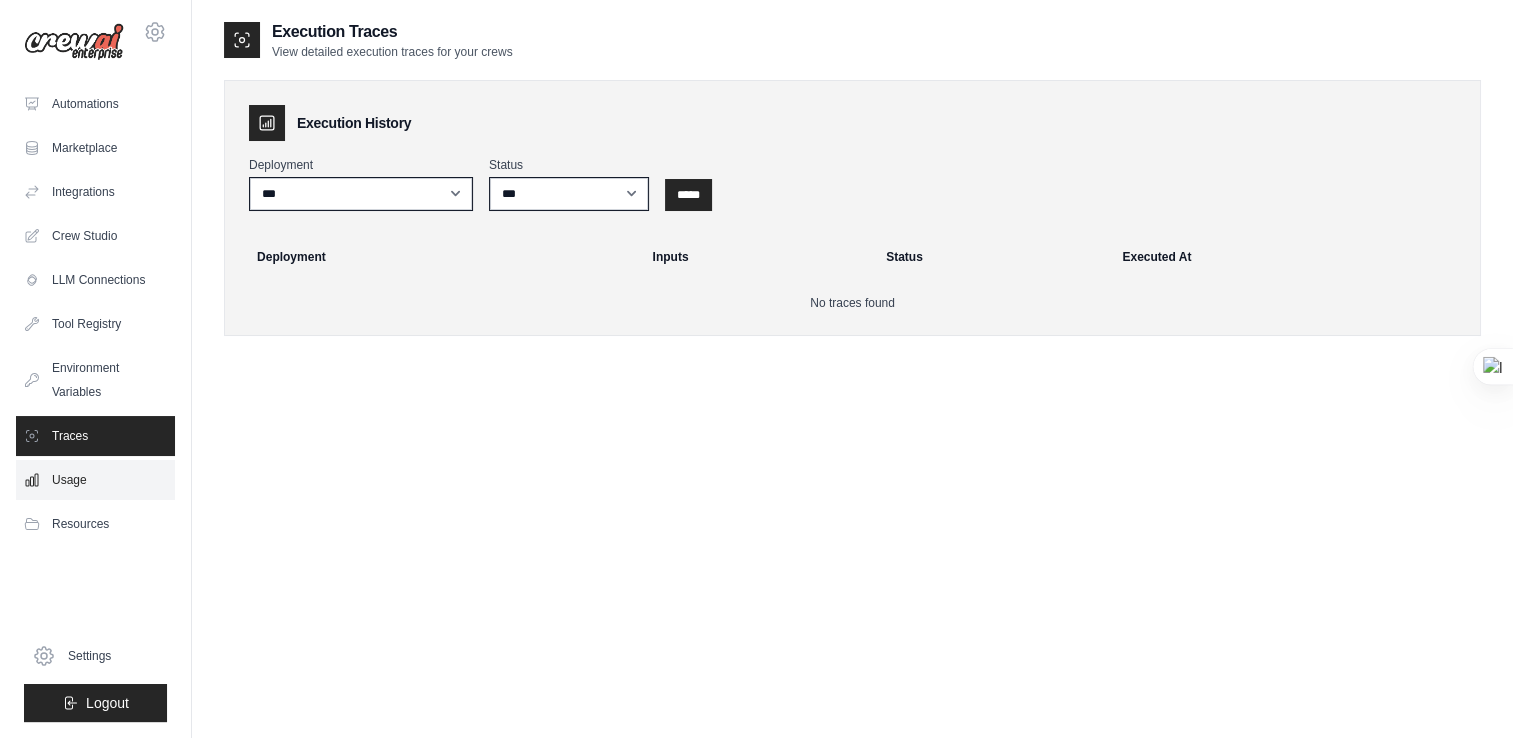 click on "Usage" at bounding box center (95, 480) 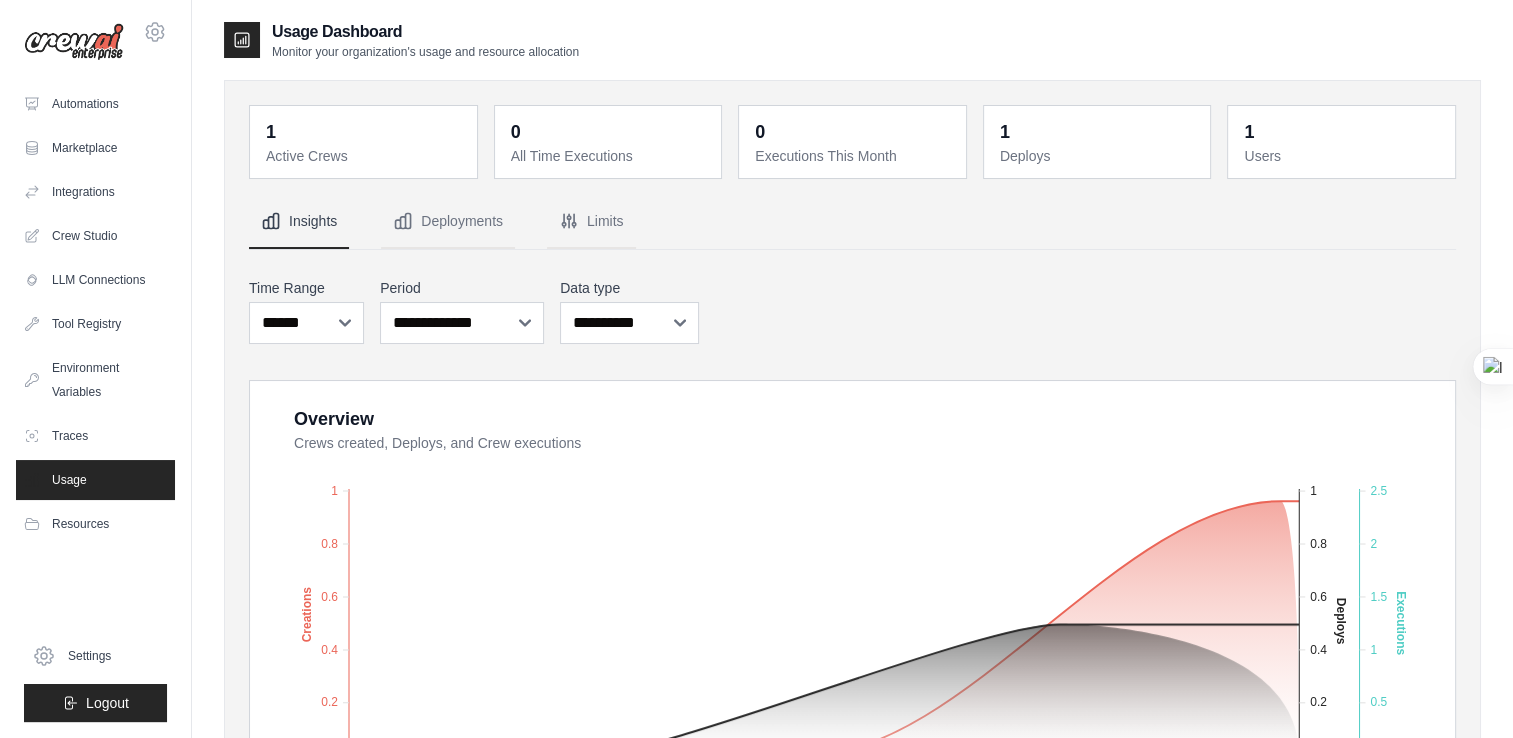 click on "Usage" at bounding box center [95, 480] 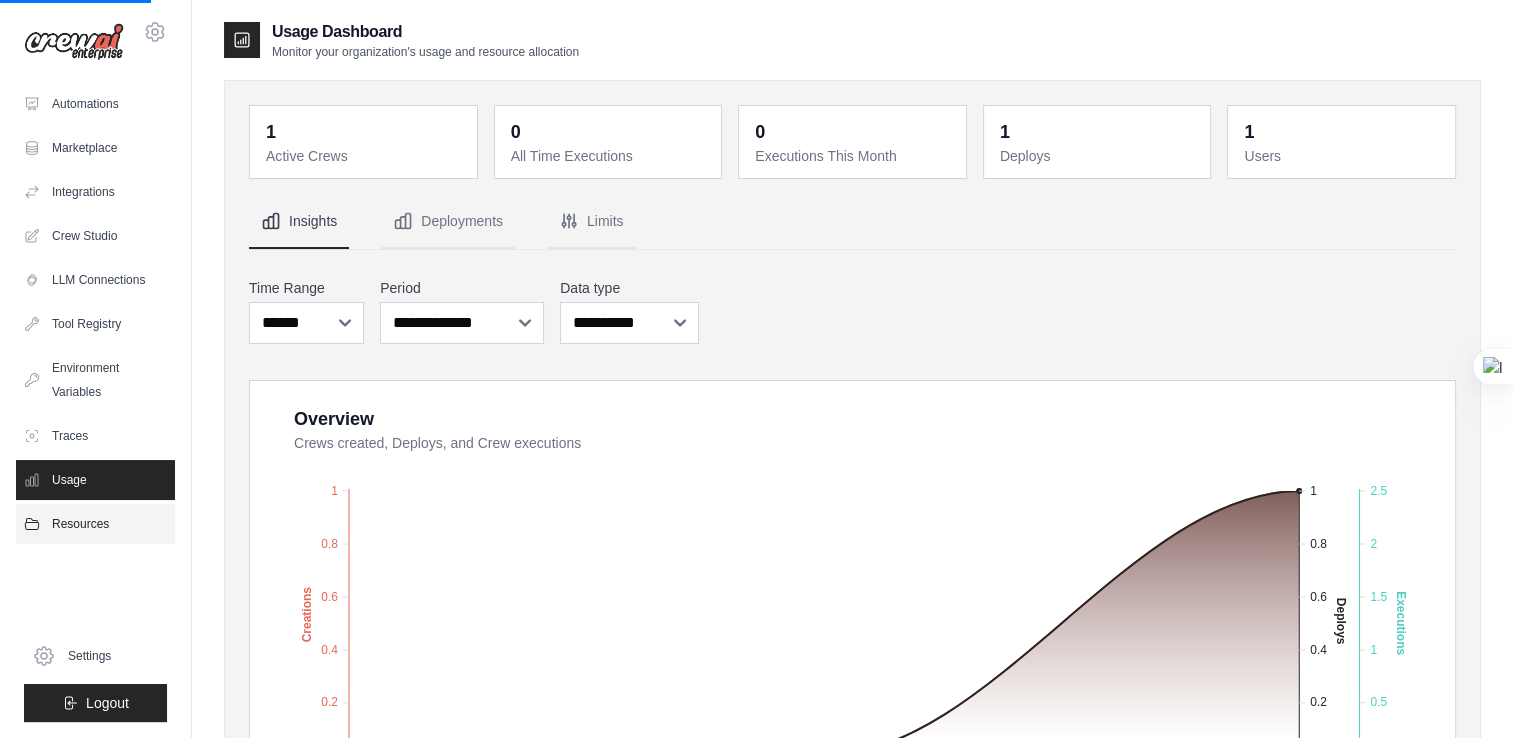 click on "Resources" at bounding box center (95, 524) 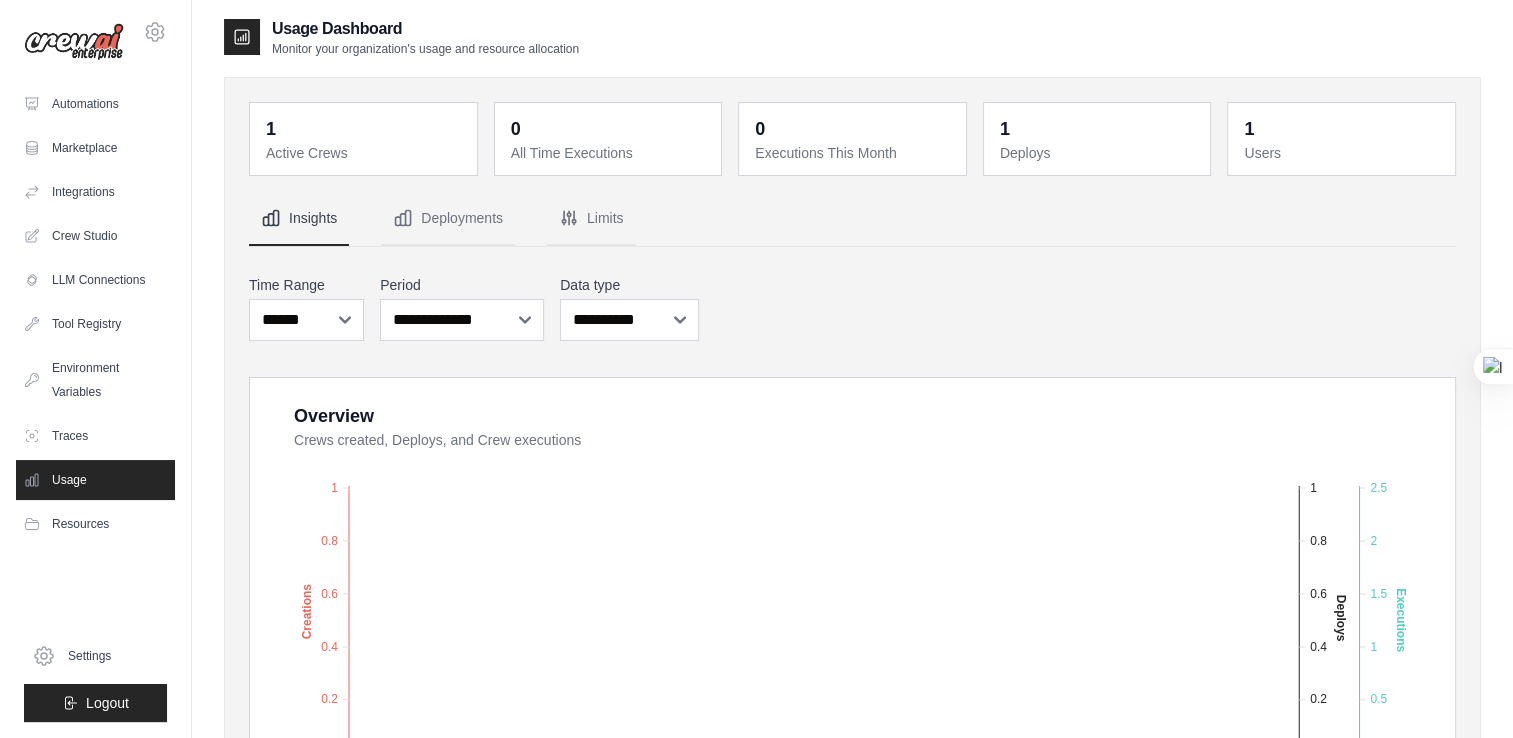 scroll, scrollTop: 0, scrollLeft: 0, axis: both 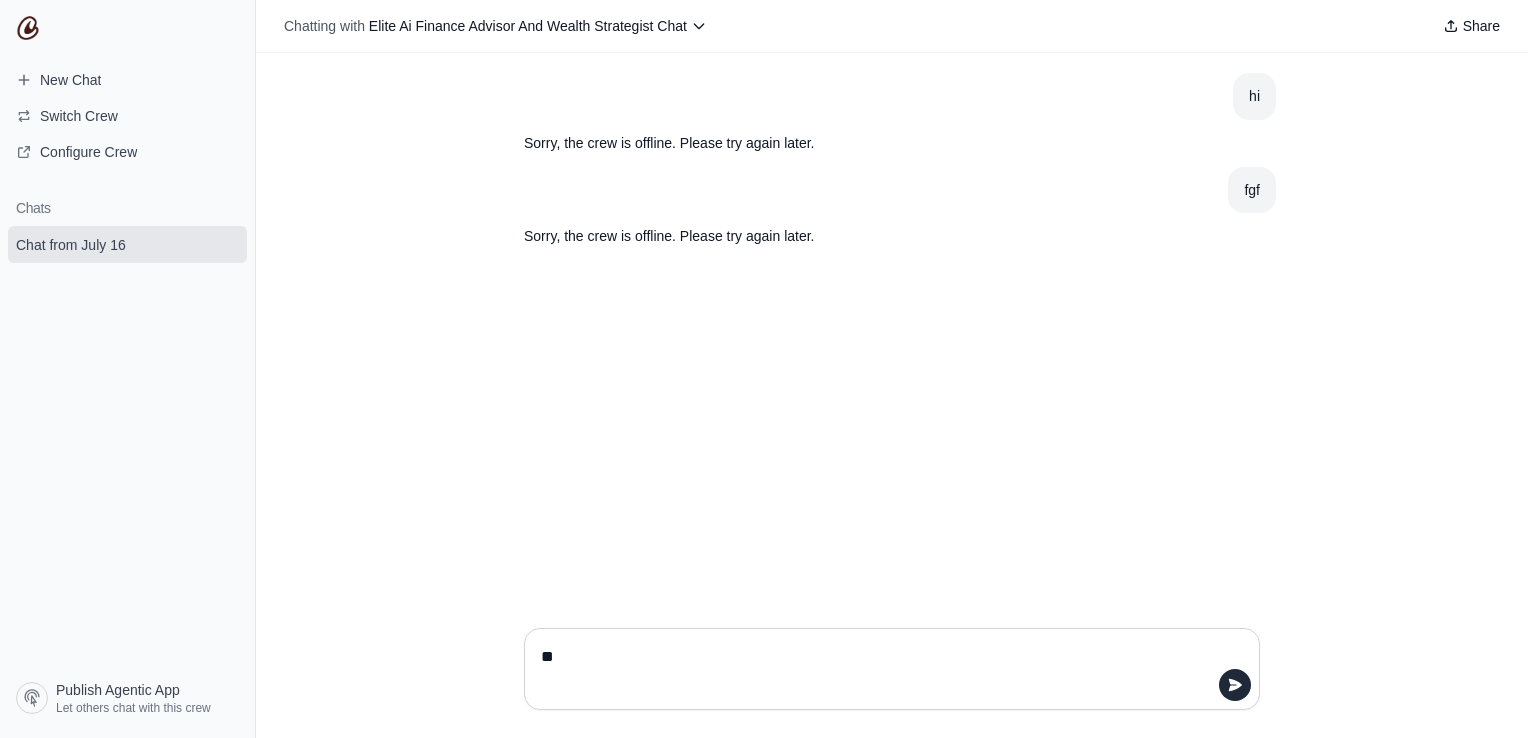type 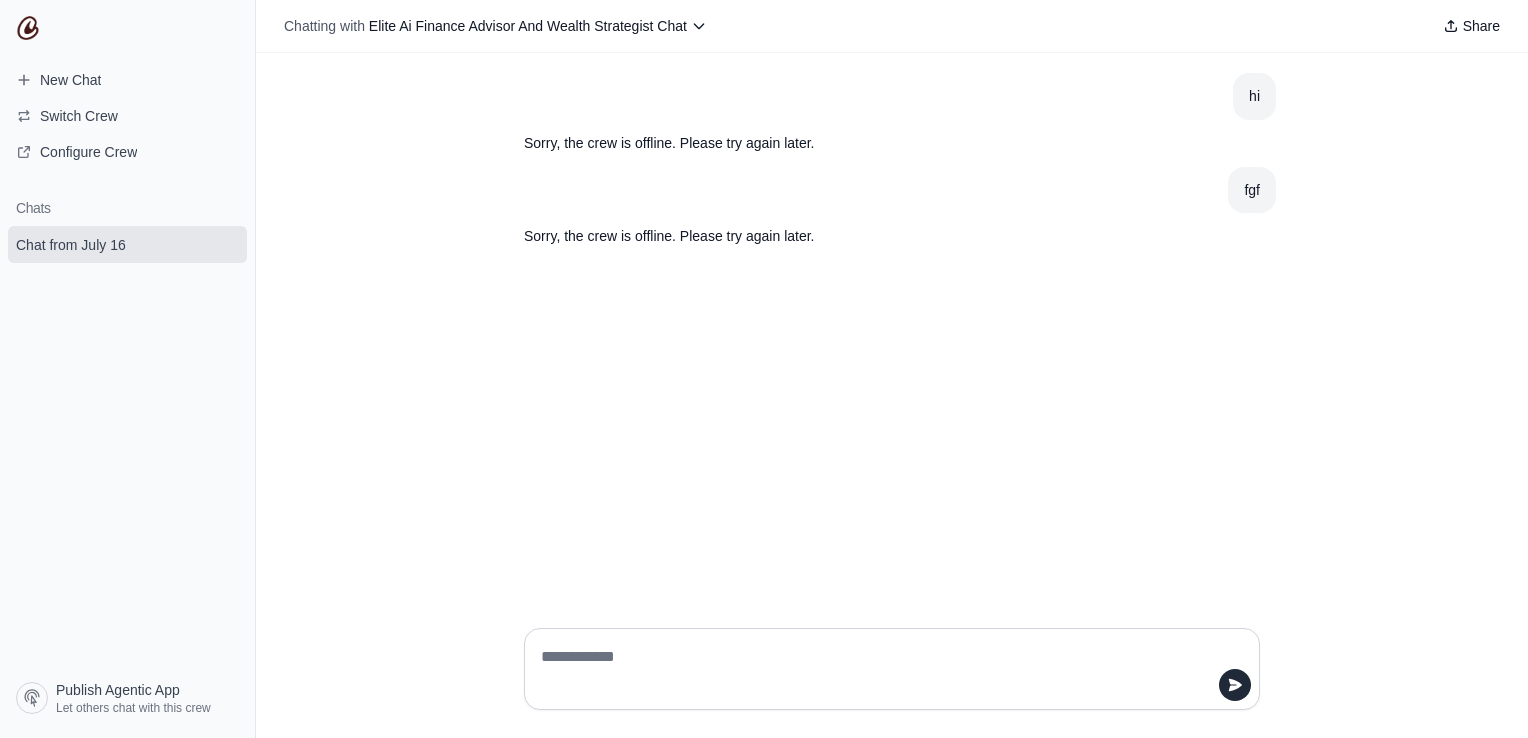 scroll, scrollTop: 0, scrollLeft: 0, axis: both 